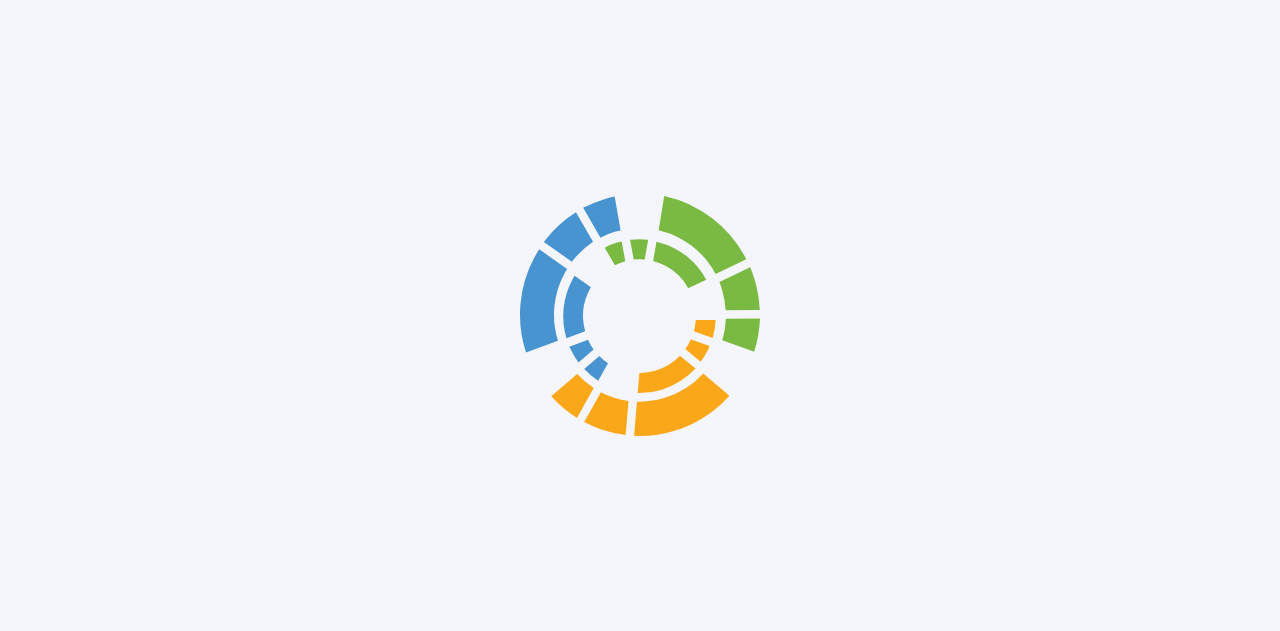 scroll, scrollTop: 0, scrollLeft: 0, axis: both 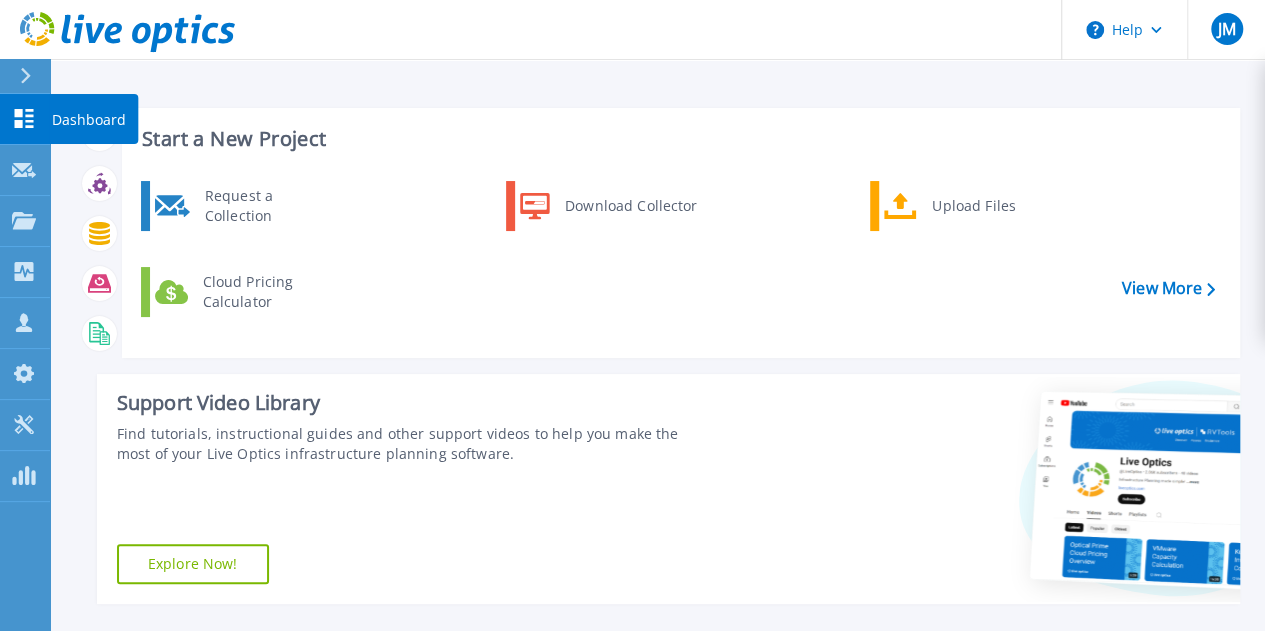 click on "Dashboard" at bounding box center [89, 120] 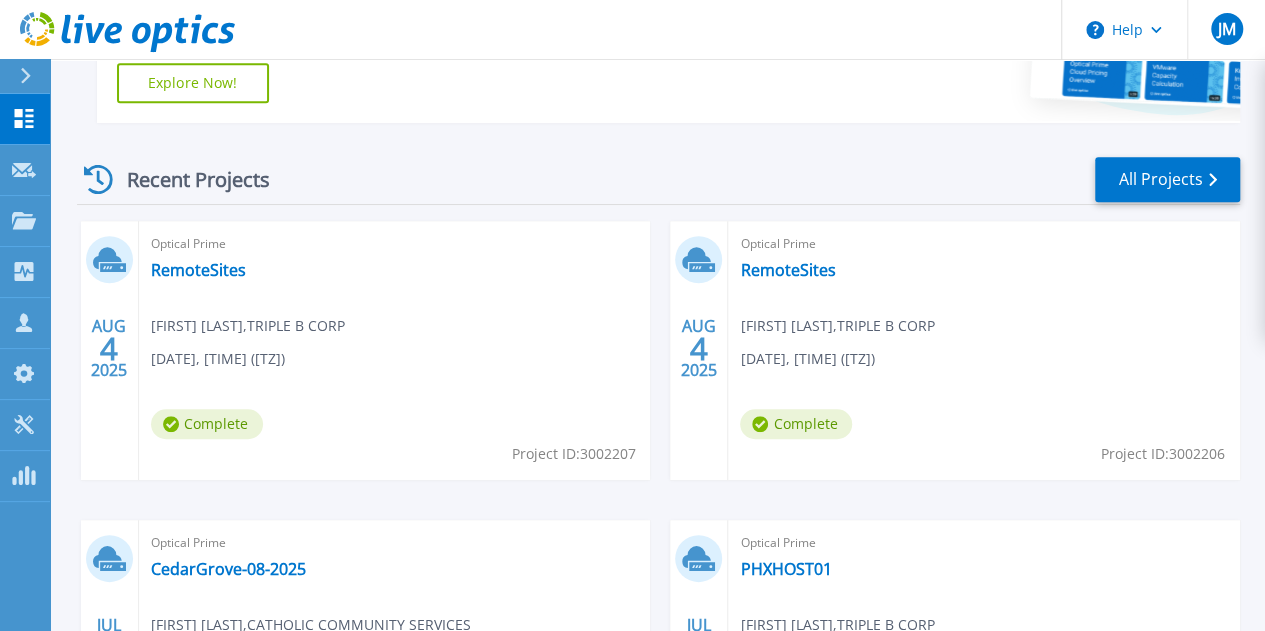 scroll, scrollTop: 500, scrollLeft: 0, axis: vertical 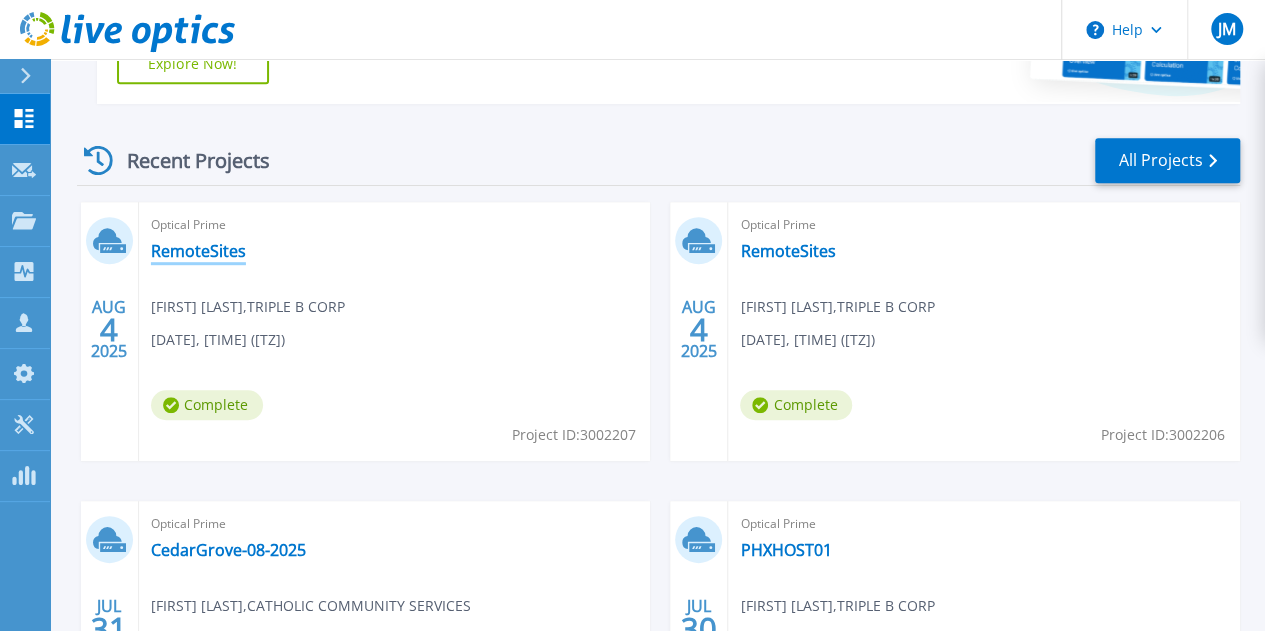 click on "RemoteSites" at bounding box center (198, 251) 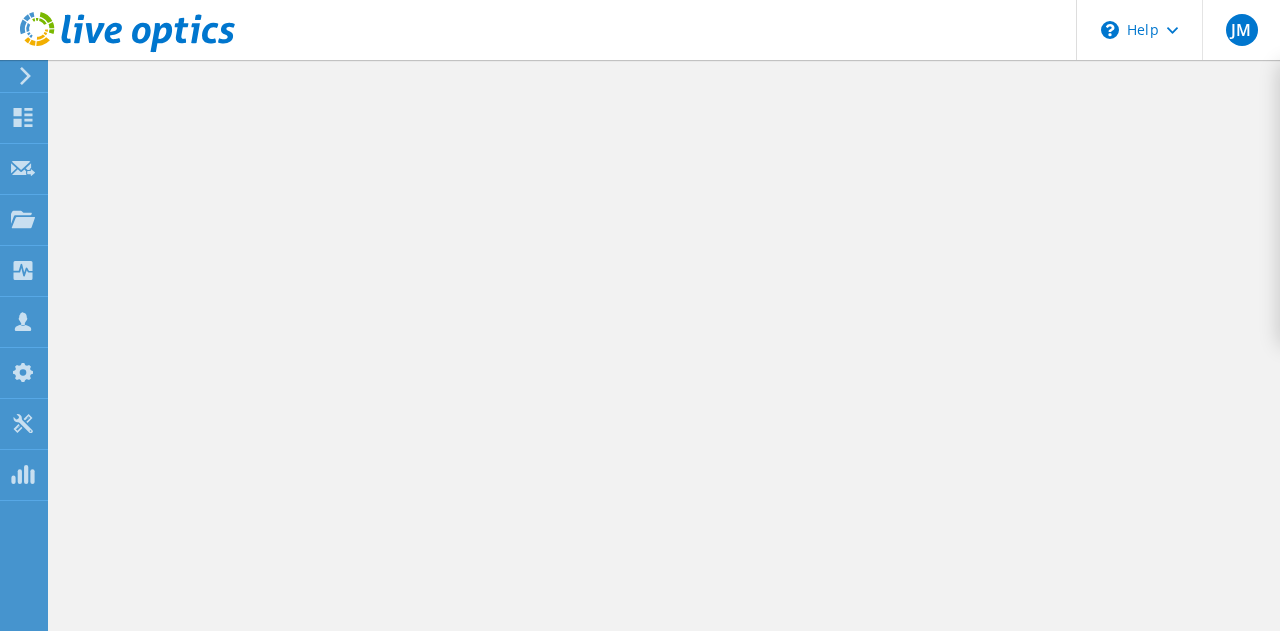 scroll, scrollTop: 0, scrollLeft: 0, axis: both 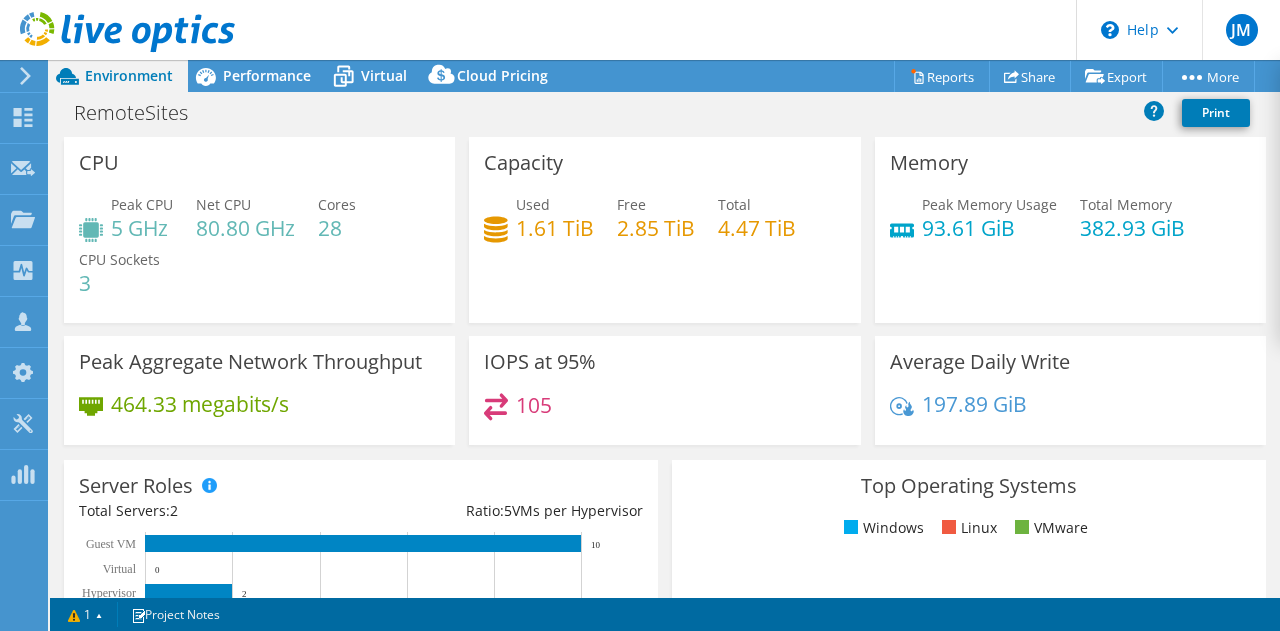 select on "USD" 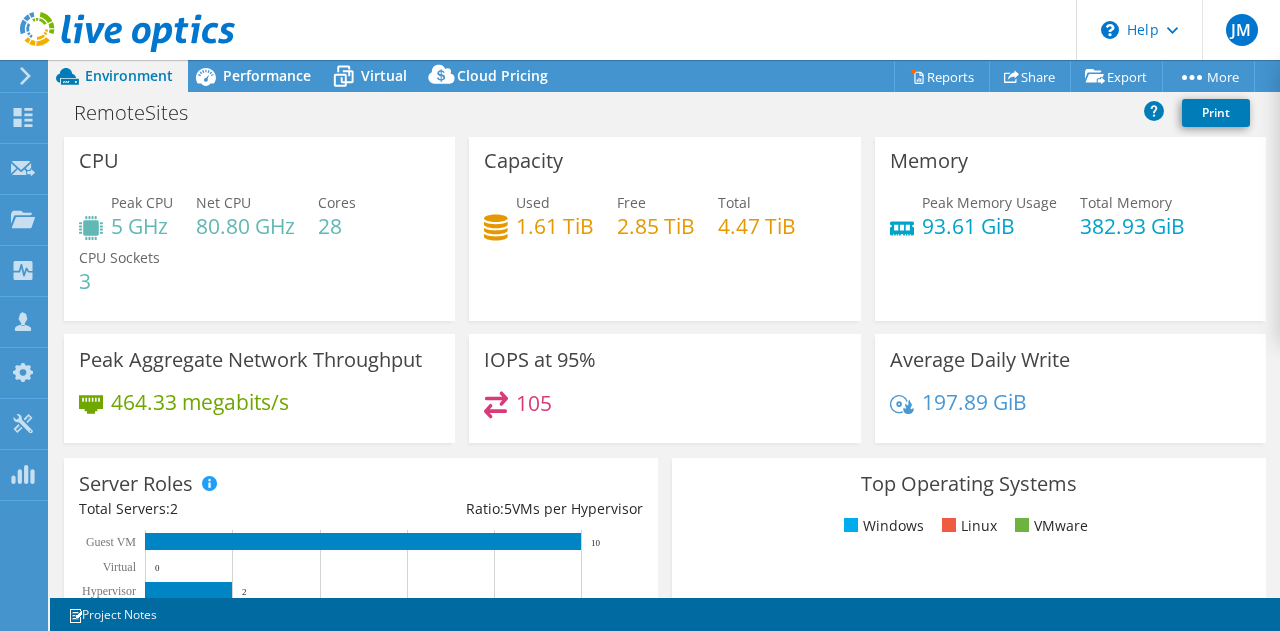 scroll, scrollTop: 0, scrollLeft: 0, axis: both 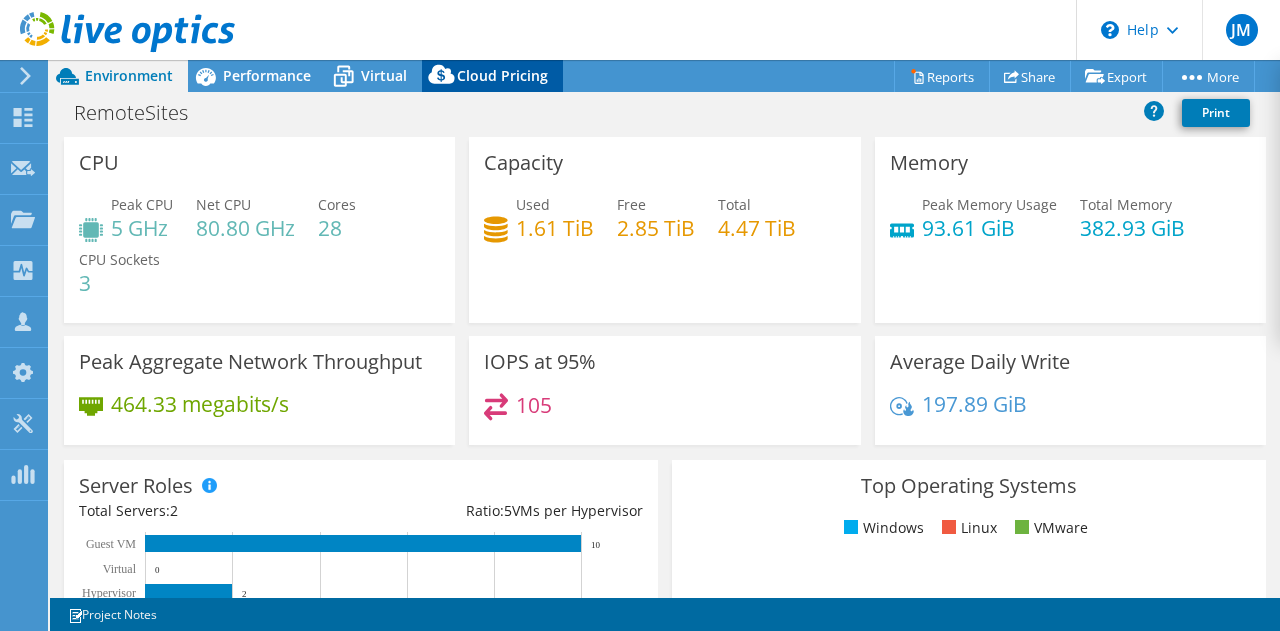 click on "Cloud Pricing" at bounding box center [502, 75] 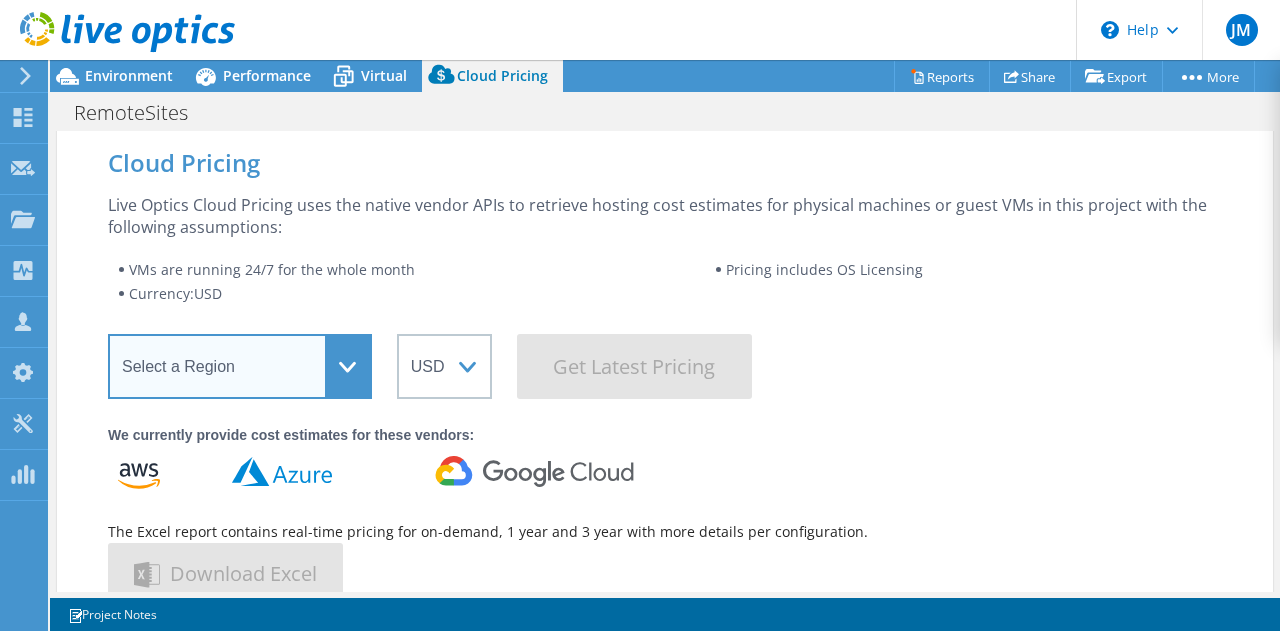 click on "Select a Region Asia Pacific (Hong Kong) Asia Pacific (Mumbai) Asia Pacific (Seoul) Asia Pacific (Singapore) Asia Pacific (Tokyo) Australia Canada Europe (Frankfurt) Europe (London) South America (Sao Paulo) US East (Virginia) US West (California)" at bounding box center (240, 366) 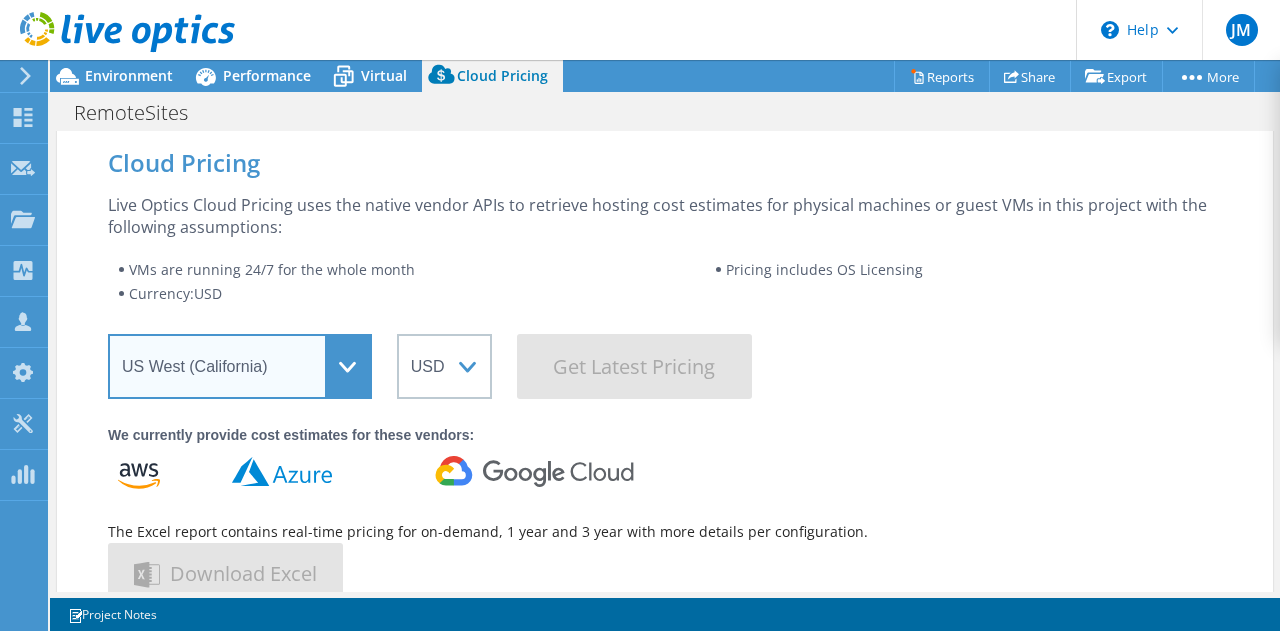 click on "Select a Region Asia Pacific (Hong Kong) Asia Pacific (Mumbai) Asia Pacific (Seoul) Asia Pacific (Singapore) Asia Pacific (Tokyo) Australia Canada Europe (Frankfurt) Europe (London) South America (Sao Paulo) US East (Virginia) US West (California)" at bounding box center (240, 366) 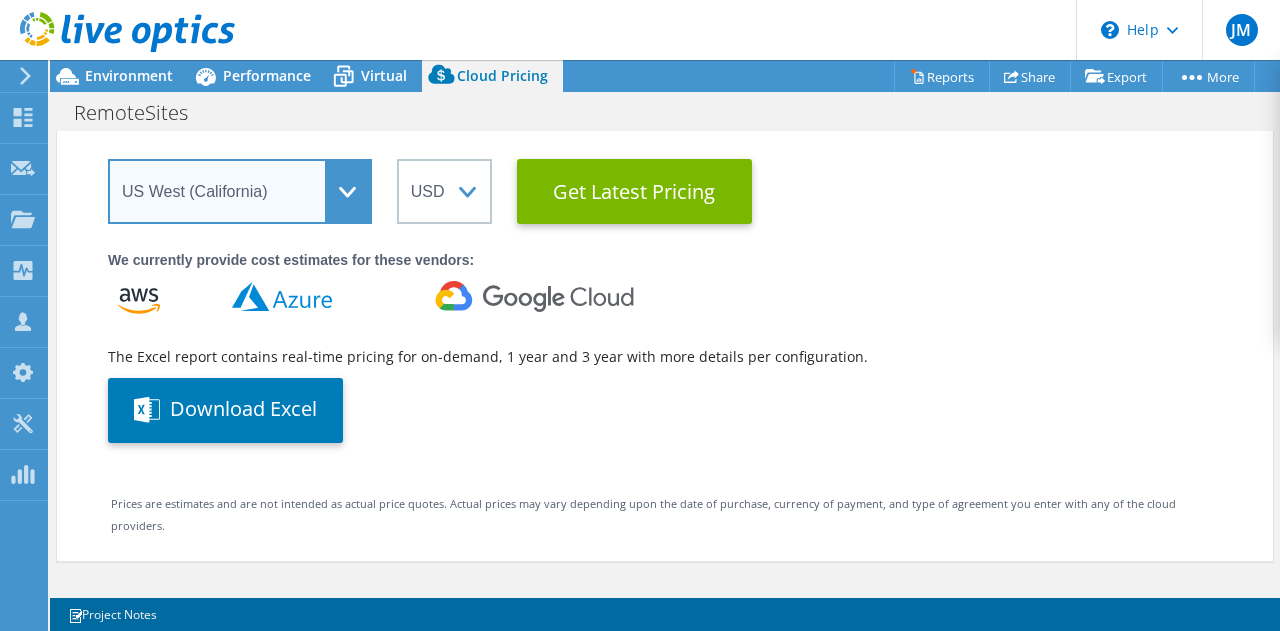 scroll, scrollTop: 176, scrollLeft: 0, axis: vertical 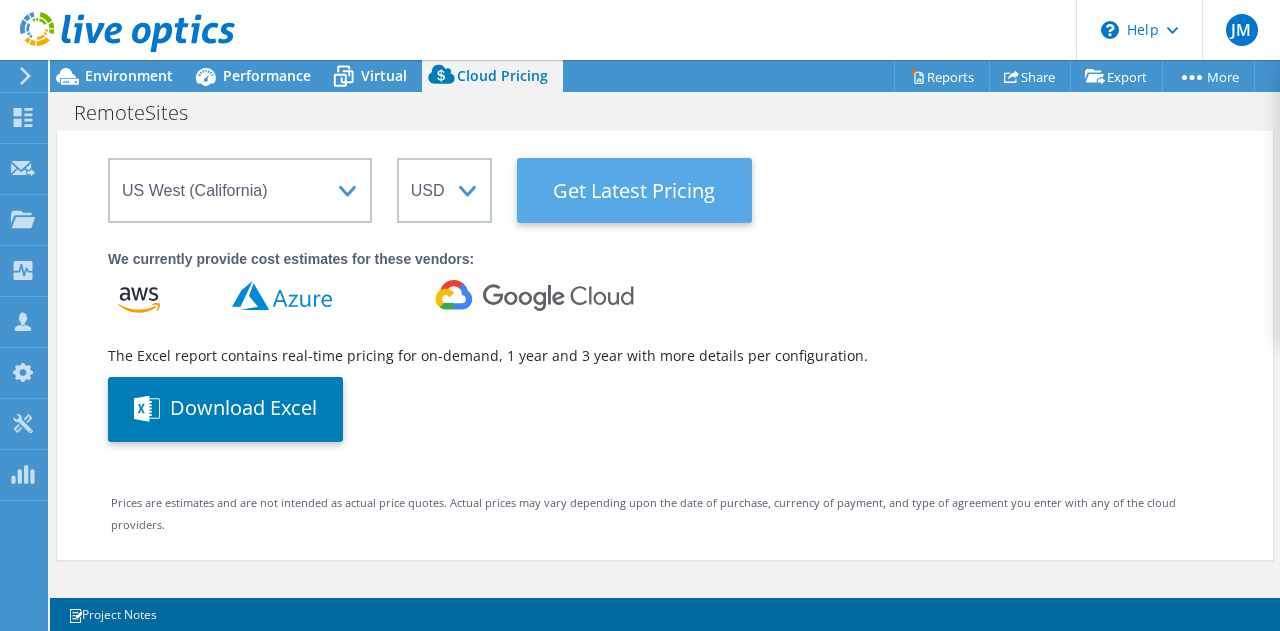 click on "Get Latest Pricing" at bounding box center [634, 190] 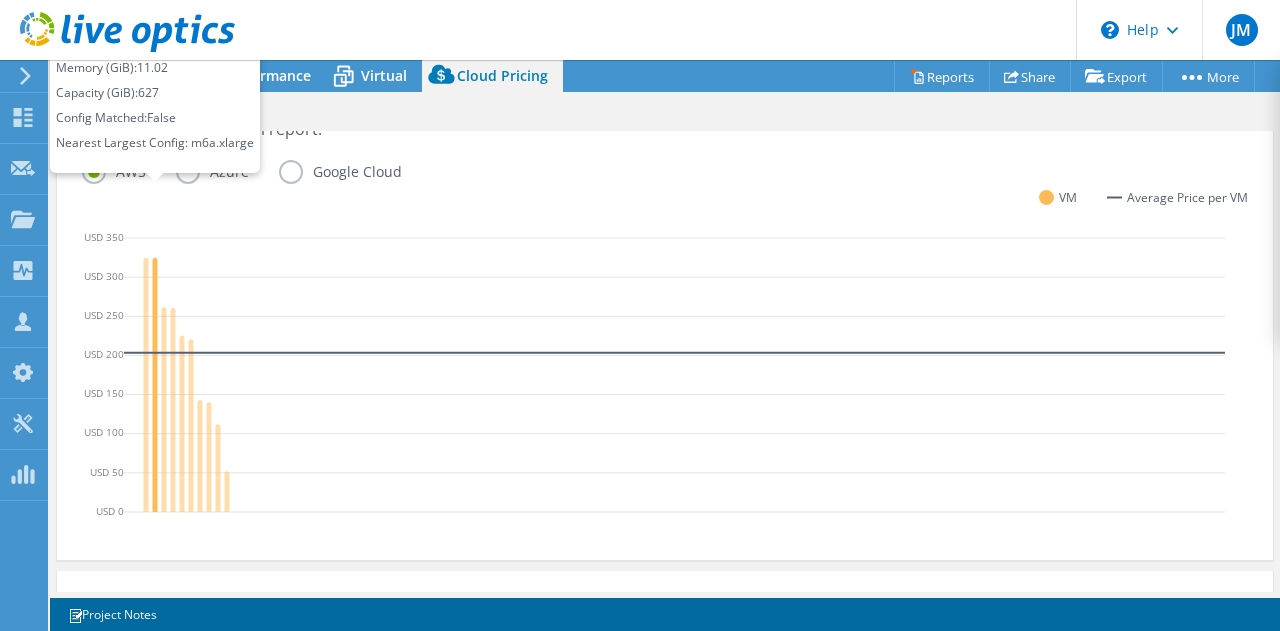scroll, scrollTop: 776, scrollLeft: 0, axis: vertical 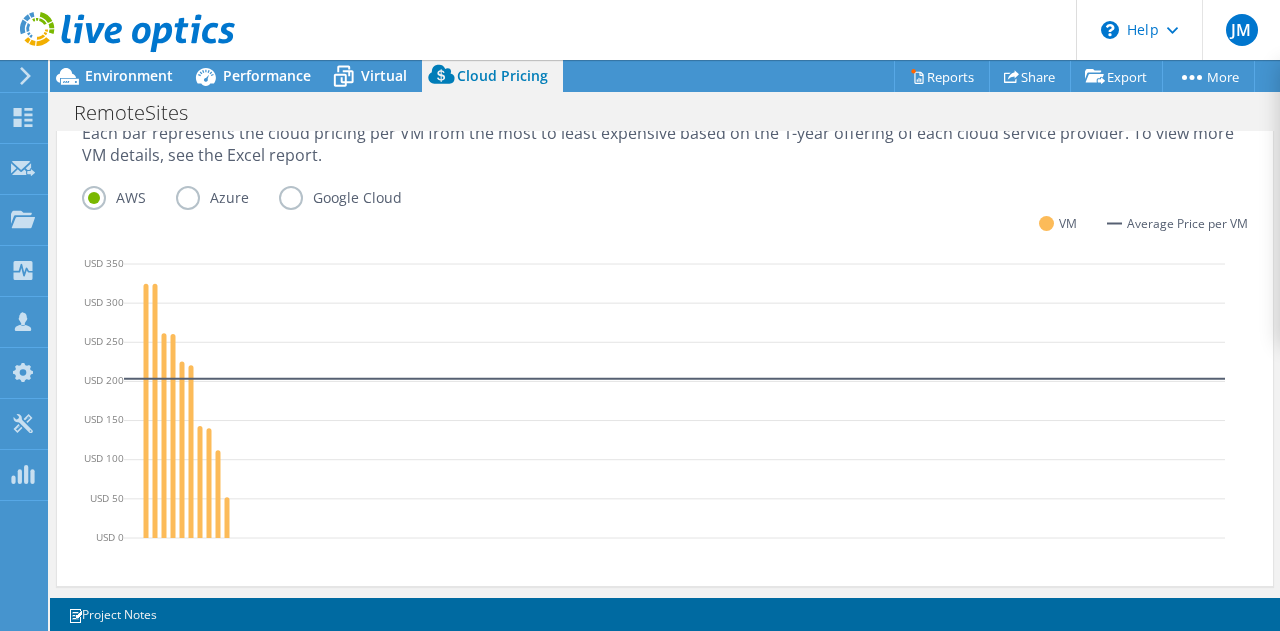 click on "Azure" at bounding box center (227, 198) 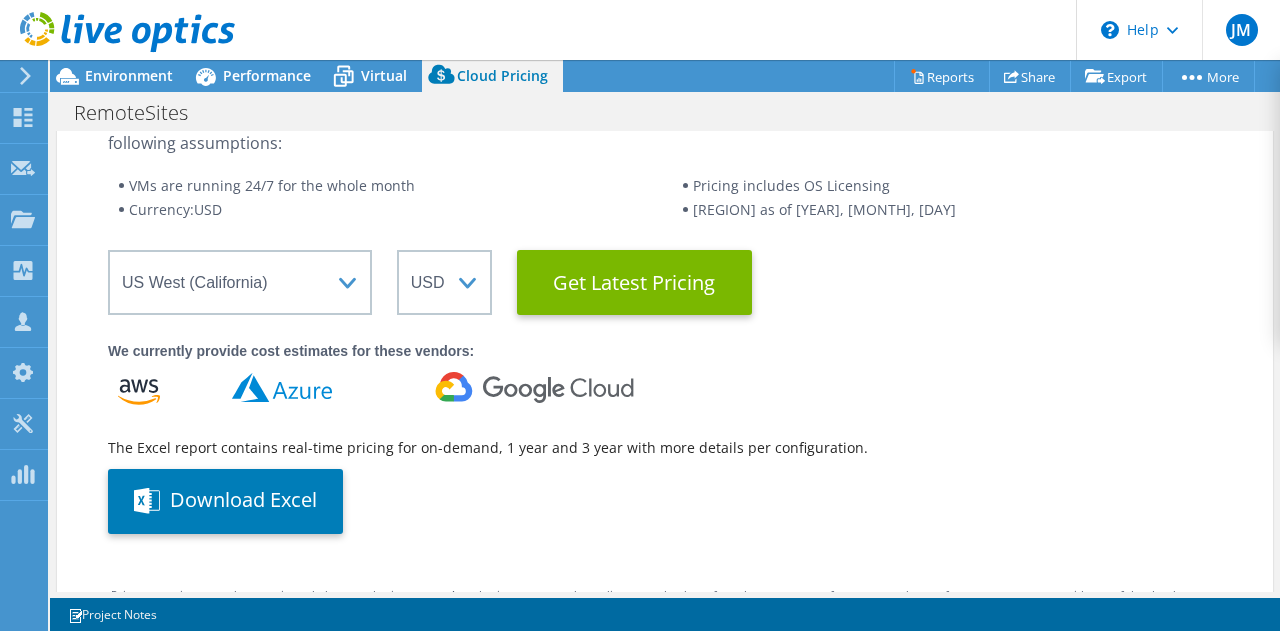 scroll, scrollTop: 83, scrollLeft: 0, axis: vertical 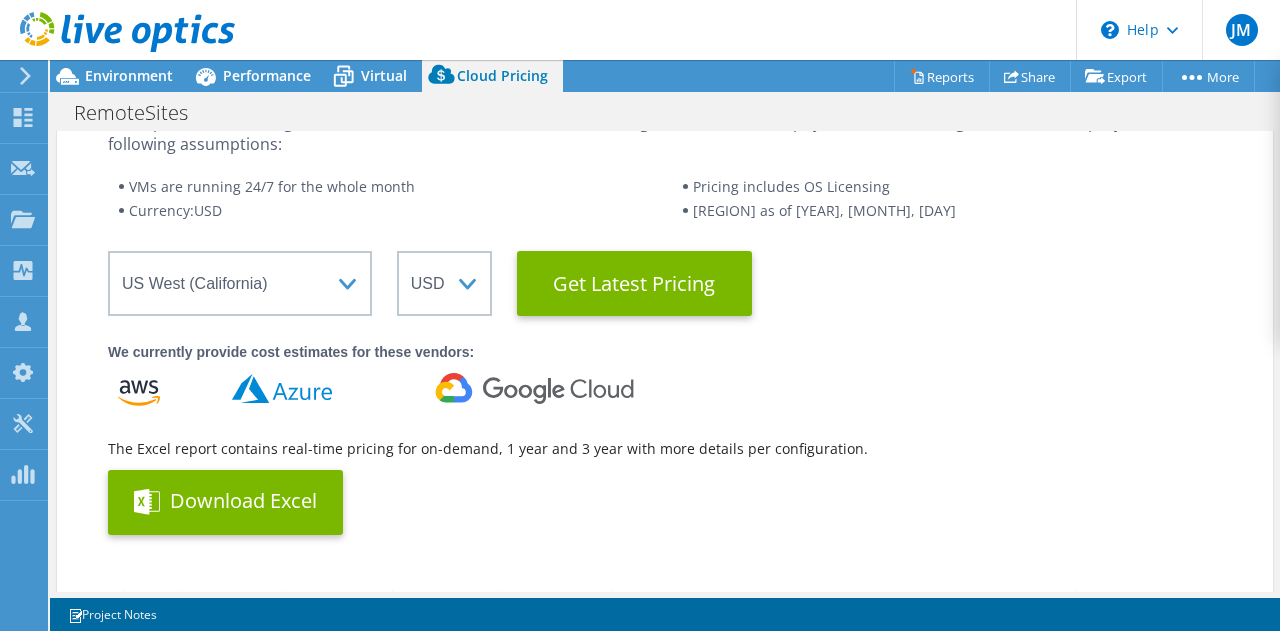 click on "Download Excel" at bounding box center (225, 502) 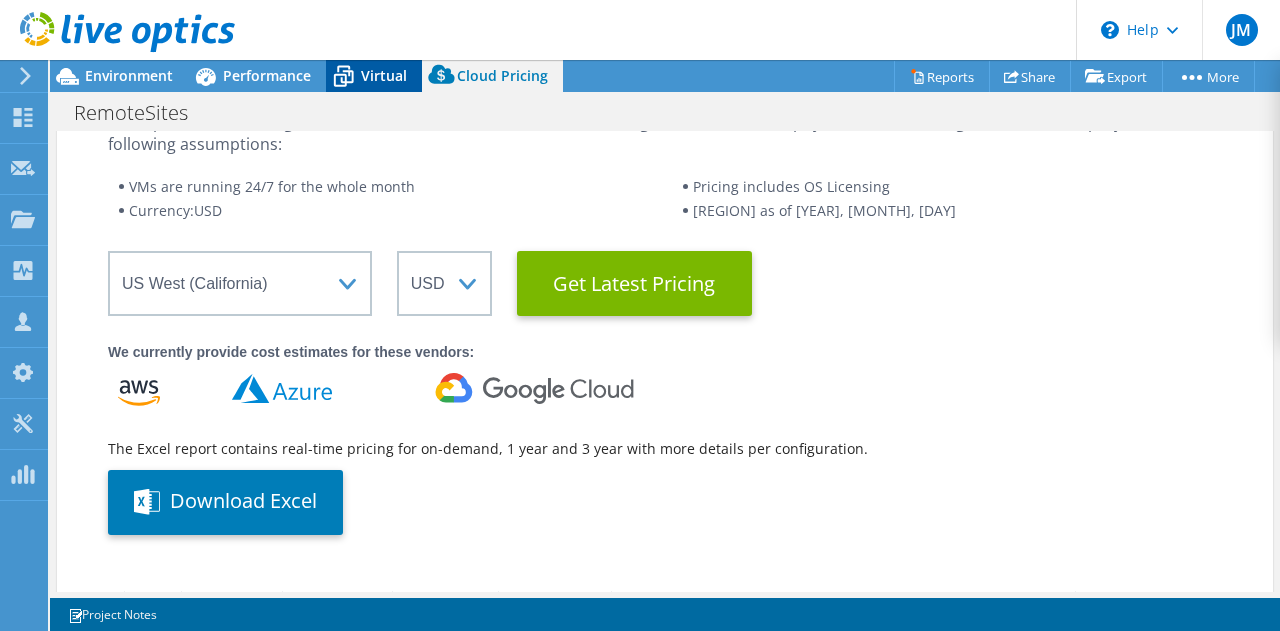 click on "Virtual" at bounding box center (384, 75) 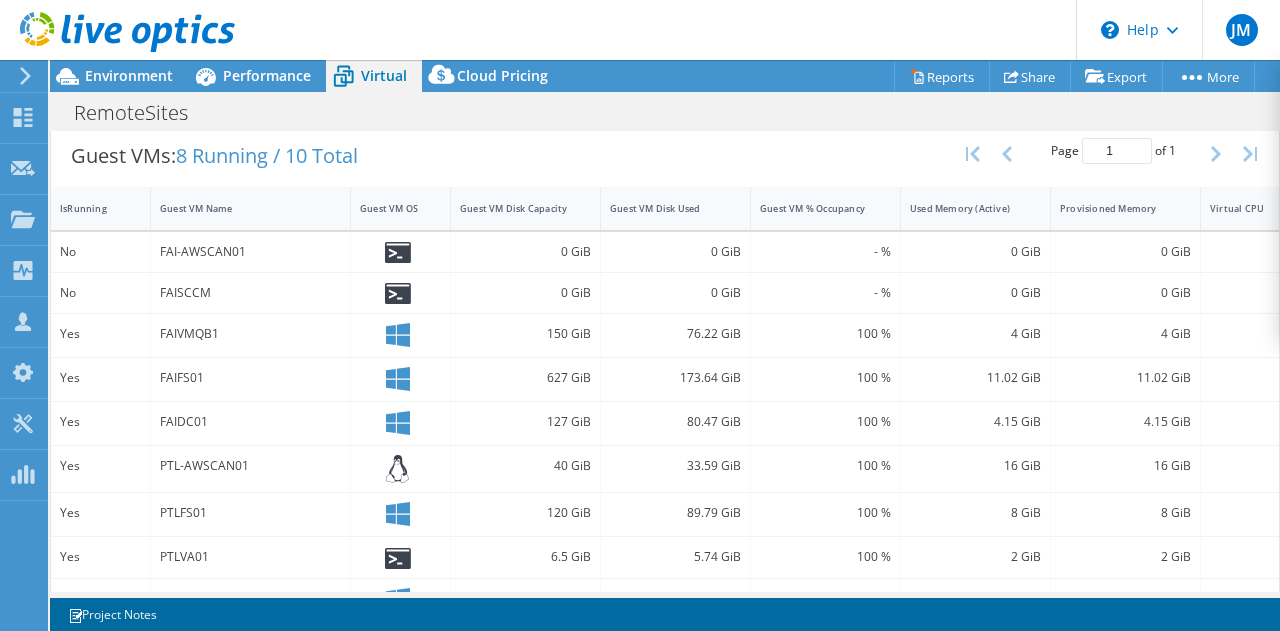 scroll, scrollTop: 492, scrollLeft: 0, axis: vertical 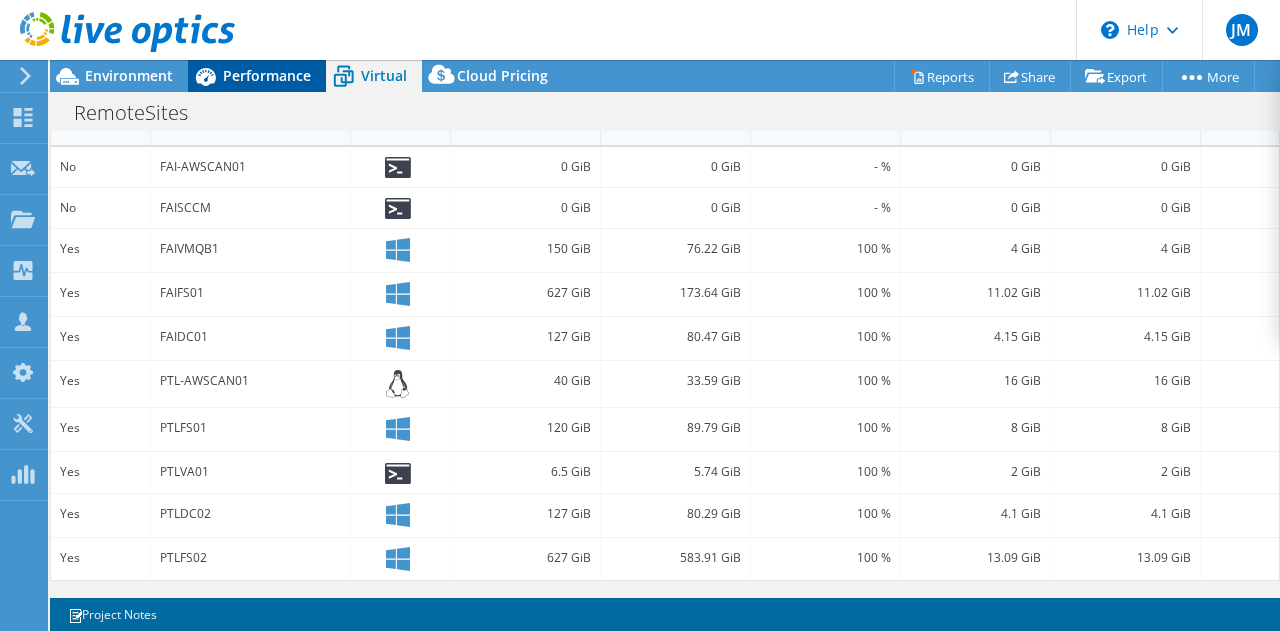 click on "Performance" at bounding box center (267, 75) 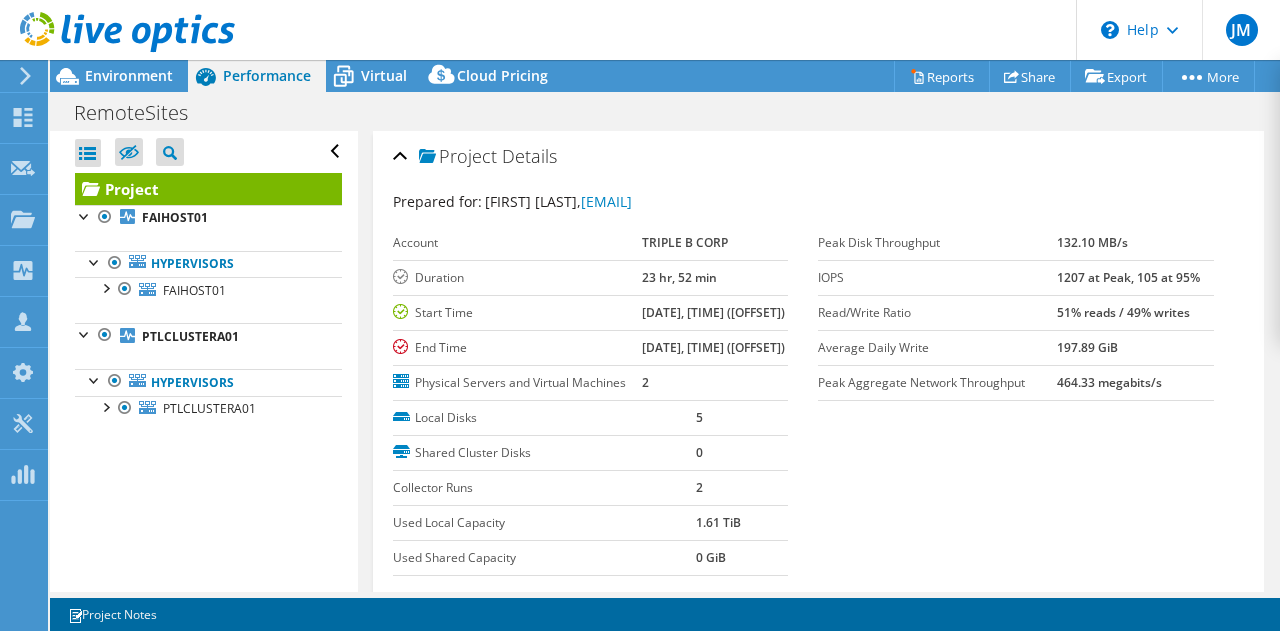 scroll, scrollTop: 0, scrollLeft: 0, axis: both 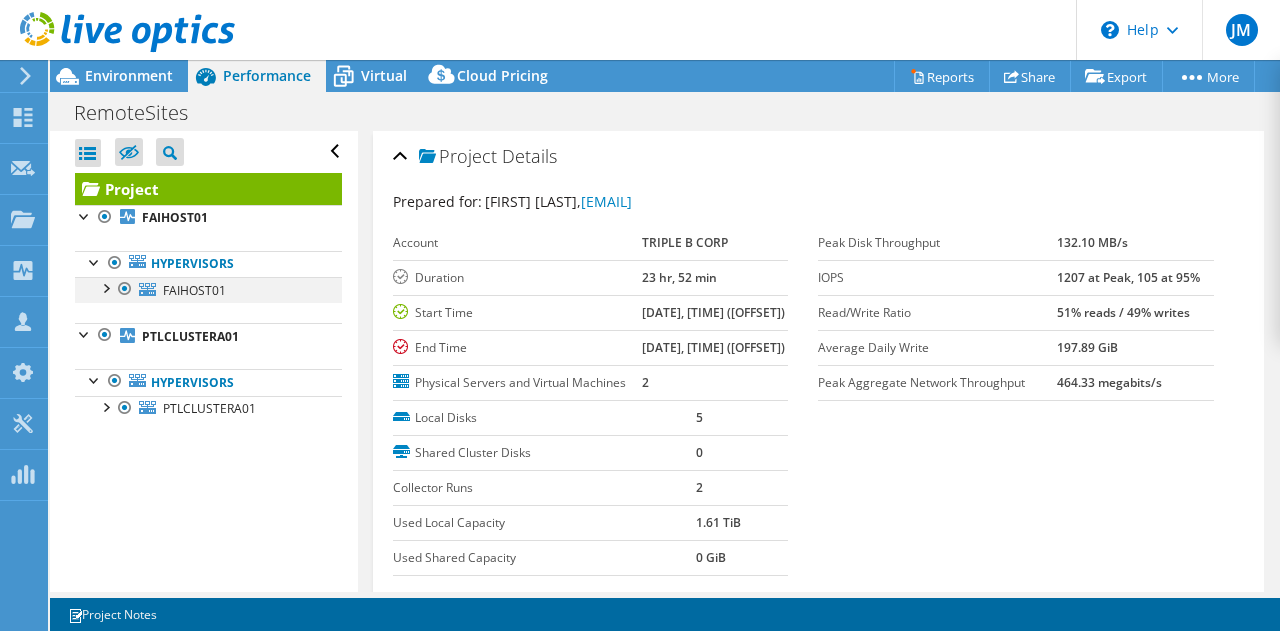 click at bounding box center [105, 287] 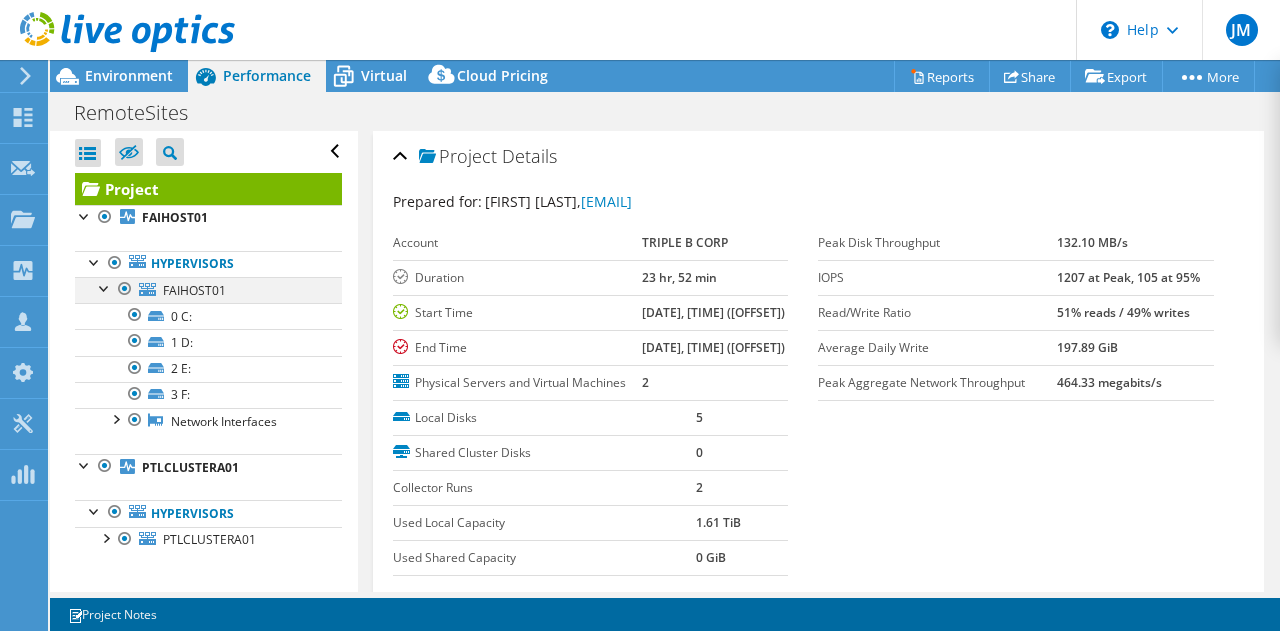 click at bounding box center (105, 287) 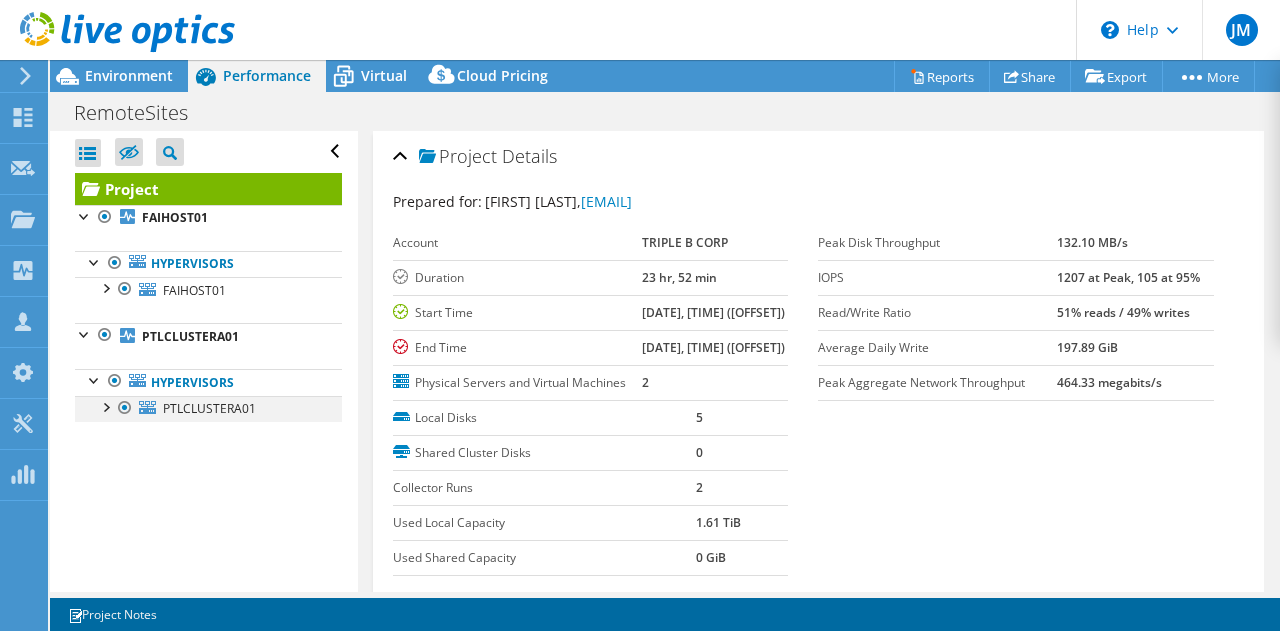 click at bounding box center [125, 408] 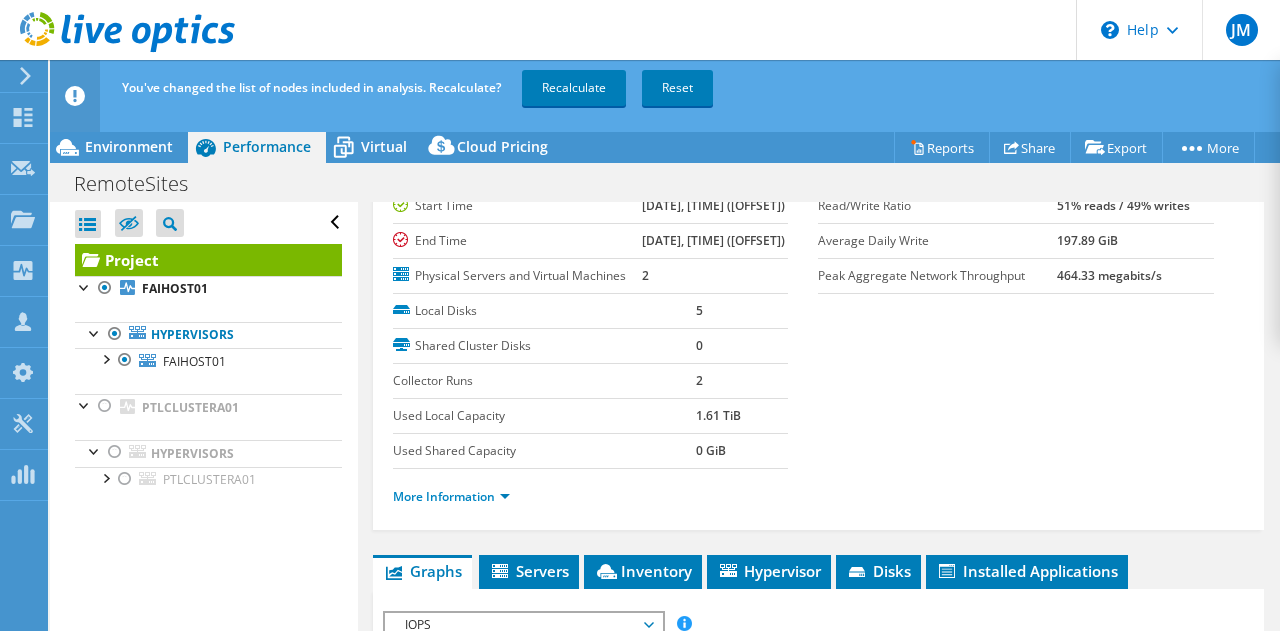 scroll, scrollTop: 400, scrollLeft: 0, axis: vertical 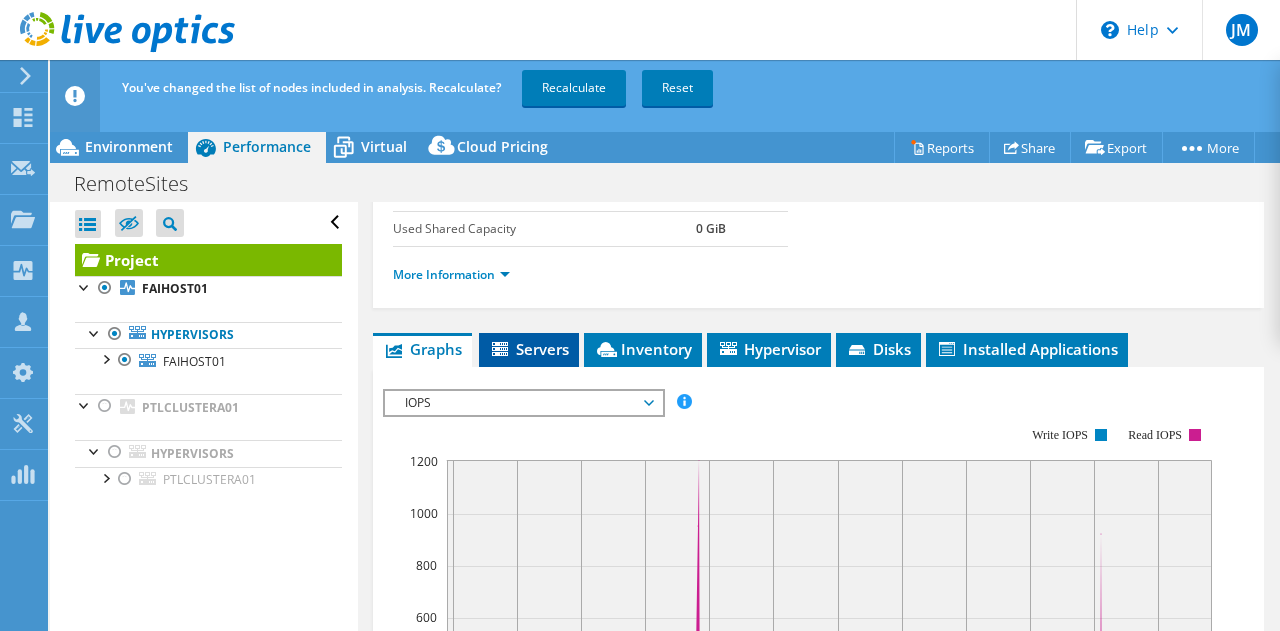 click on "Servers" at bounding box center (529, 349) 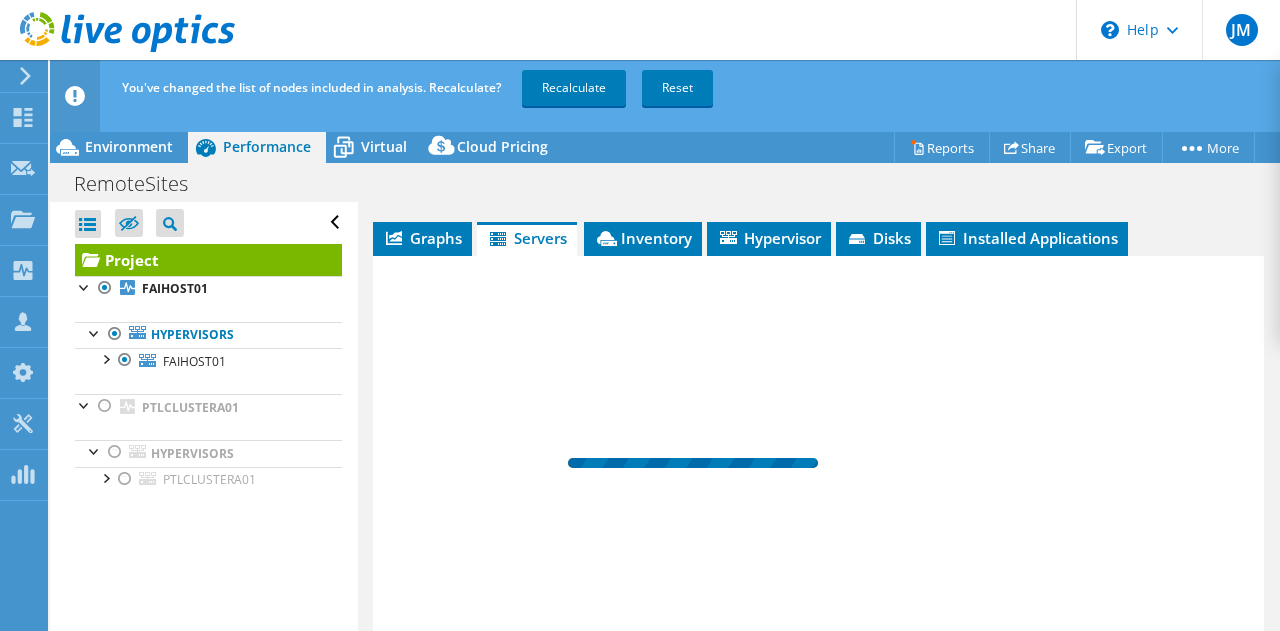scroll, scrollTop: 600, scrollLeft: 0, axis: vertical 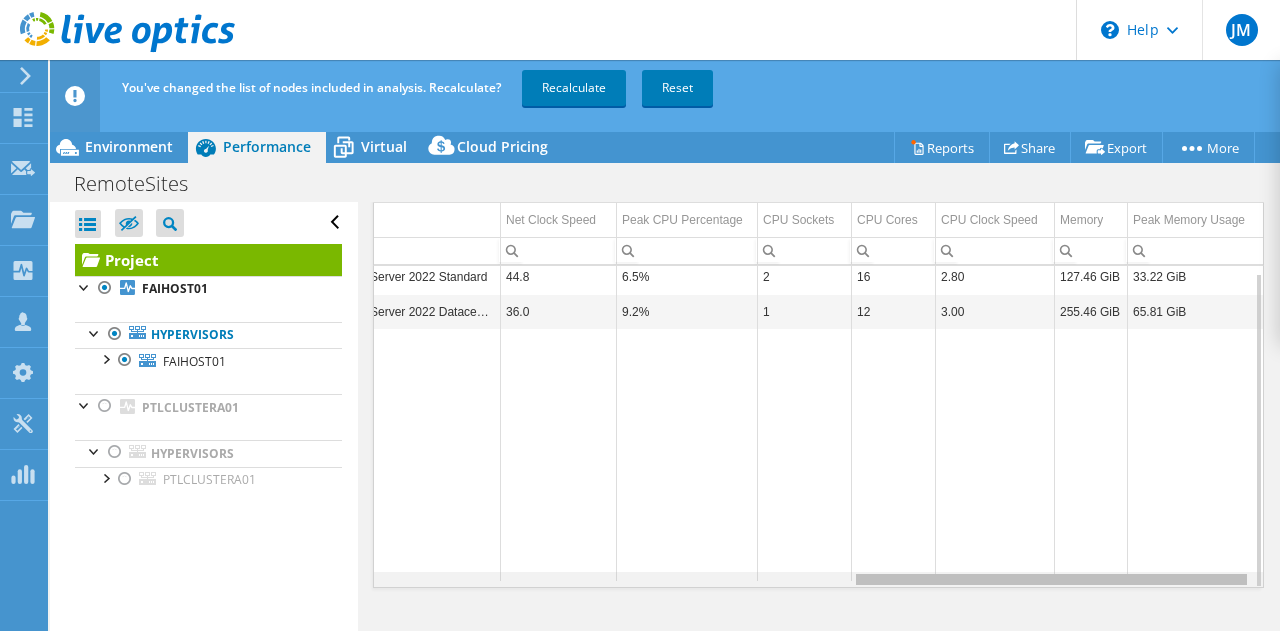 drag, startPoint x: 700, startPoint y: 578, endPoint x: 1217, endPoint y: 513, distance: 521.07007 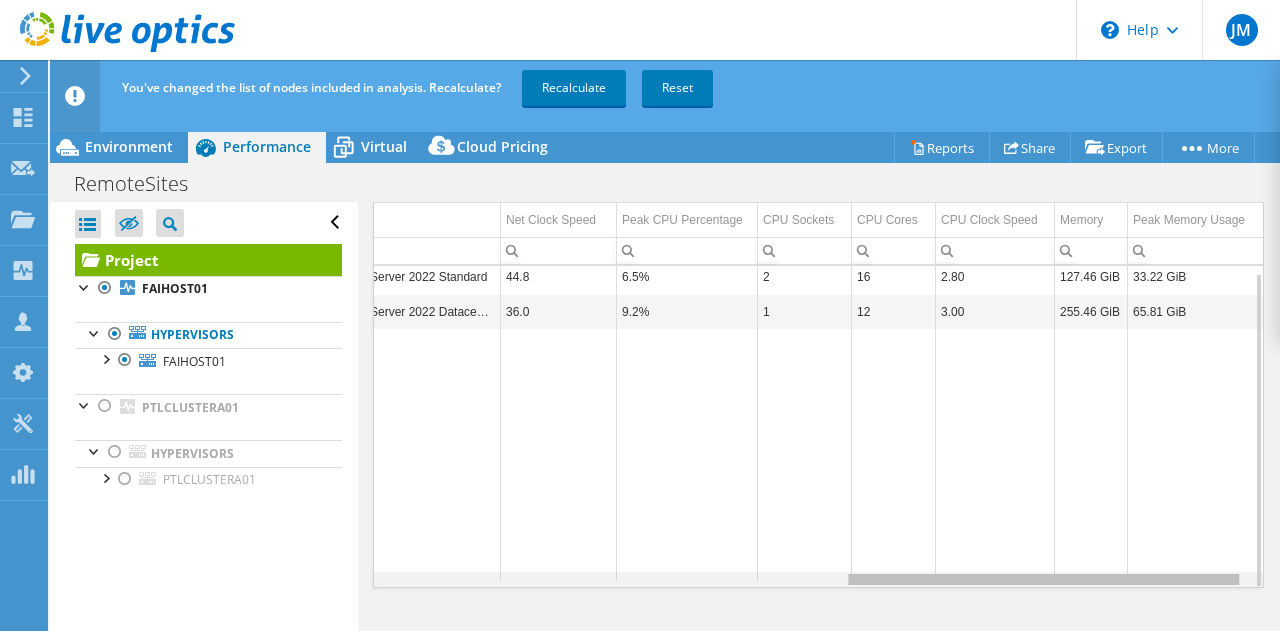 scroll, scrollTop: 7, scrollLeft: 925, axis: both 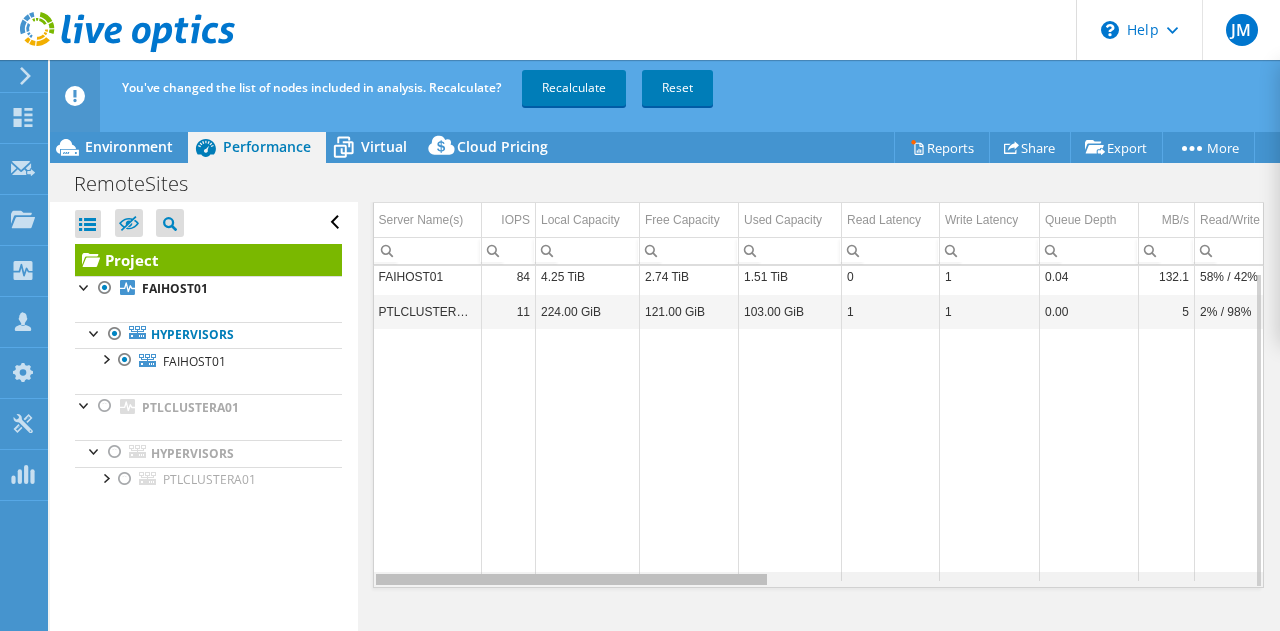 drag, startPoint x: 893, startPoint y: 577, endPoint x: 335, endPoint y: 594, distance: 558.2589 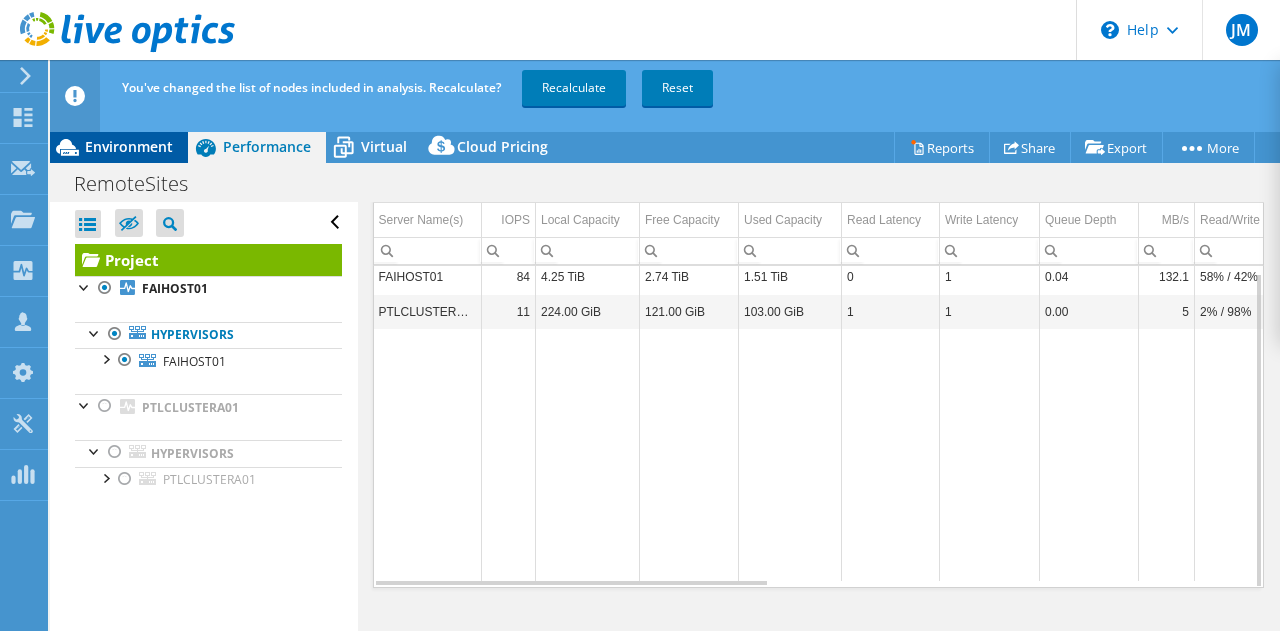click on "Environment" at bounding box center (129, 146) 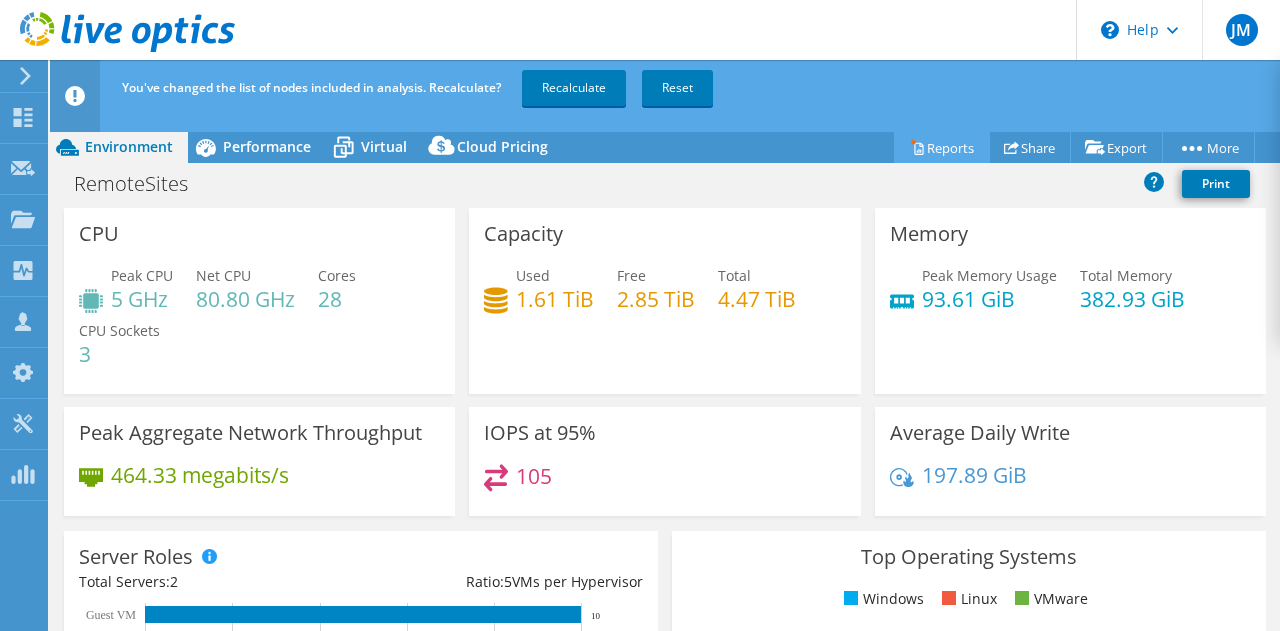 click on "Reports" at bounding box center [942, 147] 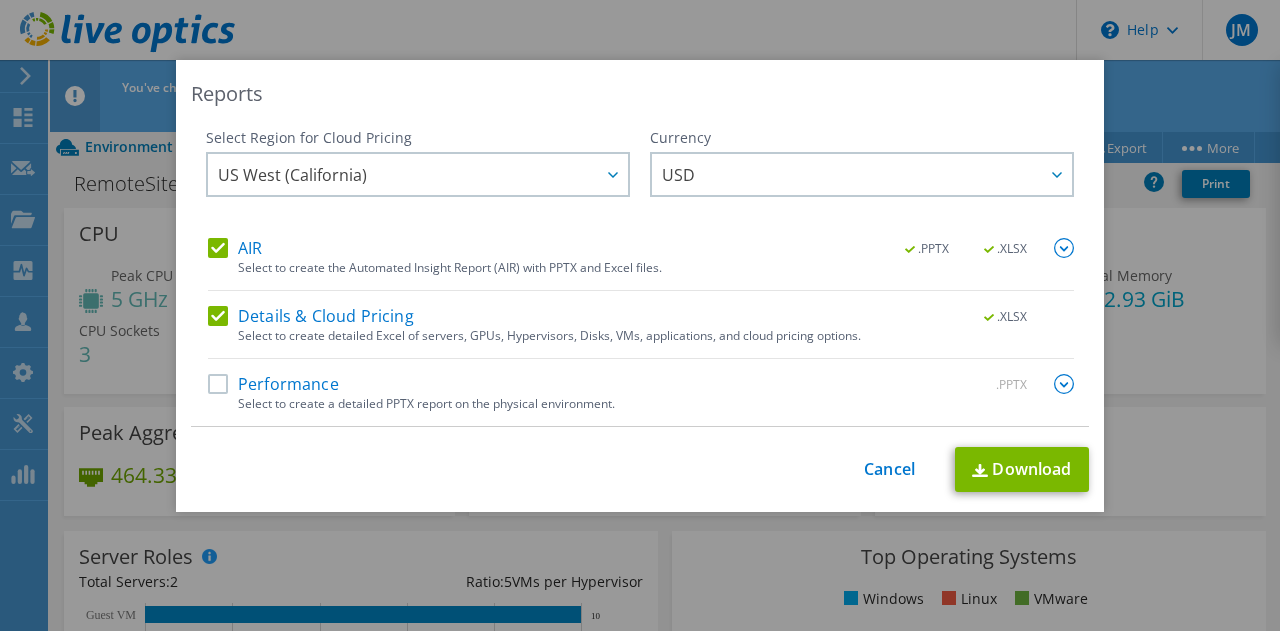 click on "Performance" at bounding box center [273, 384] 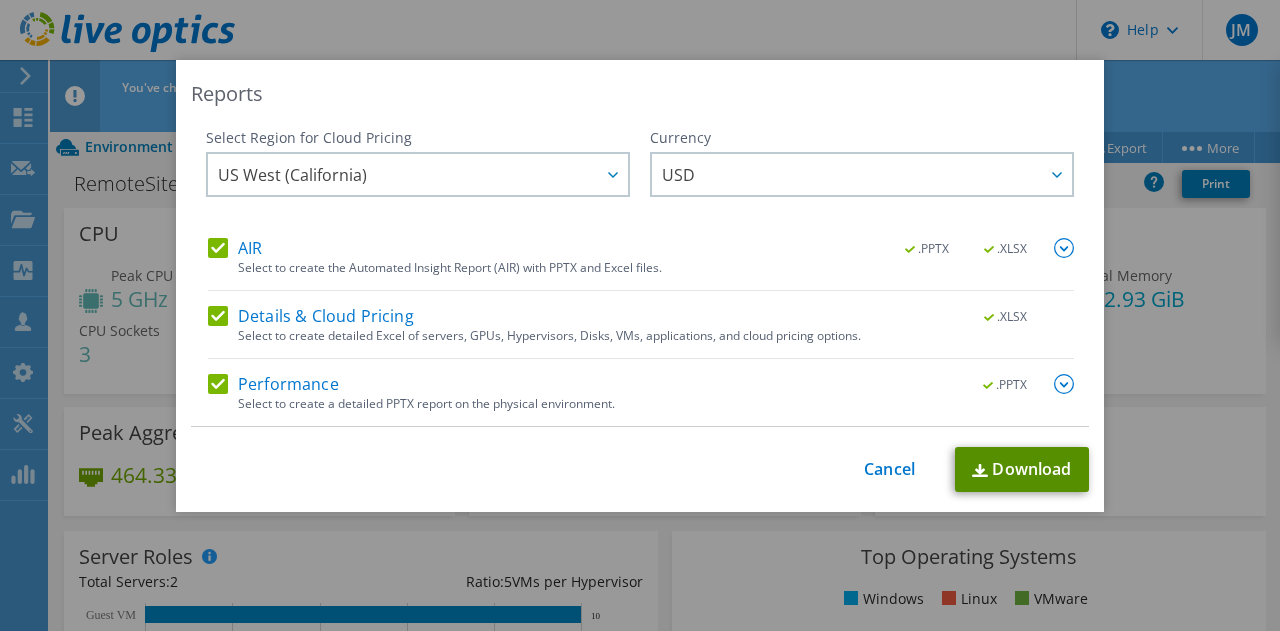 click on "Download" at bounding box center [1022, 469] 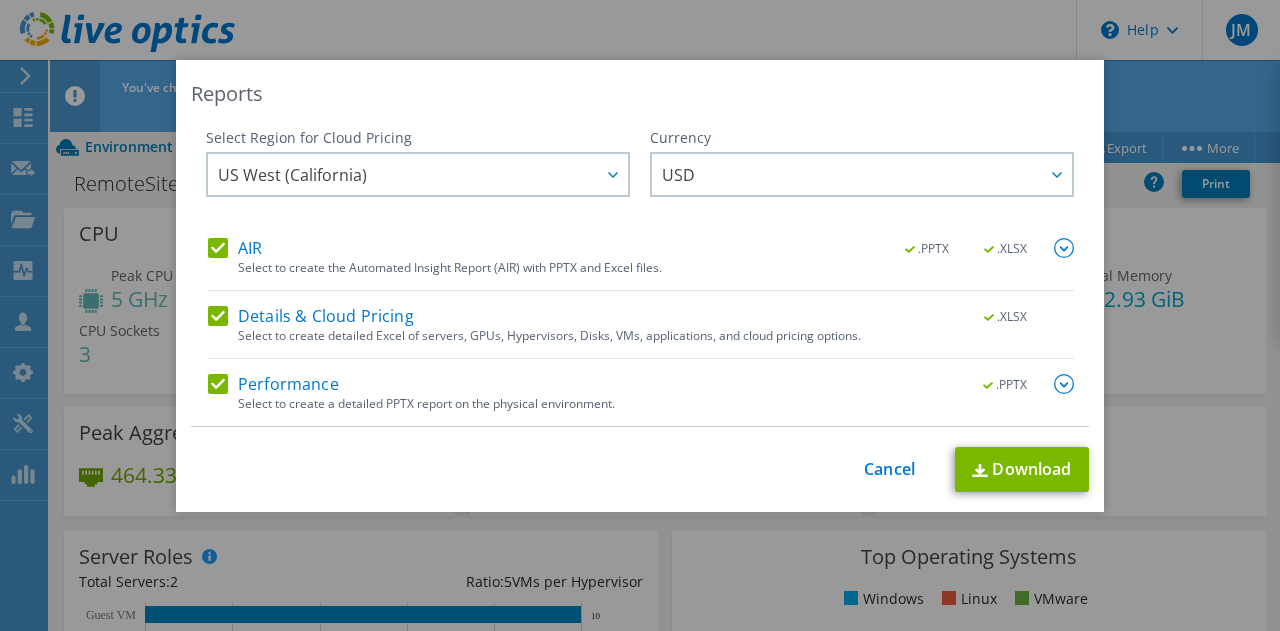 click on "Reports
Select Region for Cloud Pricing
Asia Pacific (Hong Kong)
Asia Pacific (Mumbai)
Asia Pacific (Seoul)
Asia Pacific (Singapore)
Asia Pacific (Tokyo)
Australia
Canada
Europe (Frankfurt)
Europe (London)
South America (Sao Paulo)
US East (Virginia)
US West (California)
US West (California) 				 ARS" at bounding box center (640, 315) 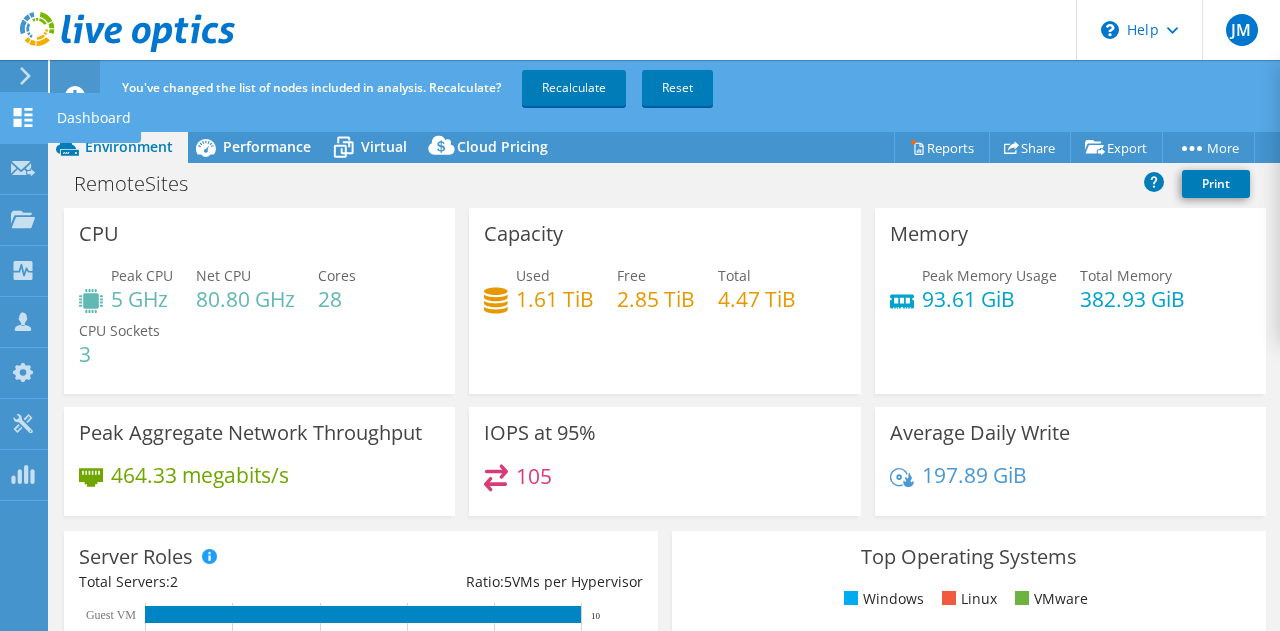 click on "Dashboard" at bounding box center [-66, 118] 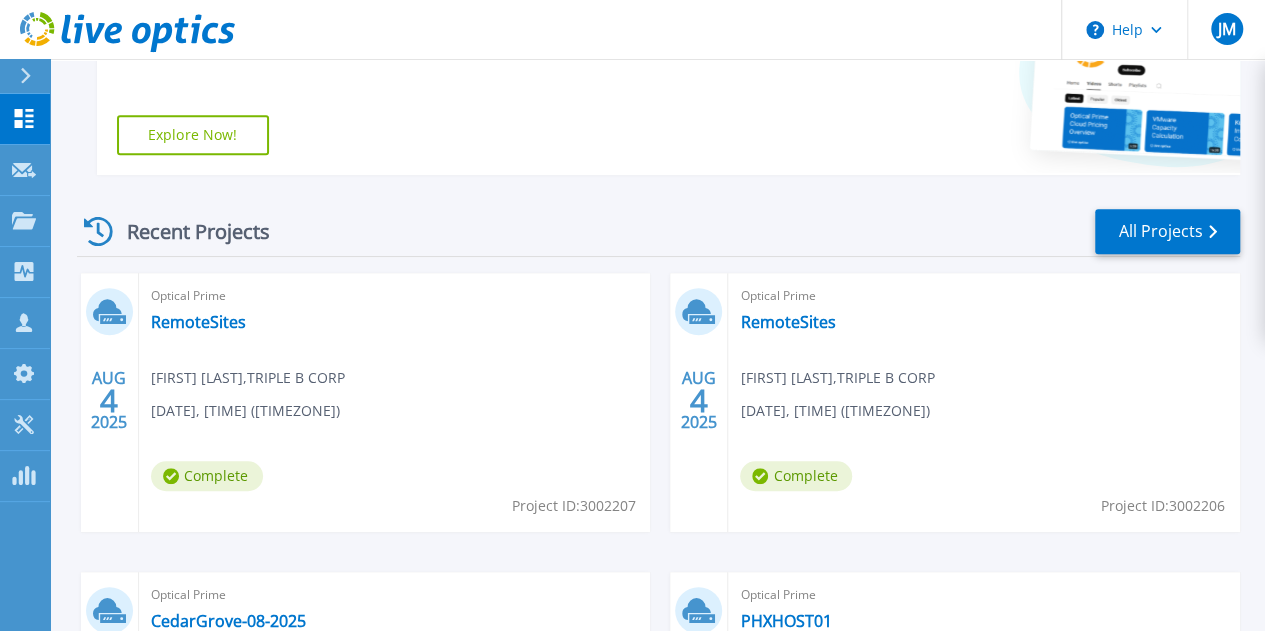 scroll, scrollTop: 500, scrollLeft: 0, axis: vertical 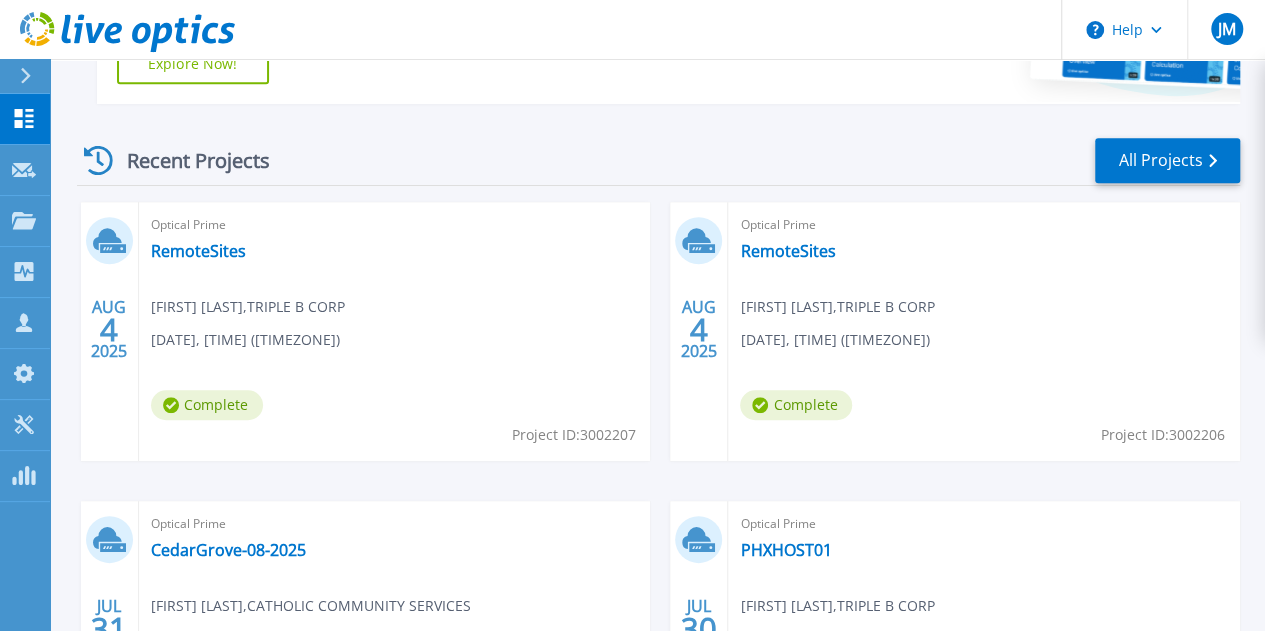 click on "Complete" at bounding box center [207, 405] 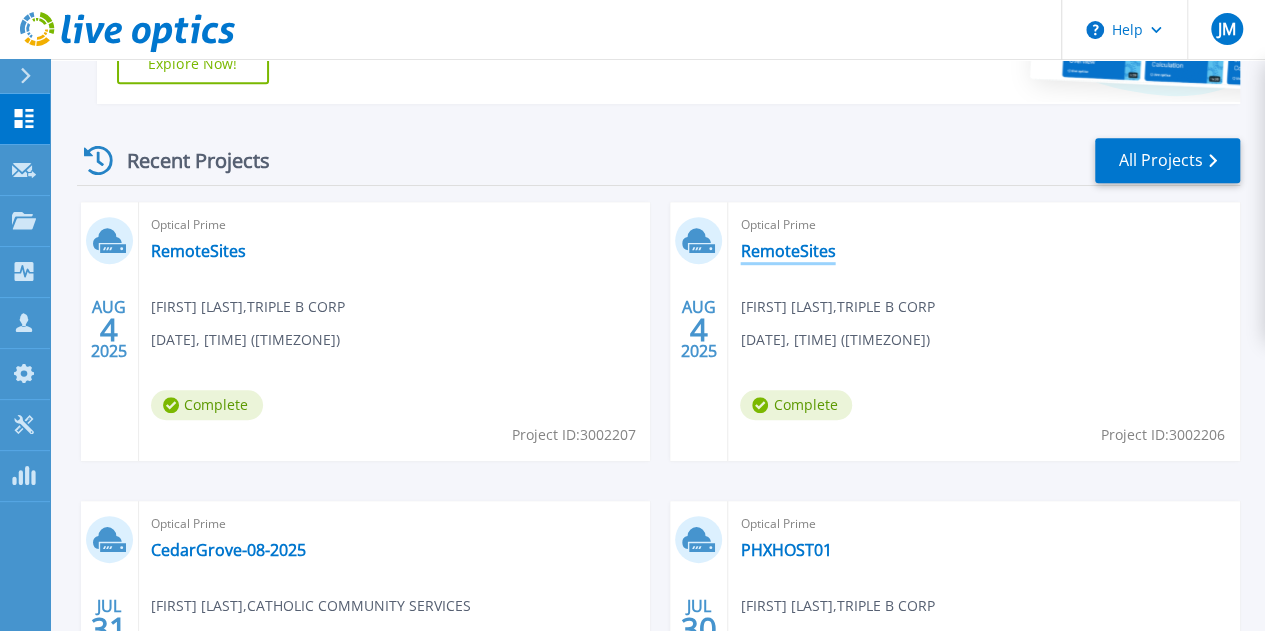 click on "RemoteSites" at bounding box center [787, 251] 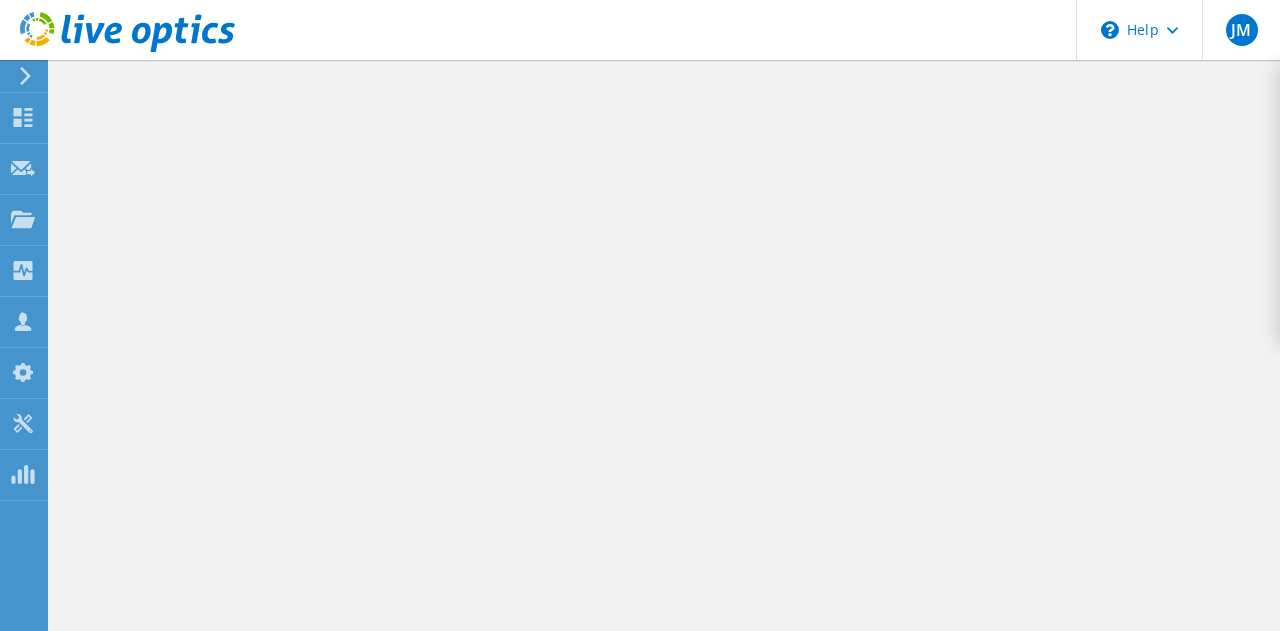 scroll, scrollTop: 0, scrollLeft: 0, axis: both 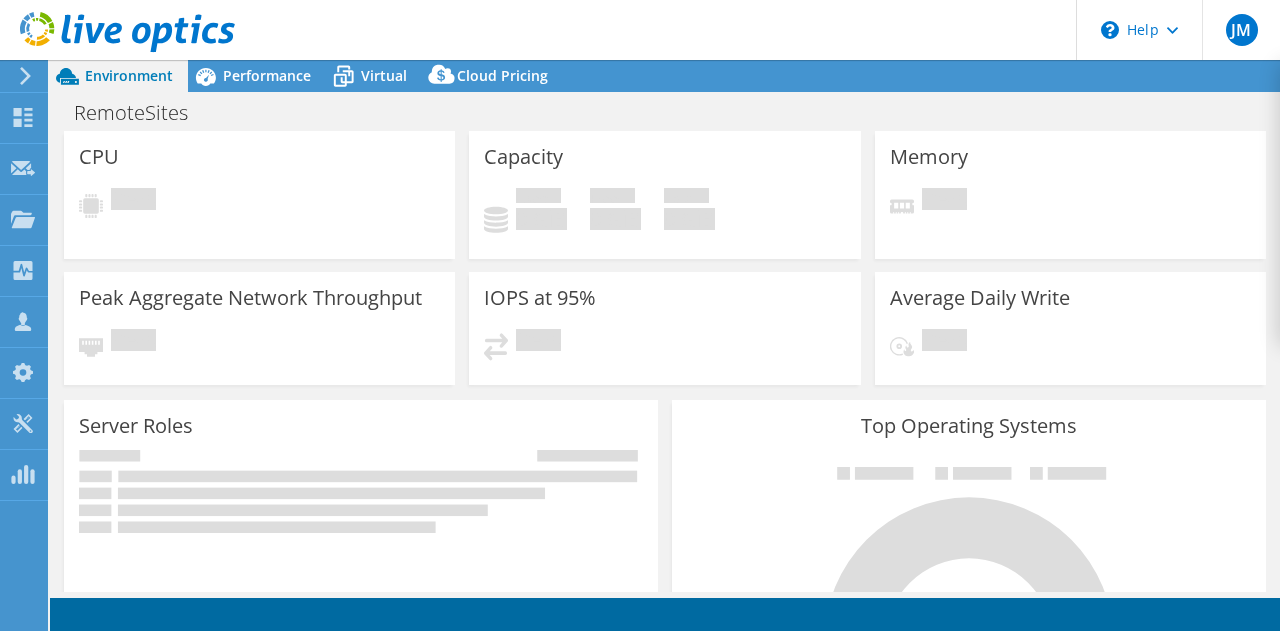 select on "USD" 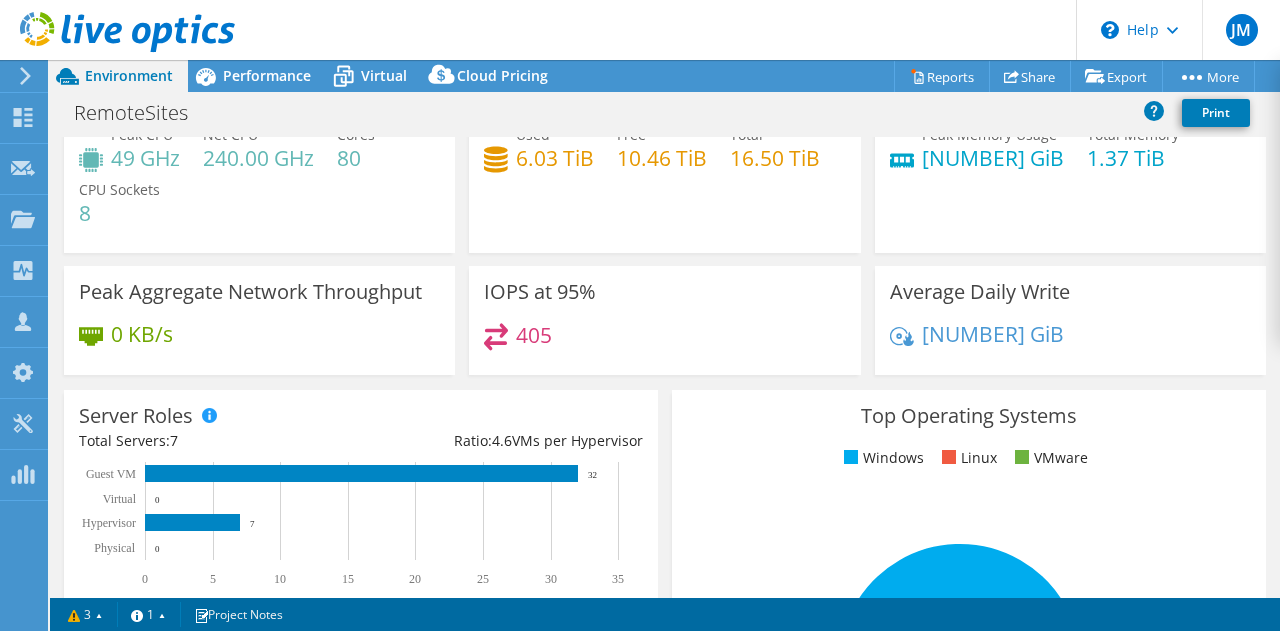 scroll, scrollTop: 100, scrollLeft: 0, axis: vertical 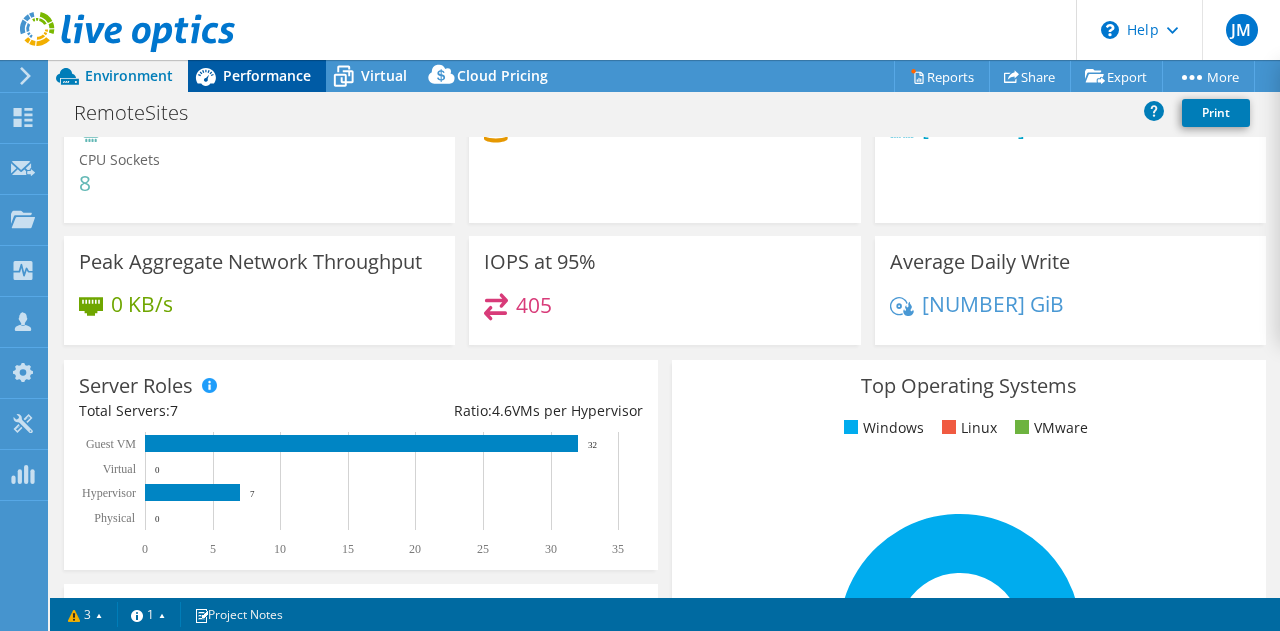click on "Performance" at bounding box center [267, 75] 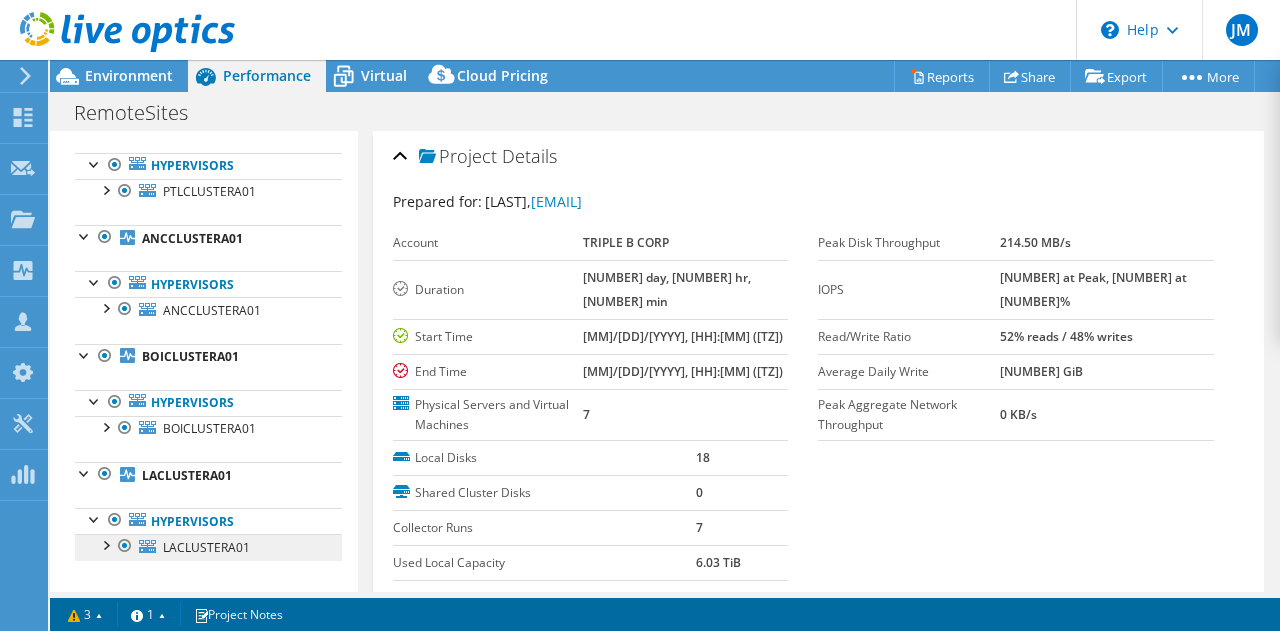 scroll, scrollTop: 459, scrollLeft: 0, axis: vertical 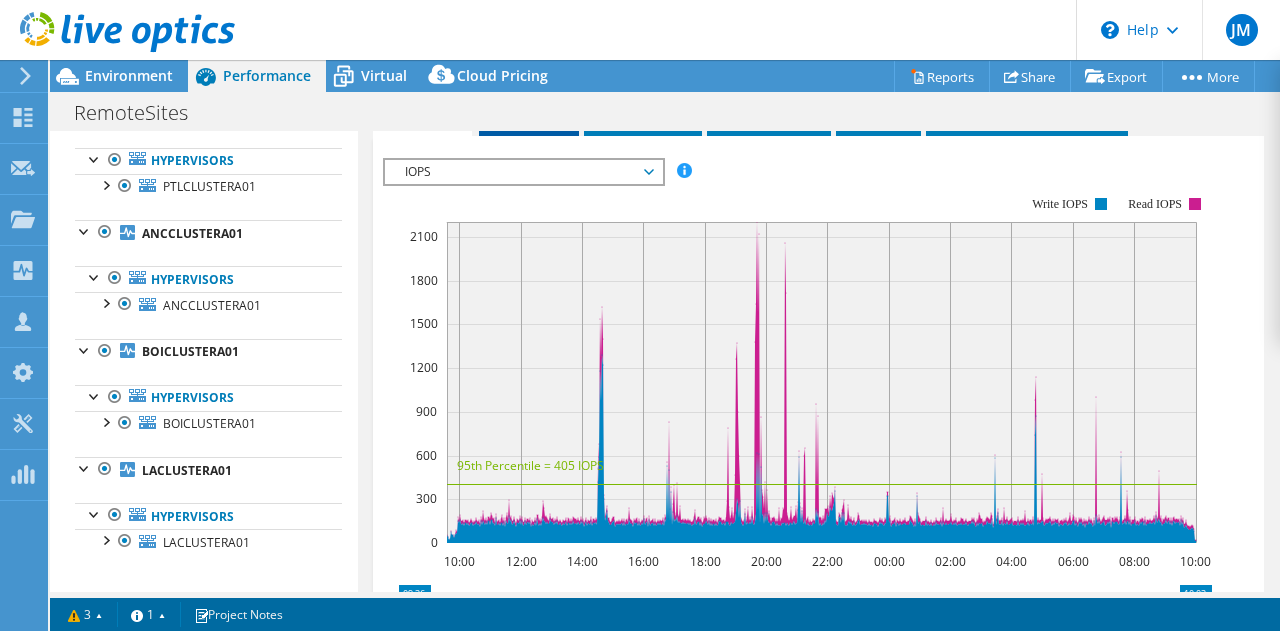 click on "Servers" at bounding box center [529, 118] 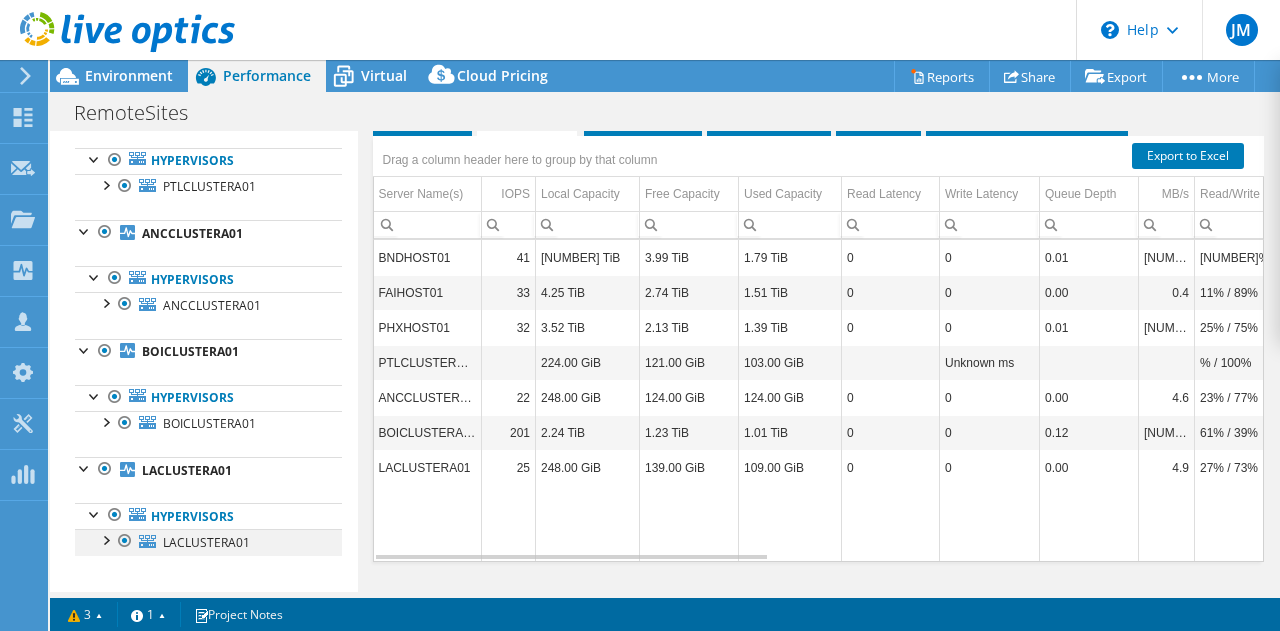 click at bounding box center [105, 539] 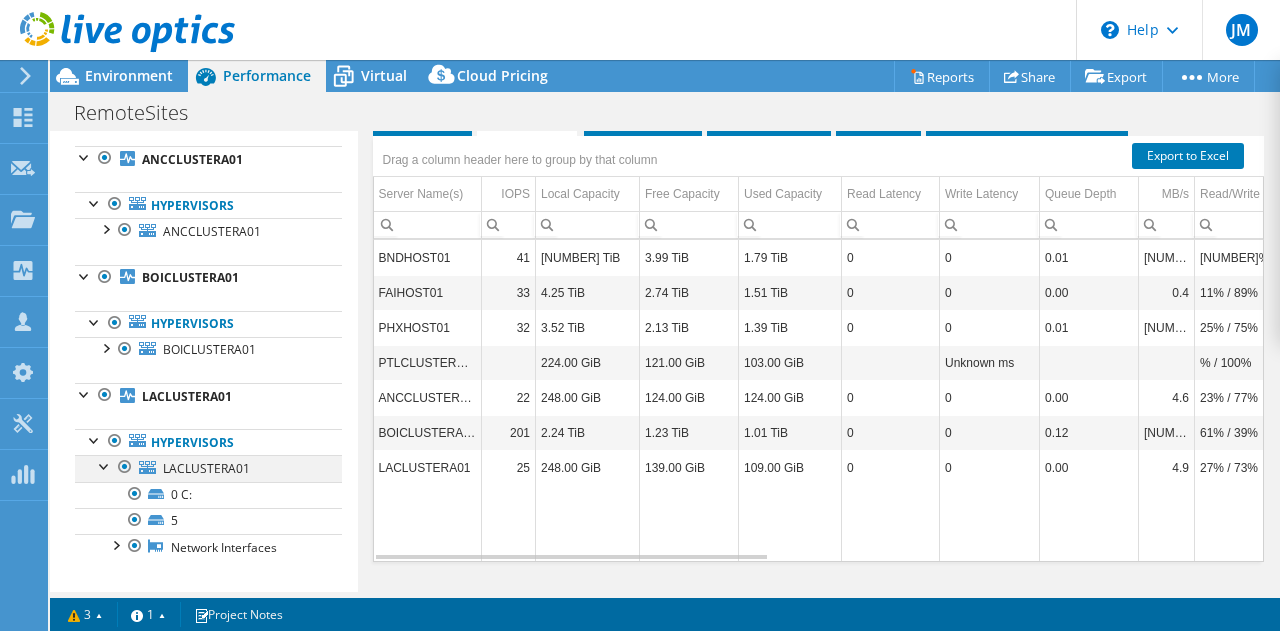 scroll, scrollTop: 537, scrollLeft: 0, axis: vertical 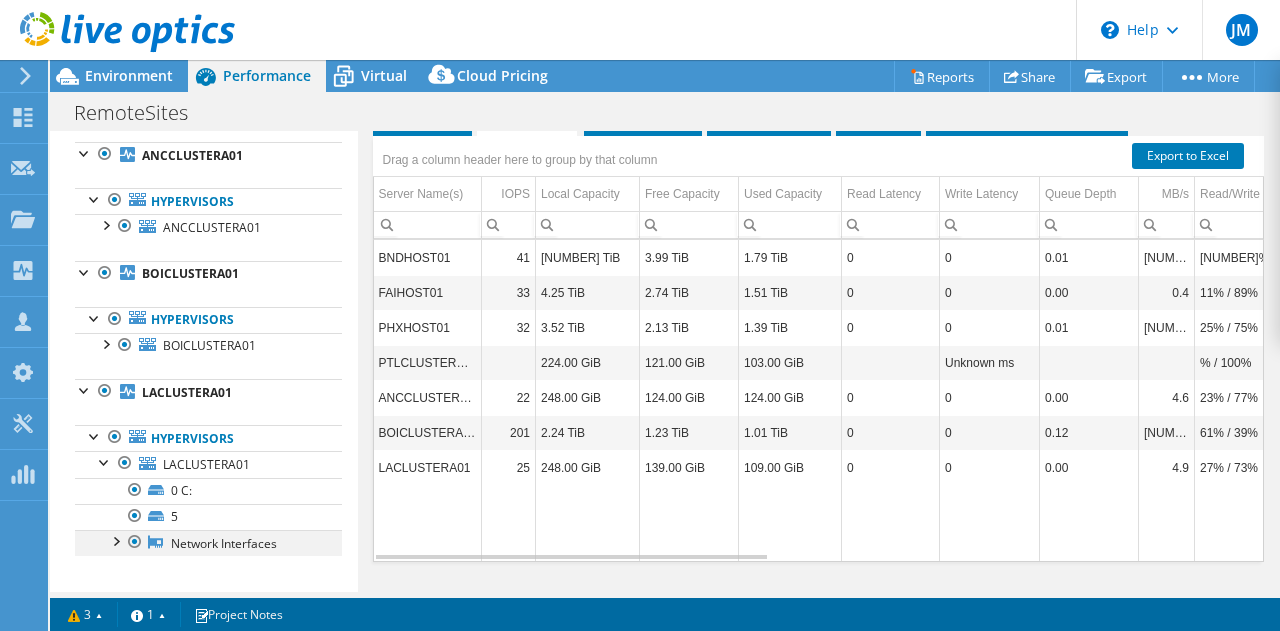 click at bounding box center [115, 540] 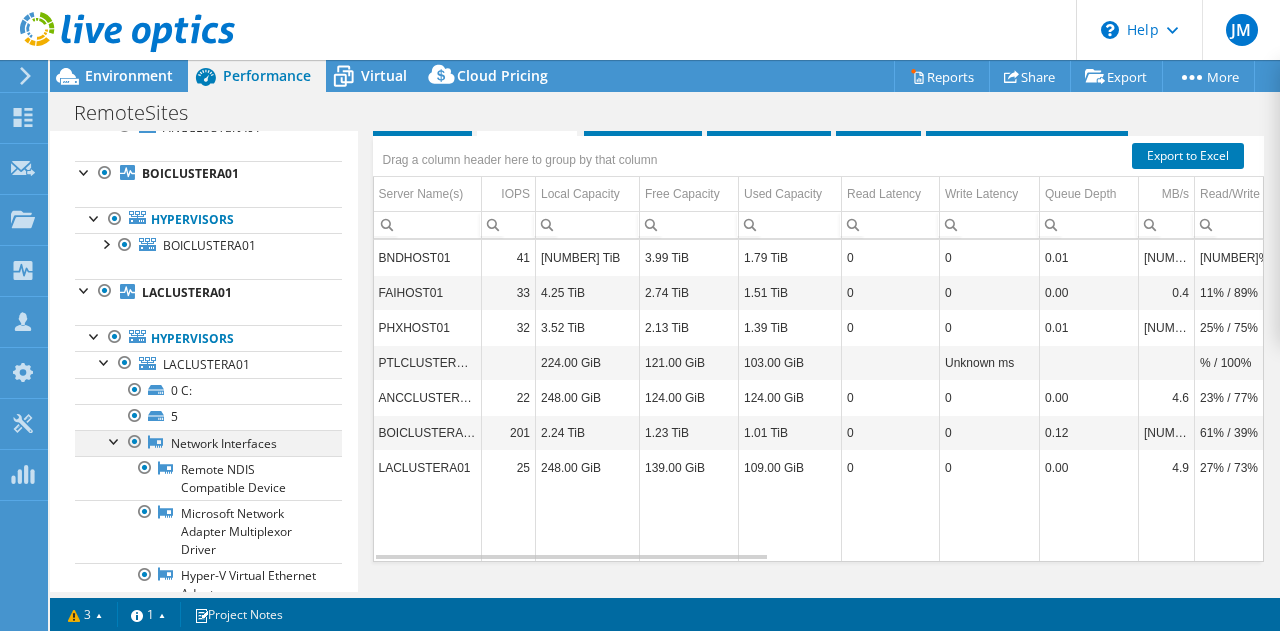 scroll, scrollTop: 686, scrollLeft: 0, axis: vertical 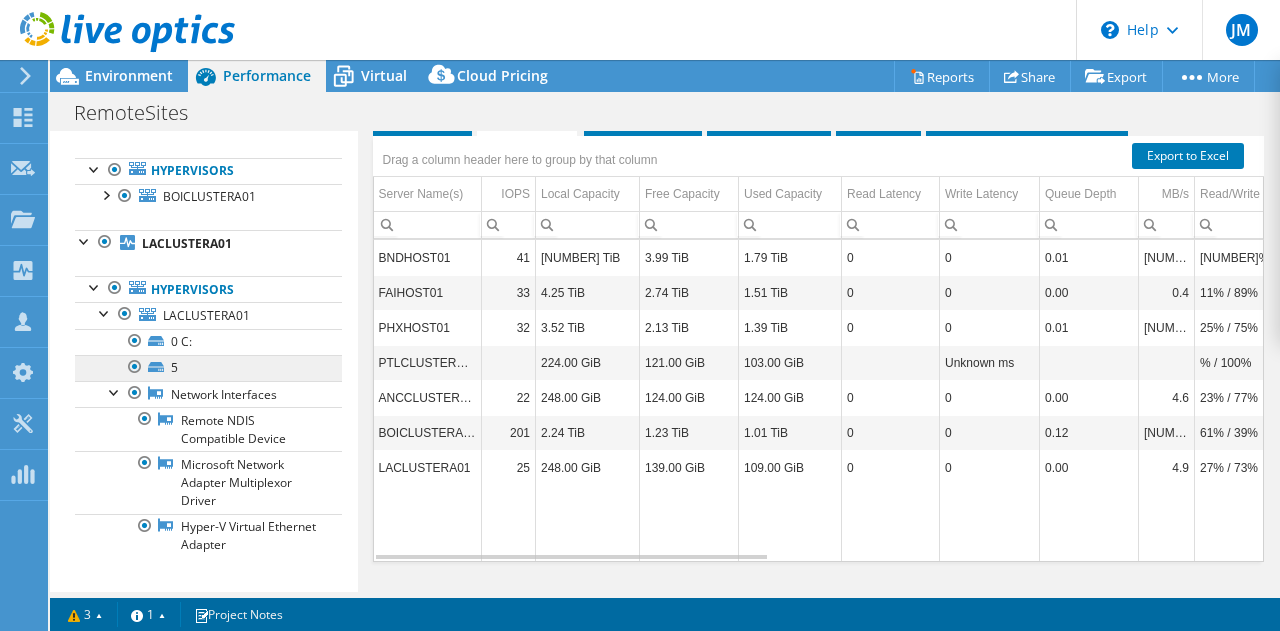 click at bounding box center (115, 391) 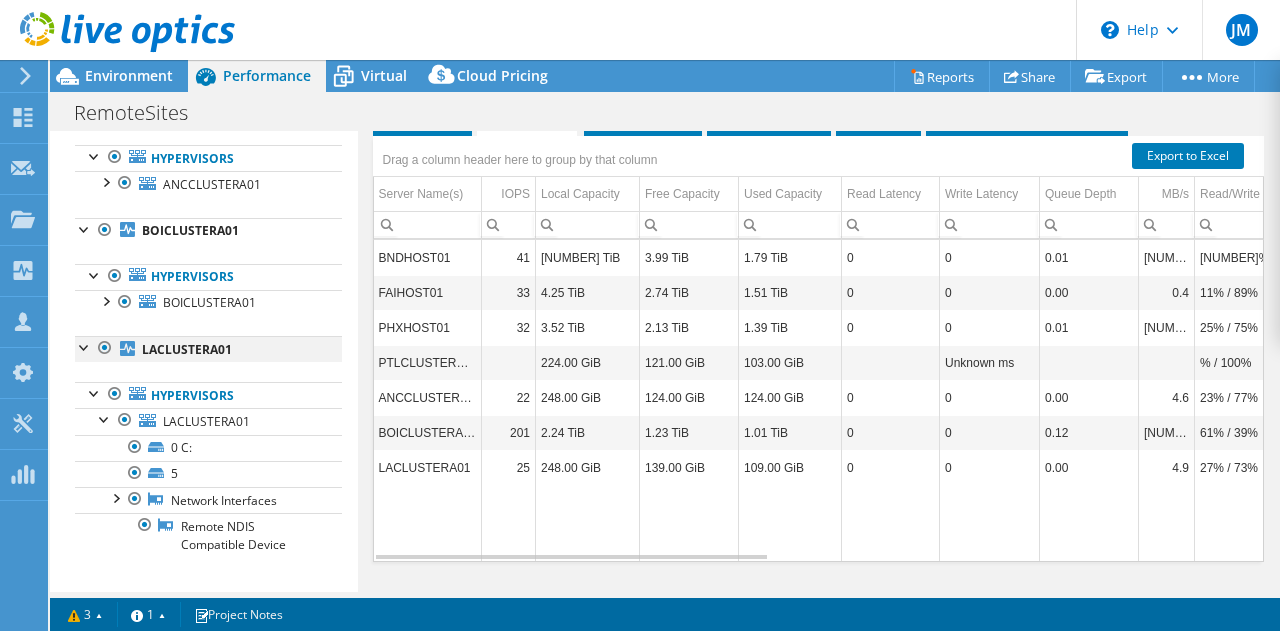 scroll, scrollTop: 537, scrollLeft: 0, axis: vertical 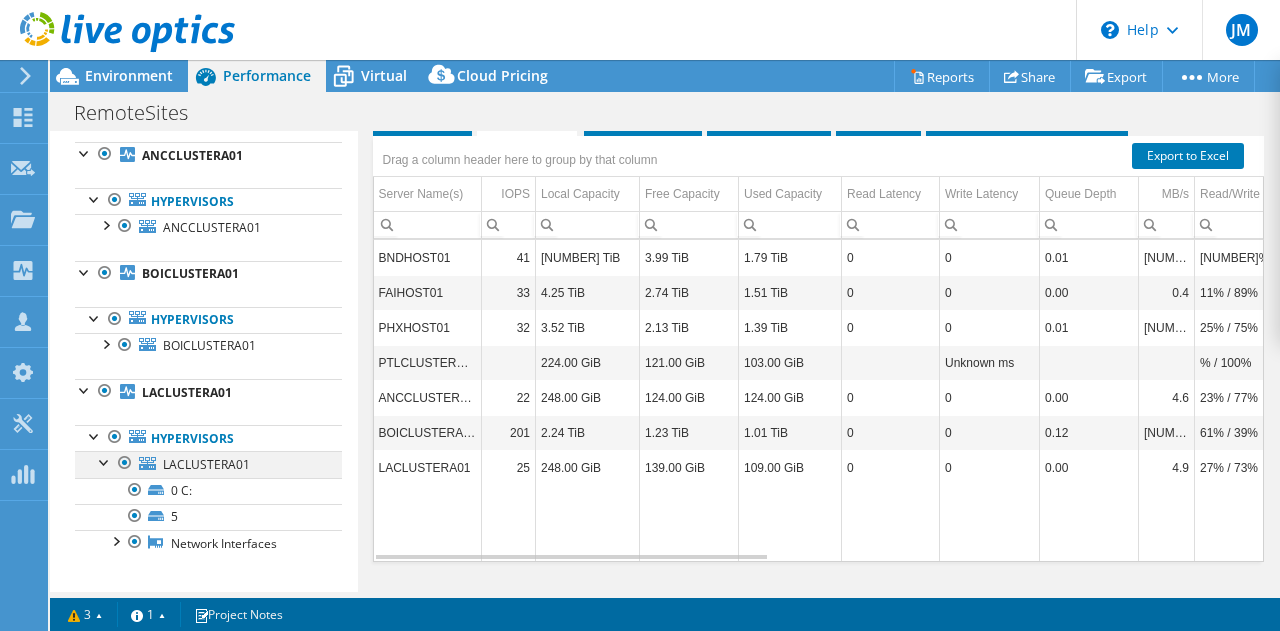 click at bounding box center [105, 461] 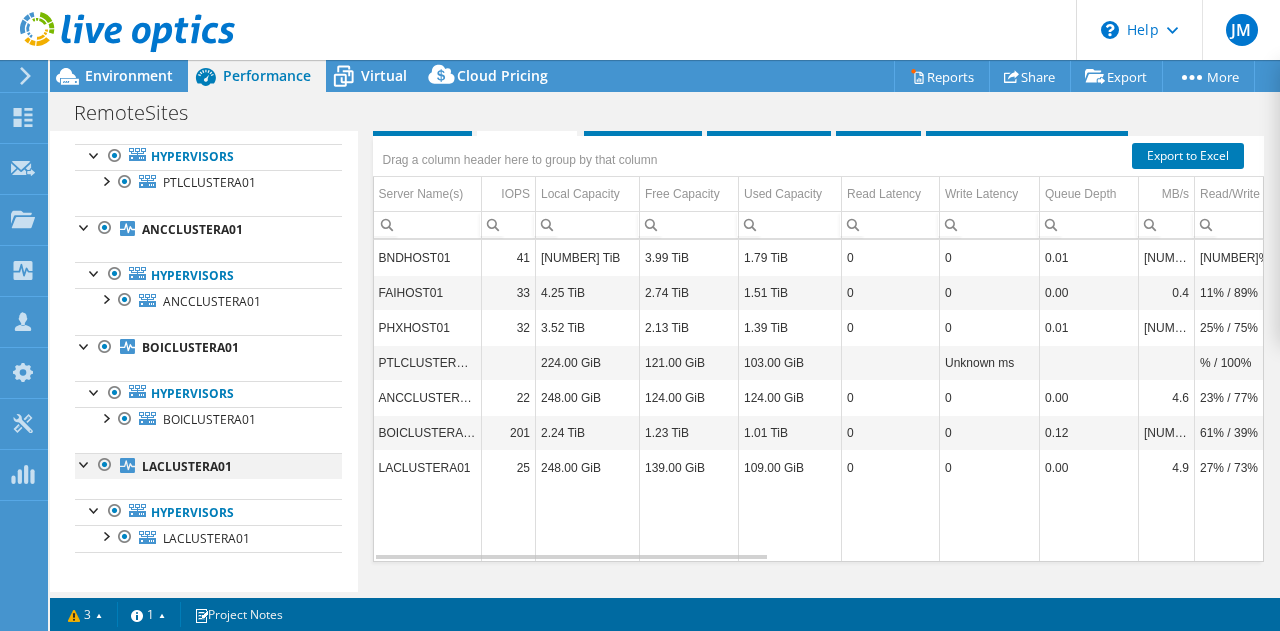 scroll, scrollTop: 459, scrollLeft: 0, axis: vertical 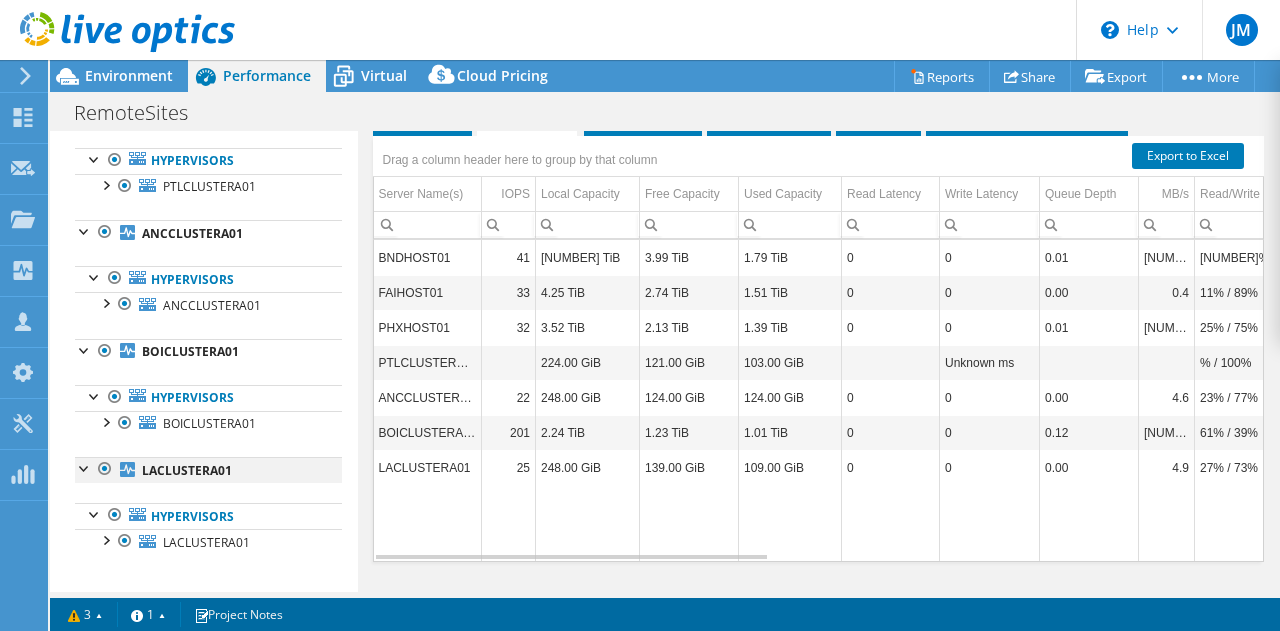 click at bounding box center [85, 467] 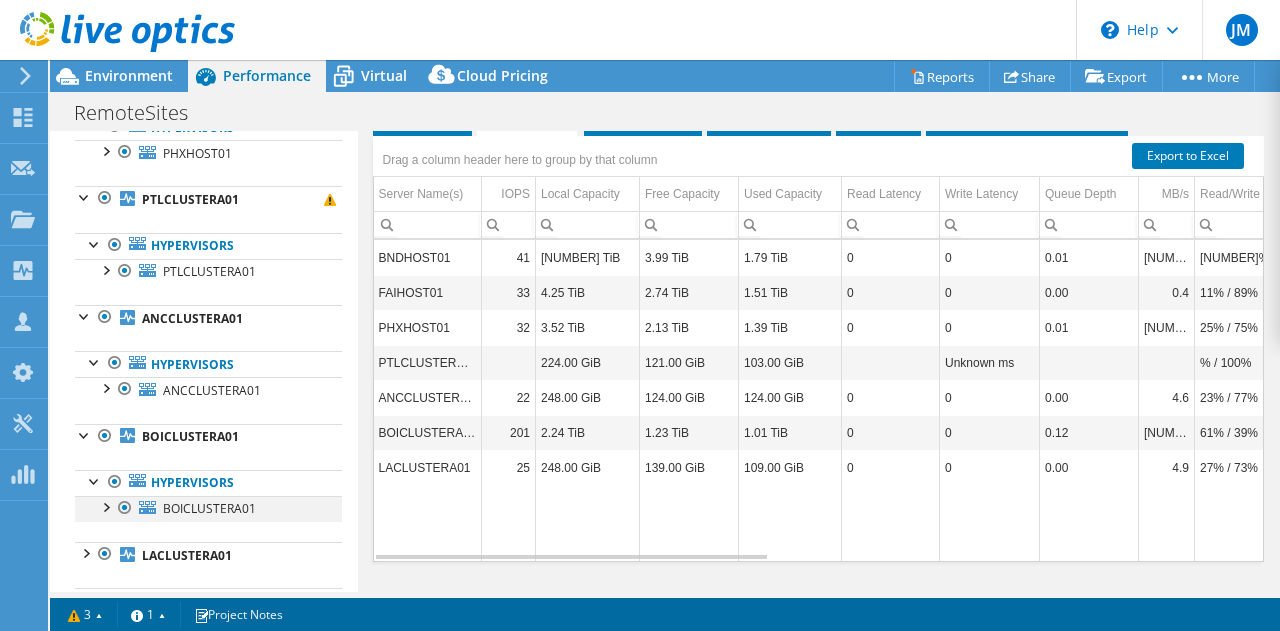 scroll, scrollTop: 368, scrollLeft: 0, axis: vertical 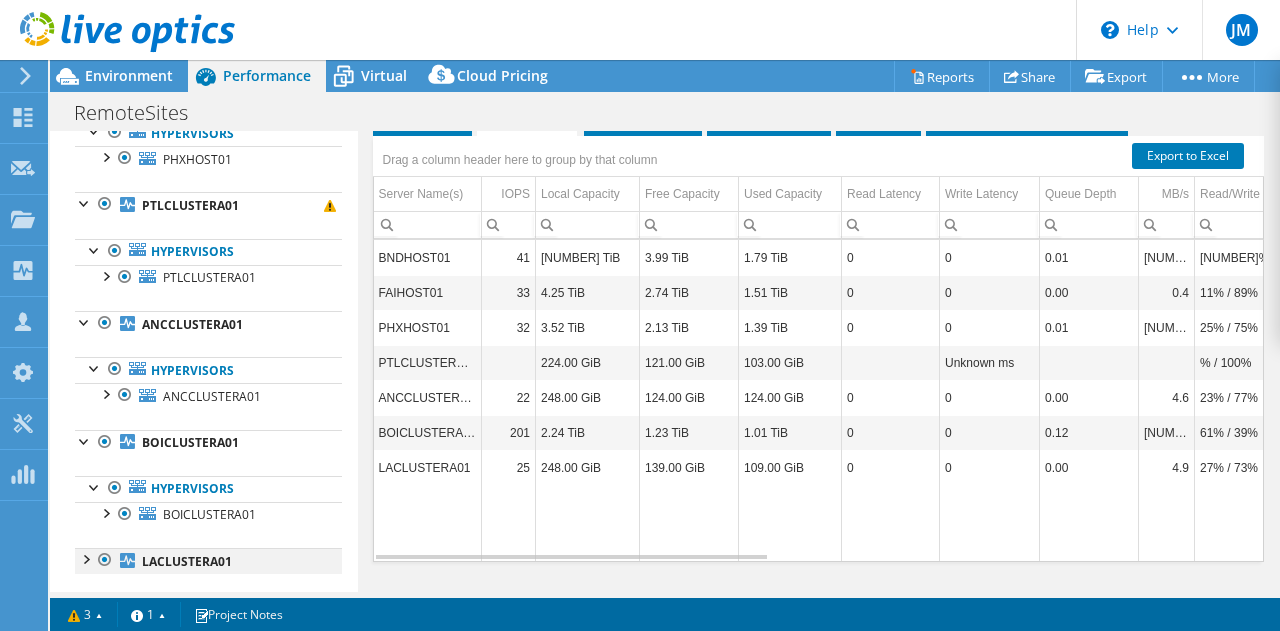 click at bounding box center [85, 558] 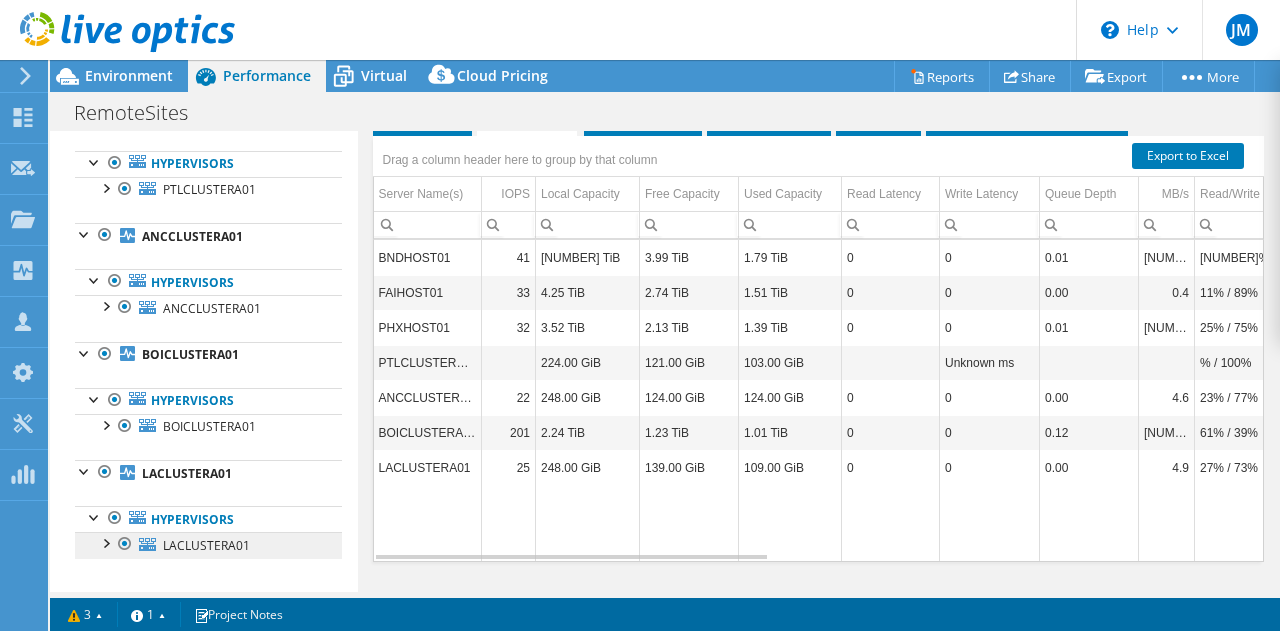 scroll, scrollTop: 459, scrollLeft: 0, axis: vertical 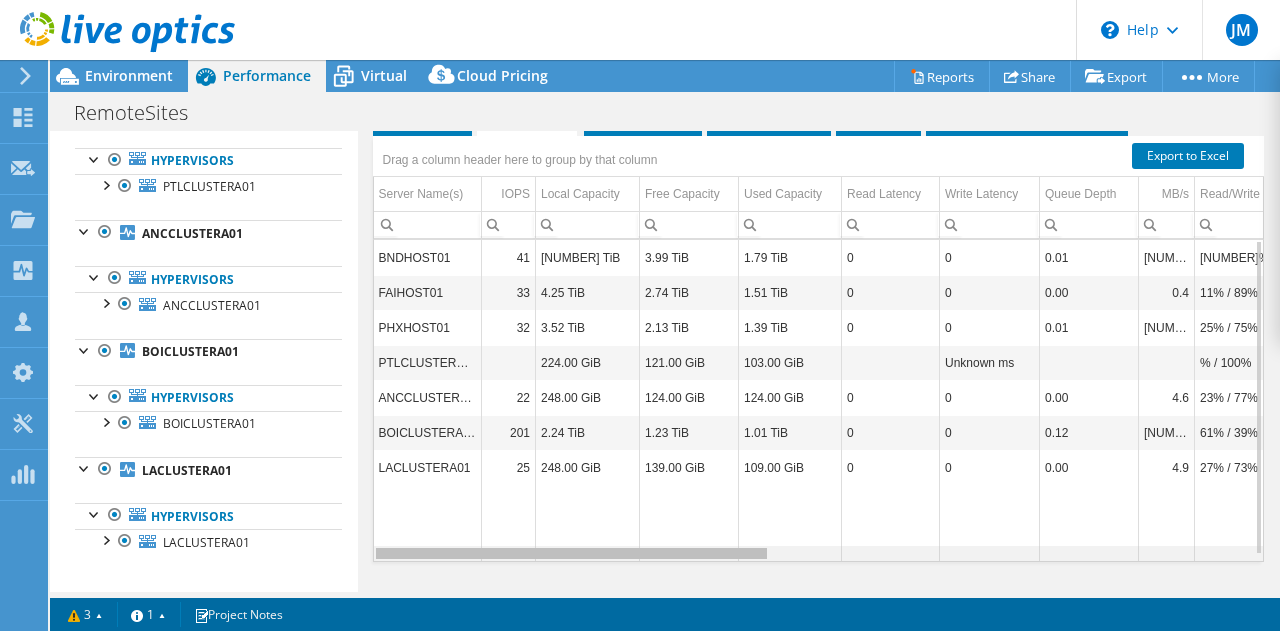drag, startPoint x: 756, startPoint y: 573, endPoint x: 779, endPoint y: 610, distance: 43.56604 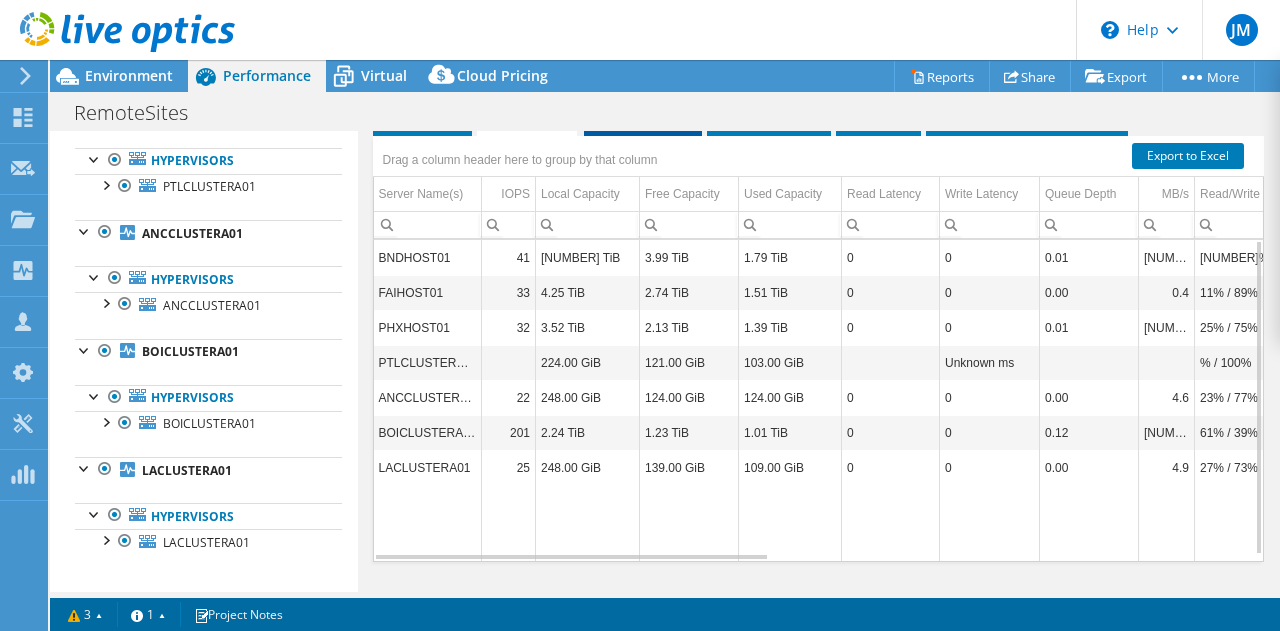 click on "Inventory" at bounding box center [643, 119] 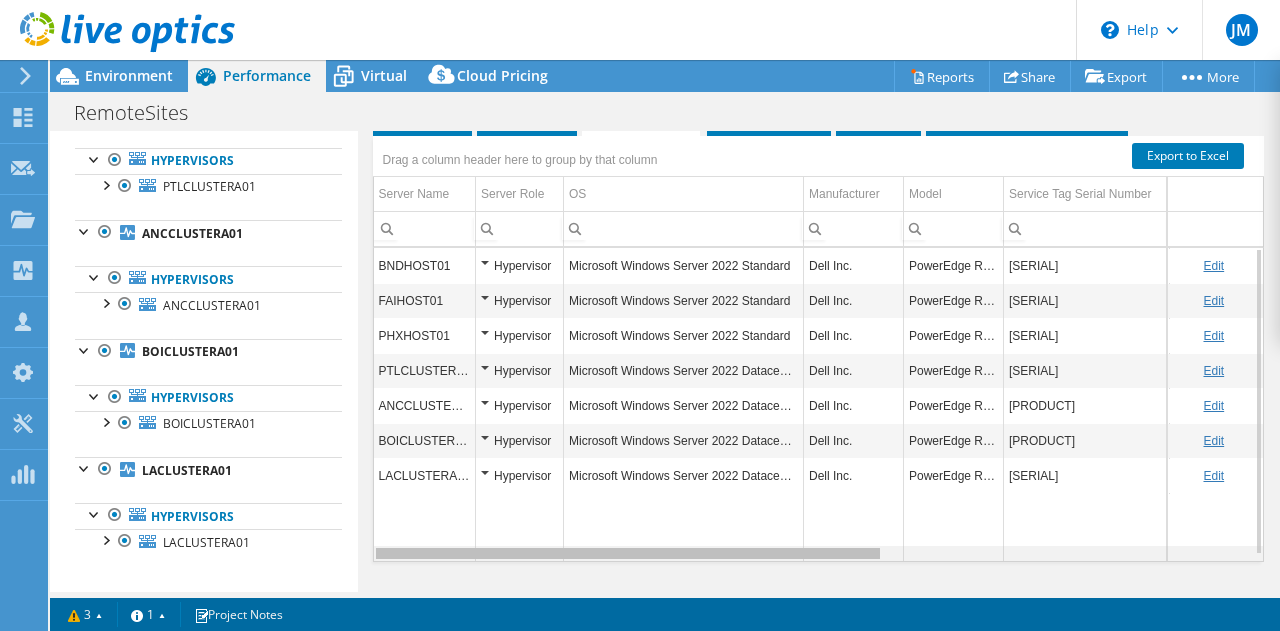 scroll, scrollTop: 0, scrollLeft: 256, axis: horizontal 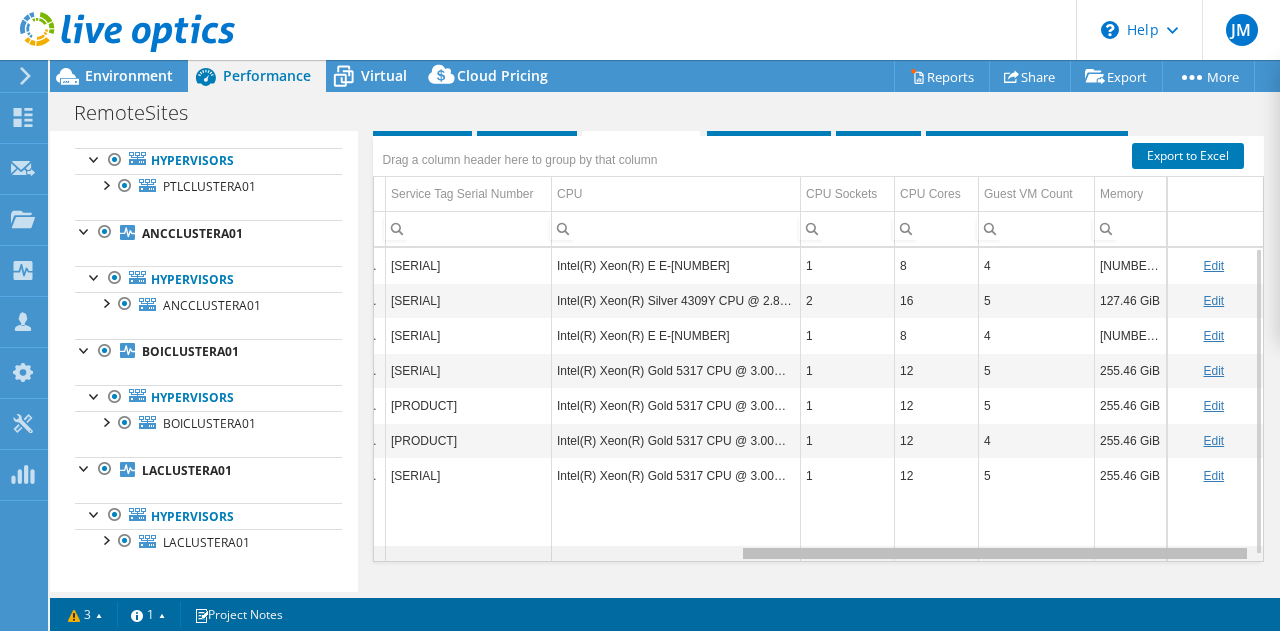 drag, startPoint x: 758, startPoint y: 569, endPoint x: 1094, endPoint y: 558, distance: 336.18002 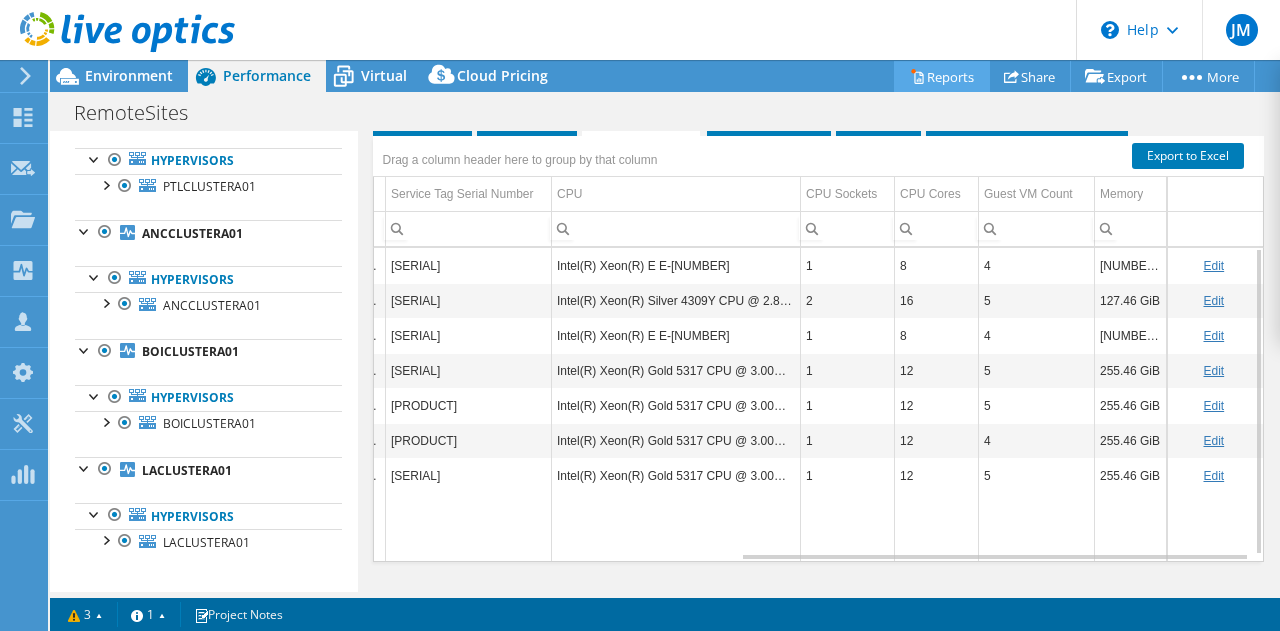 click on "Reports" at bounding box center [942, 76] 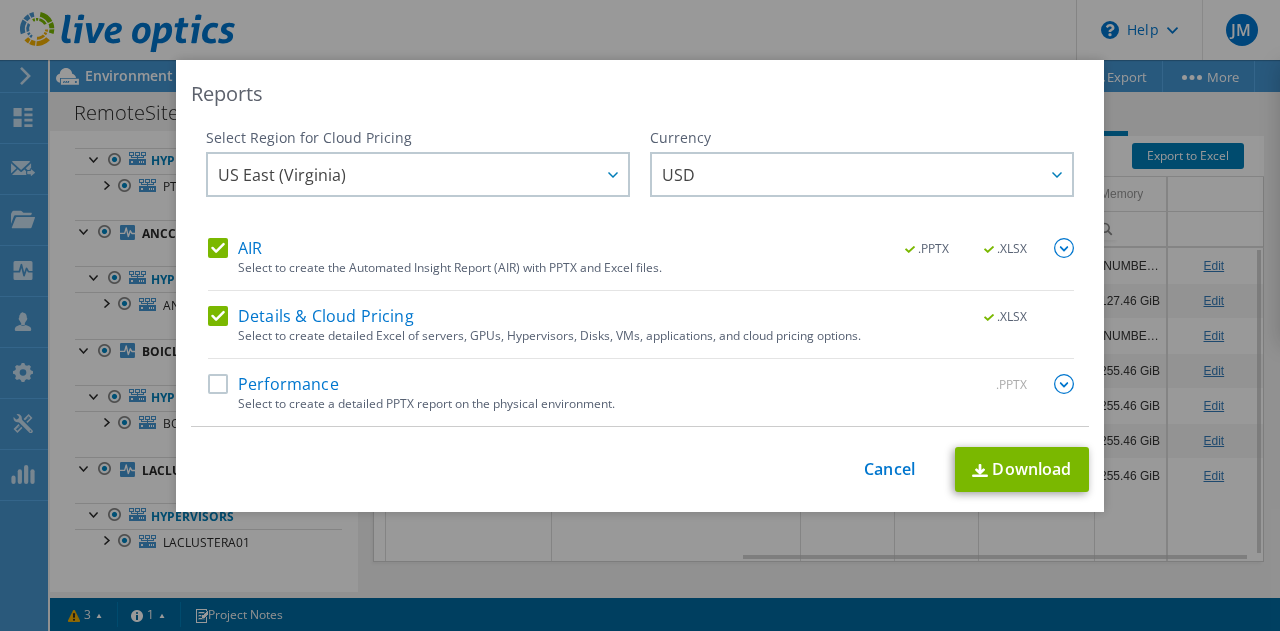 click on "Performance" at bounding box center [273, 384] 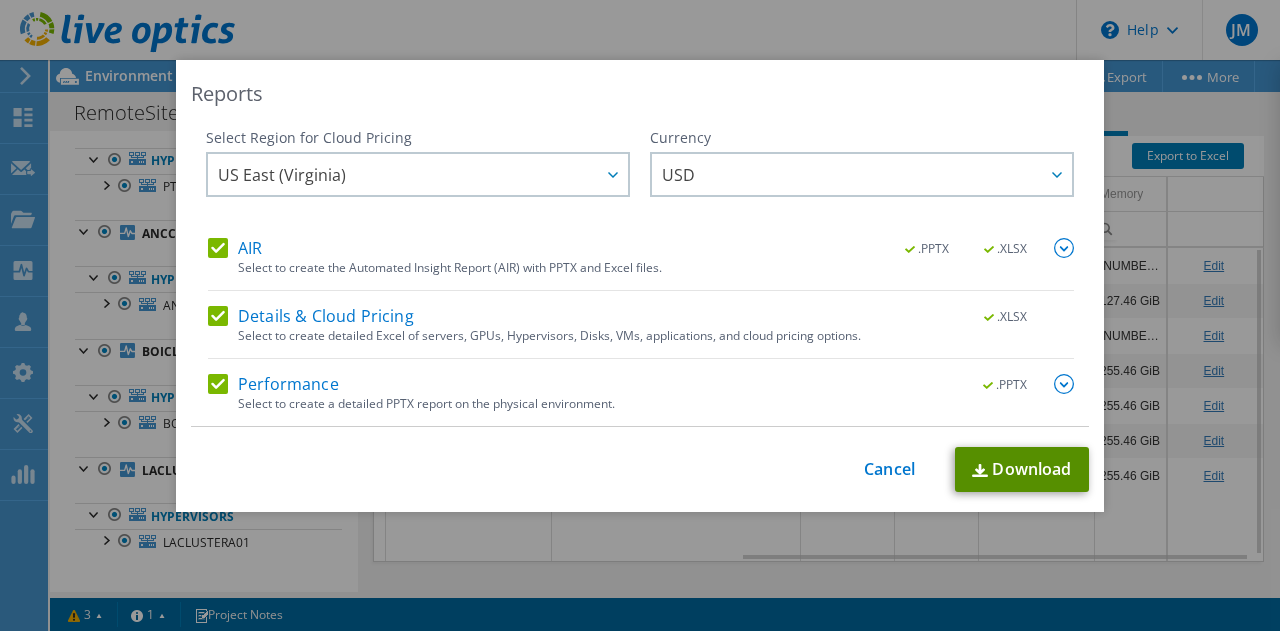 click on "Download" at bounding box center [1022, 469] 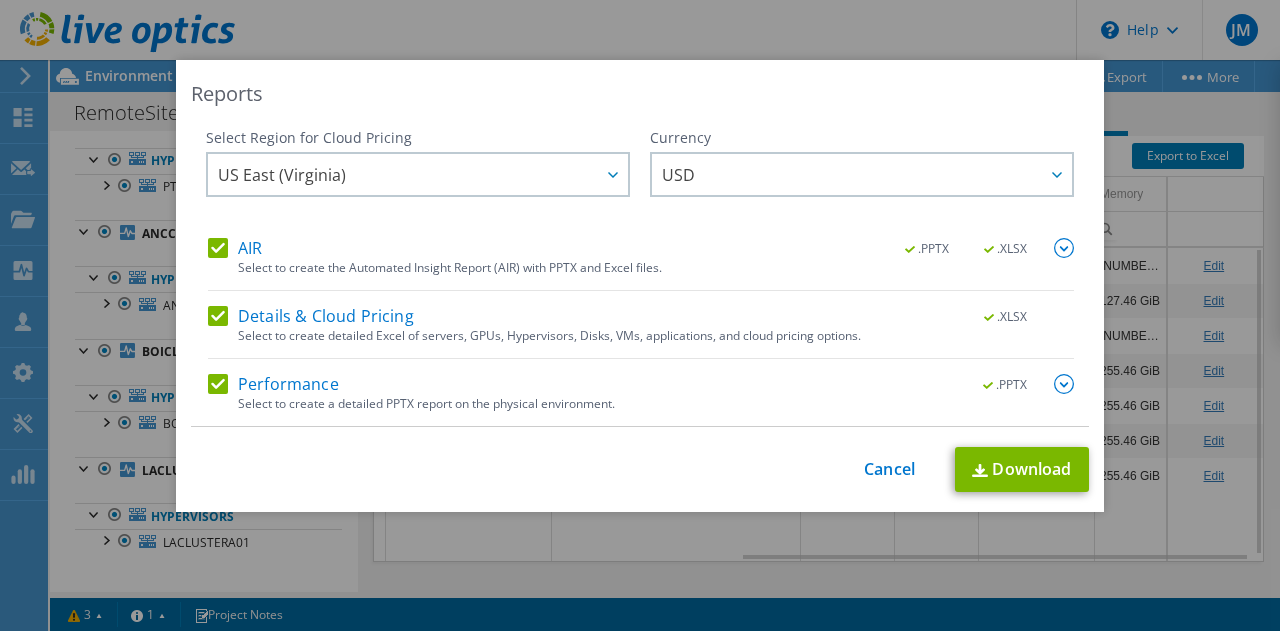 click on "Reports
Select Region for Cloud Pricing
Asia Pacific (Hong Kong)
Asia Pacific (Mumbai)
Asia Pacific (Seoul)
Asia Pacific (Singapore)
Asia Pacific (Tokyo)
Australia
Canada
Europe (Frankfurt)
Europe (London)
South America (Sao Paulo)
US East (Virginia)
US West (California)
US East (Virginia)" at bounding box center [640, 315] 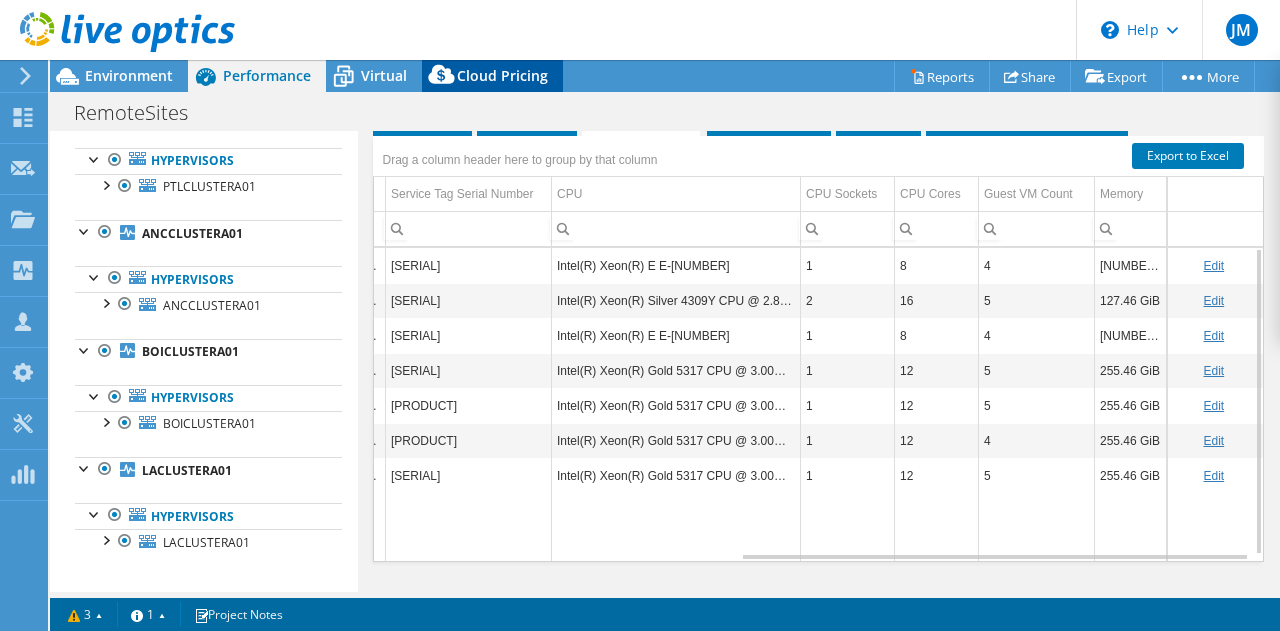 click on "Cloud Pricing" at bounding box center [502, 75] 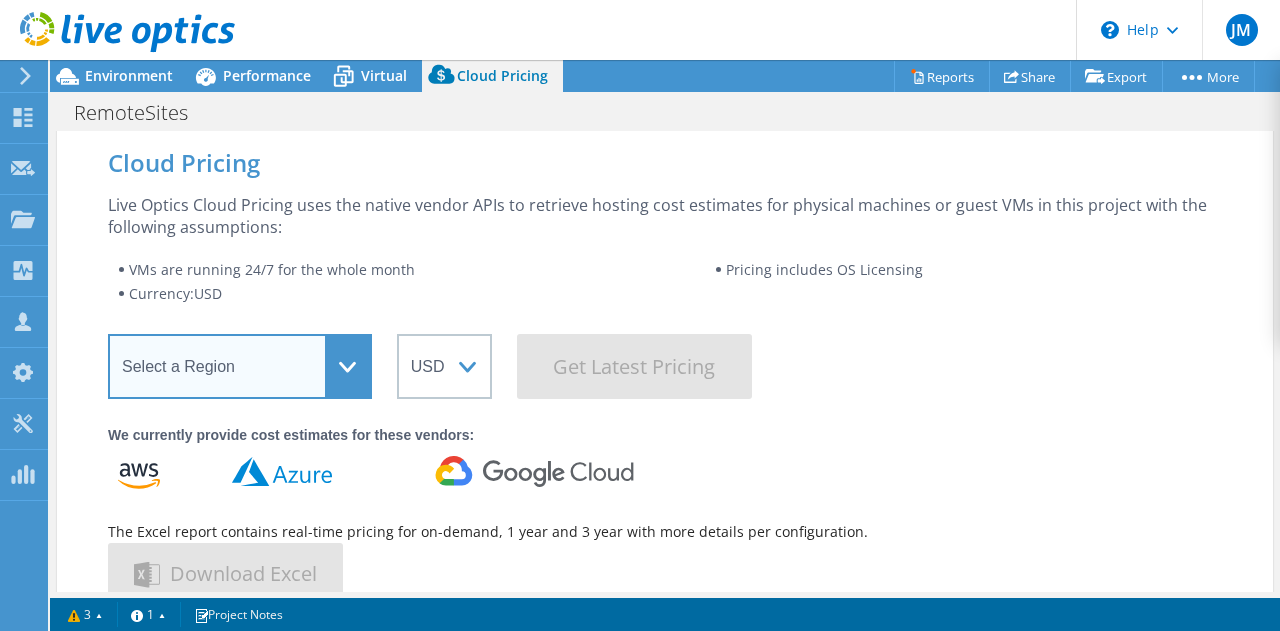 click on "Select a Region Asia Pacific (Hong Kong) Asia Pacific (Mumbai) Asia Pacific (Seoul) Asia Pacific (Singapore) Asia Pacific (Tokyo) Australia Canada Europe (Frankfurt) Europe (London) South America (Sao Paulo) US East (Virginia) US West (California)" at bounding box center (240, 366) 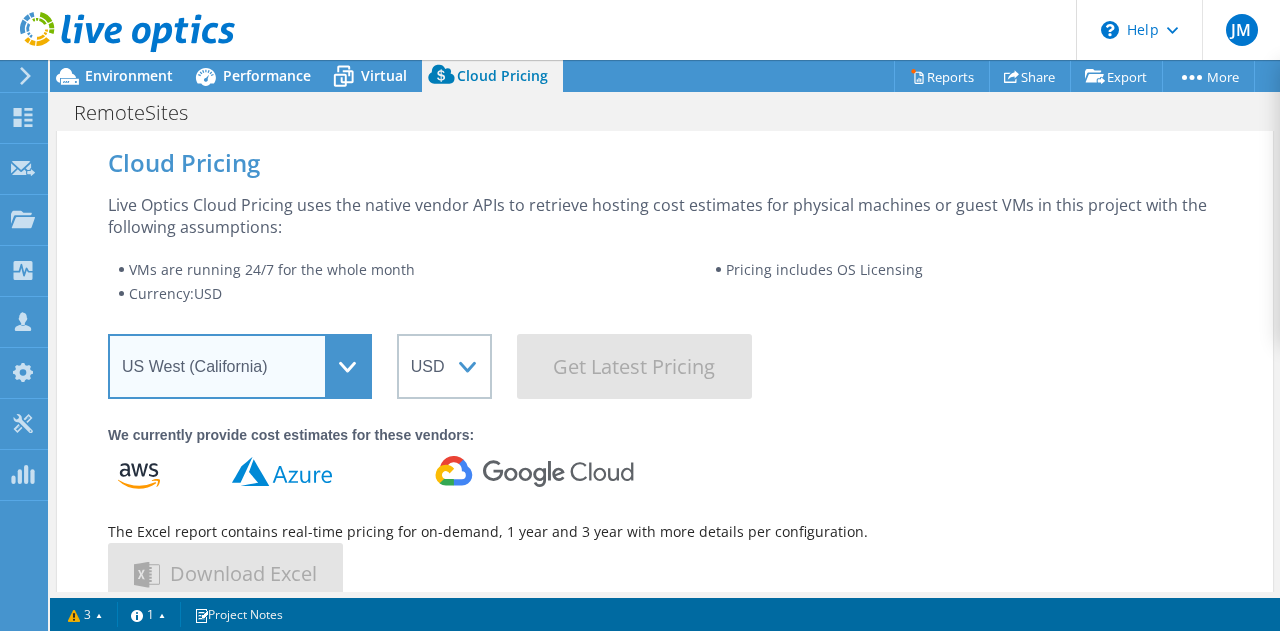 click on "Select a Region Asia Pacific (Hong Kong) Asia Pacific (Mumbai) Asia Pacific (Seoul) Asia Pacific (Singapore) Asia Pacific (Tokyo) Australia Canada Europe (Frankfurt) Europe (London) South America (Sao Paulo) US East (Virginia) US West (California)" at bounding box center [240, 366] 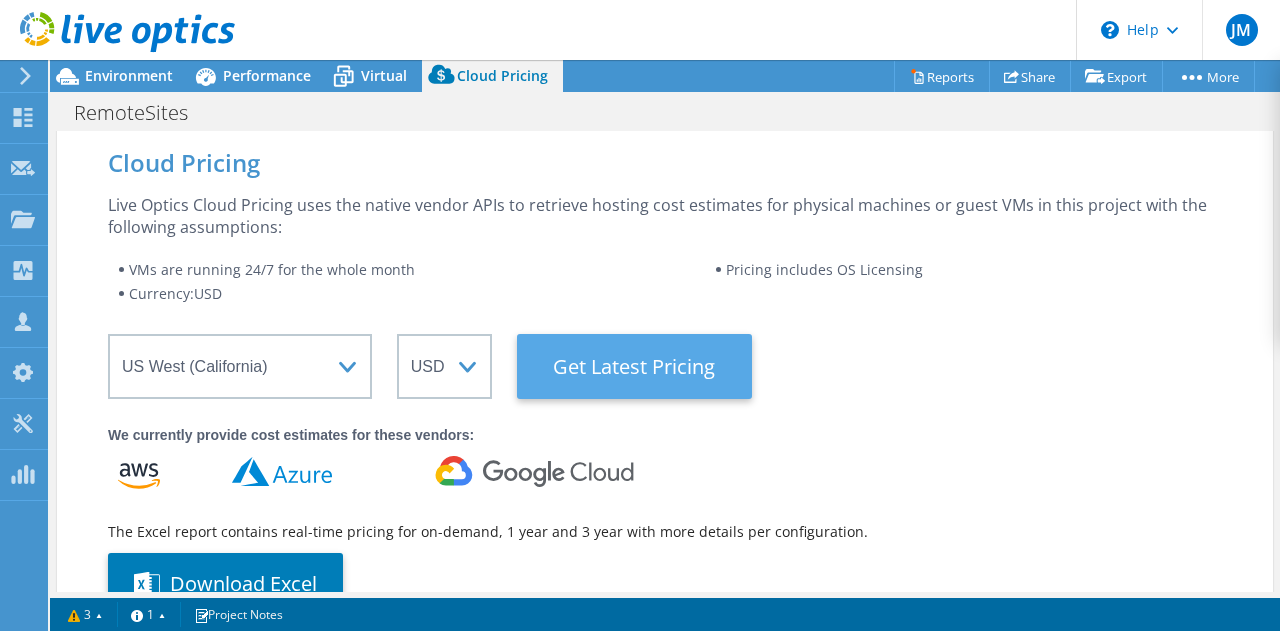 click on "Get Latest Pricing" at bounding box center (634, 366) 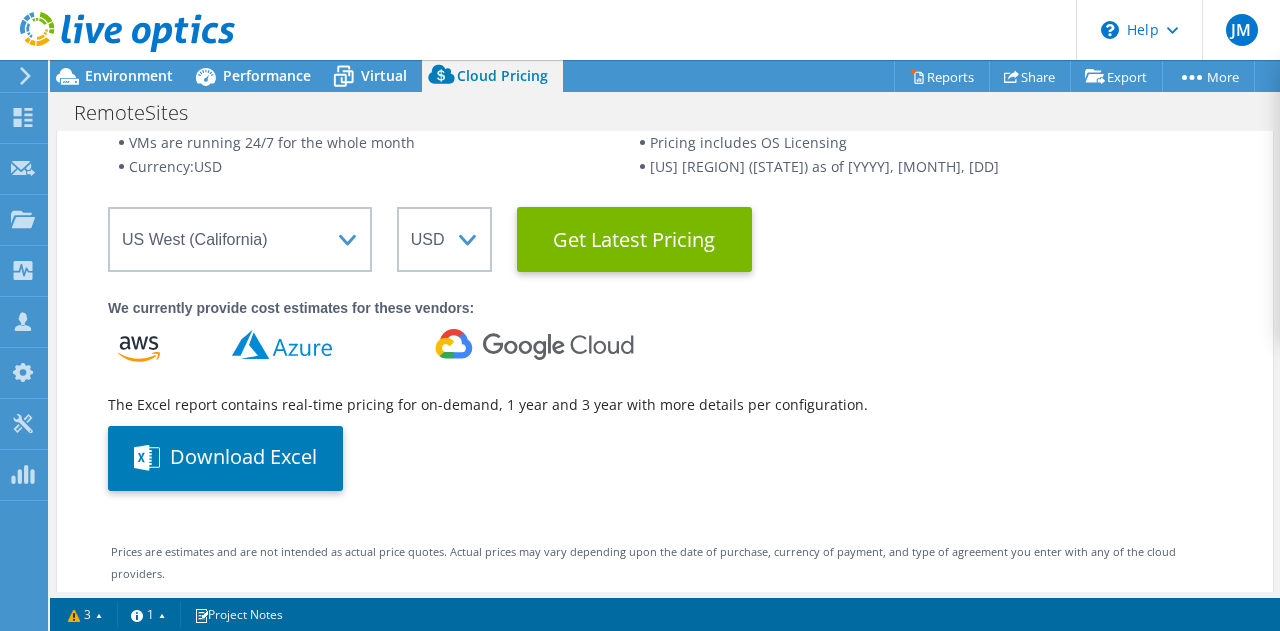 scroll, scrollTop: 200, scrollLeft: 0, axis: vertical 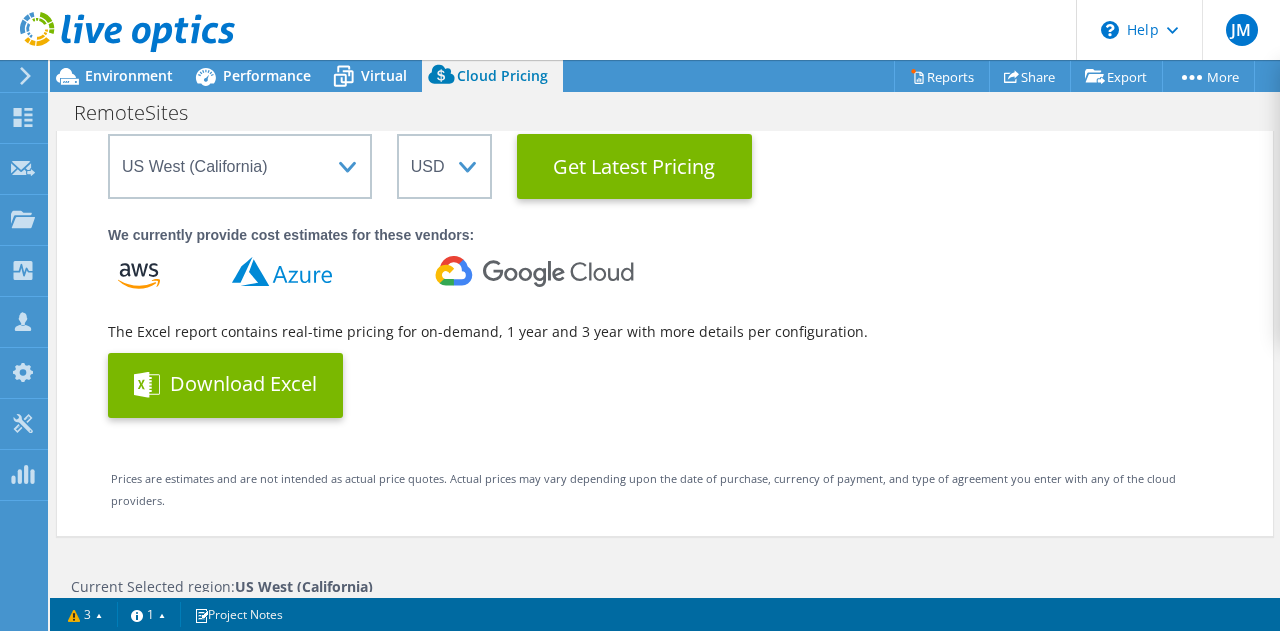 click on "Download Excel" at bounding box center (225, 385) 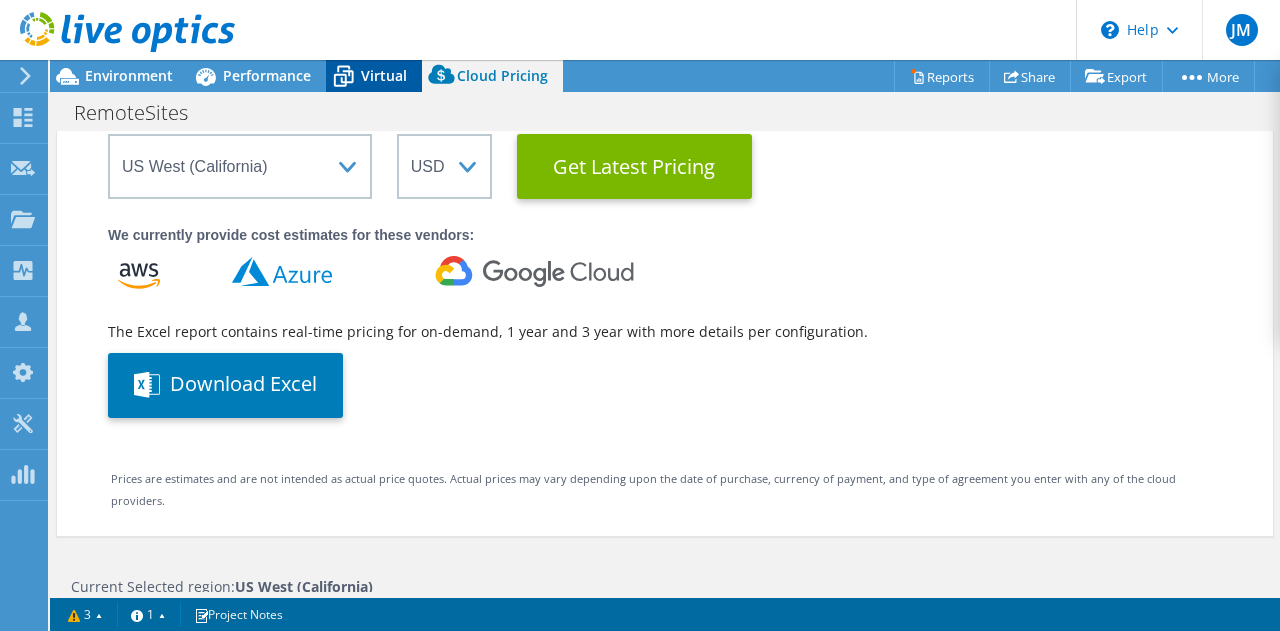 click 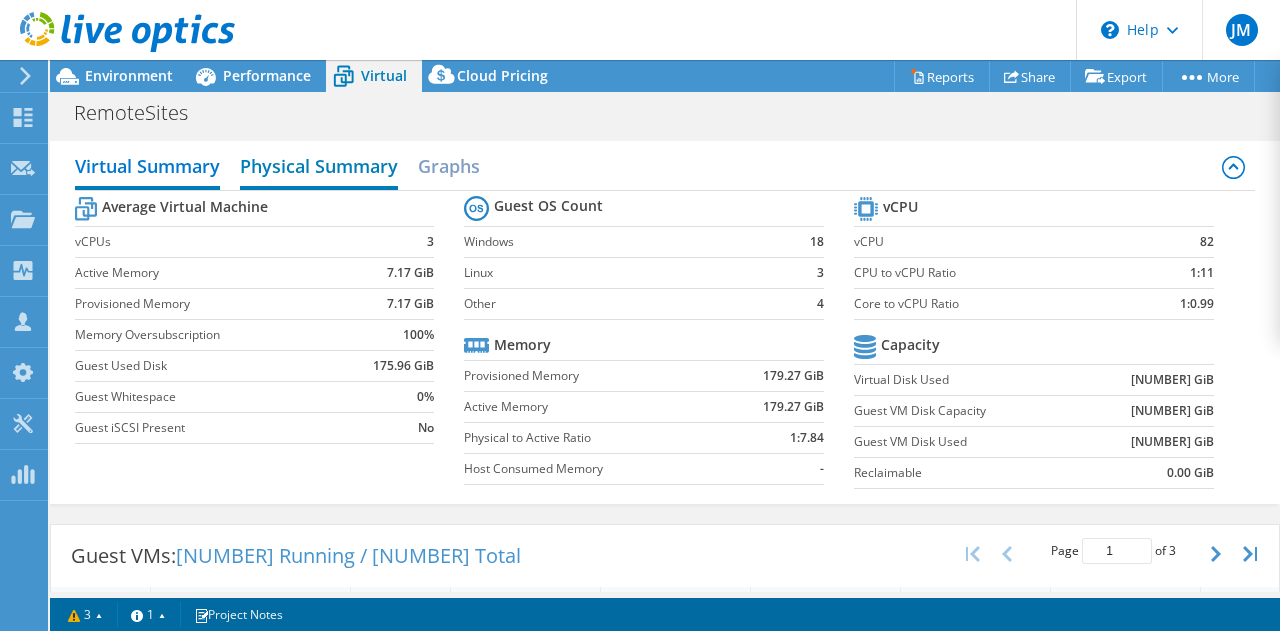 click on "Physical Summary" at bounding box center [319, 168] 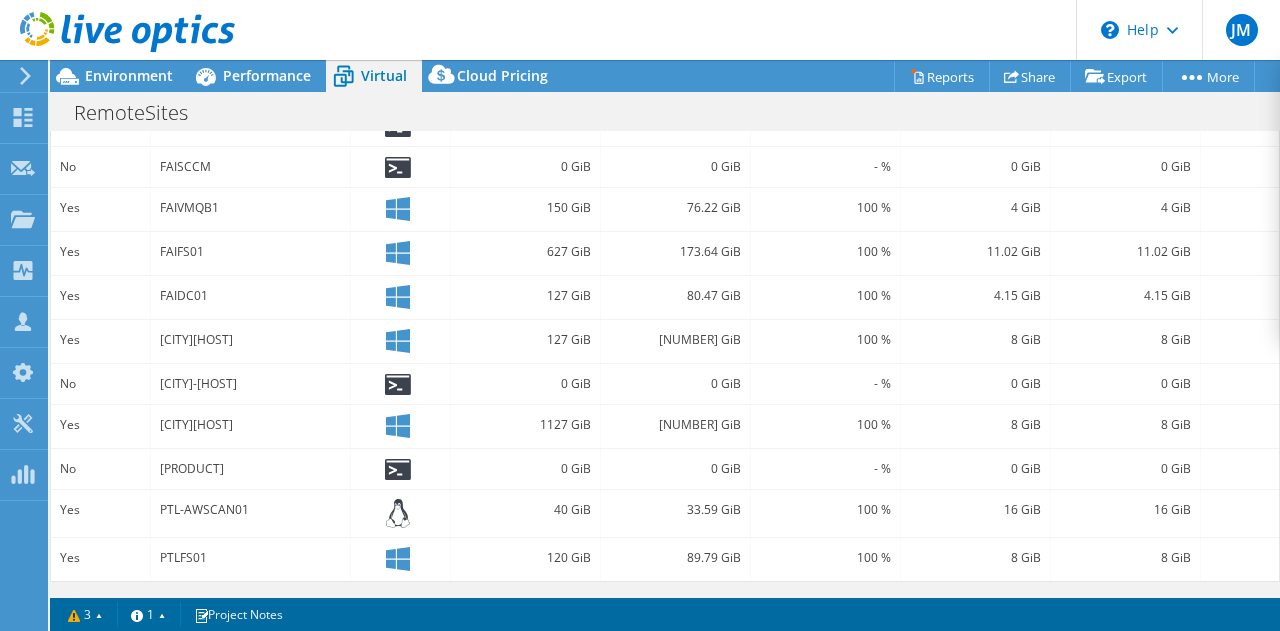 scroll, scrollTop: 516, scrollLeft: 0, axis: vertical 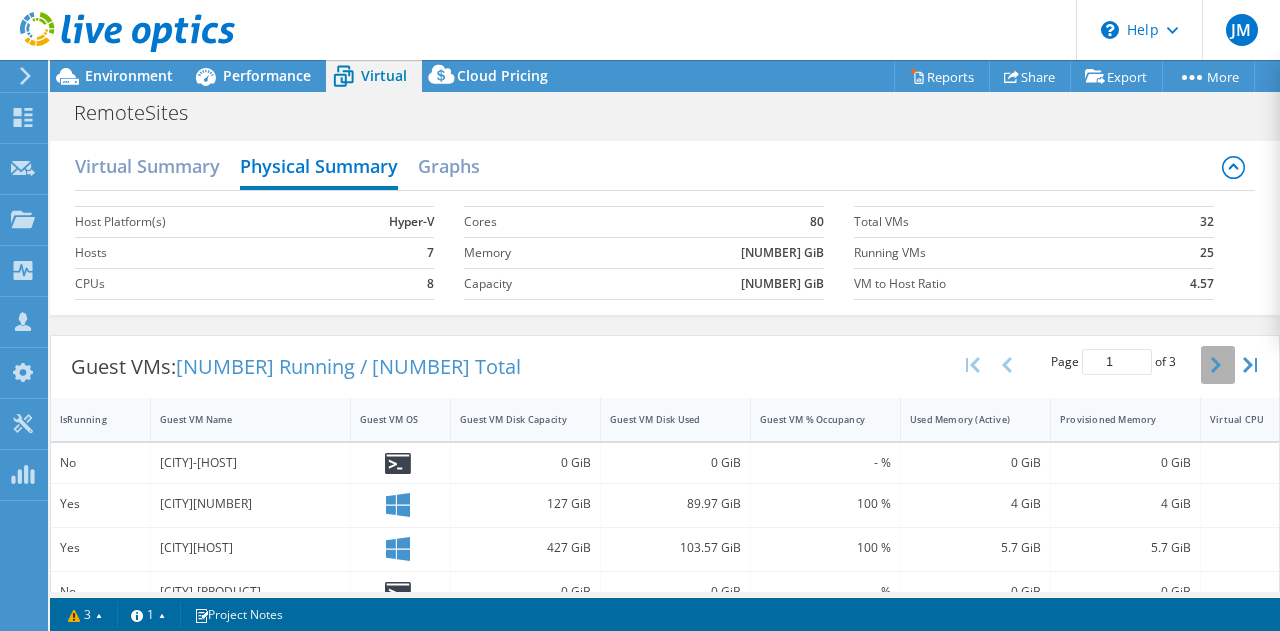 click 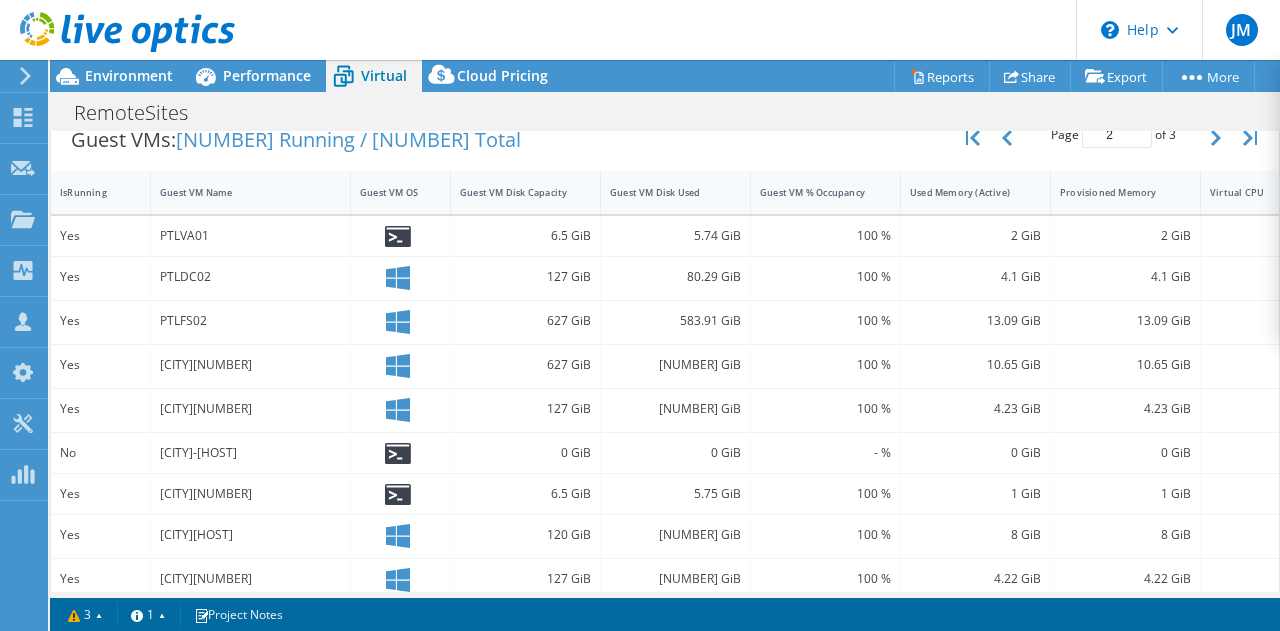 scroll, scrollTop: 200, scrollLeft: 0, axis: vertical 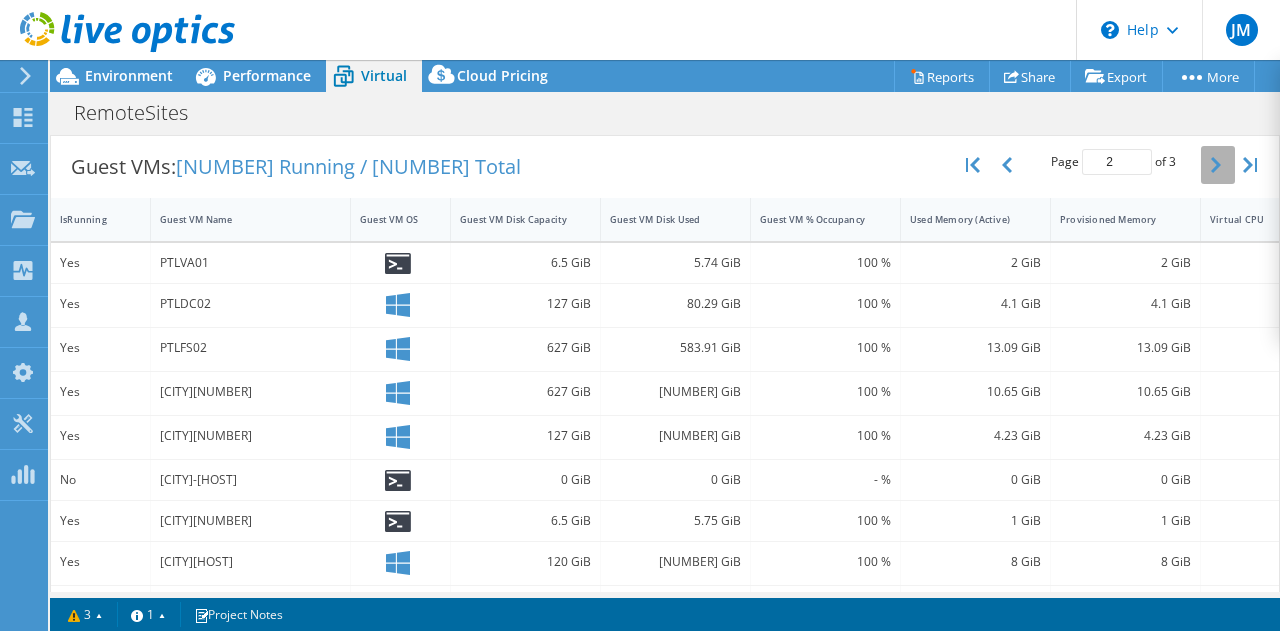 click at bounding box center (1218, 165) 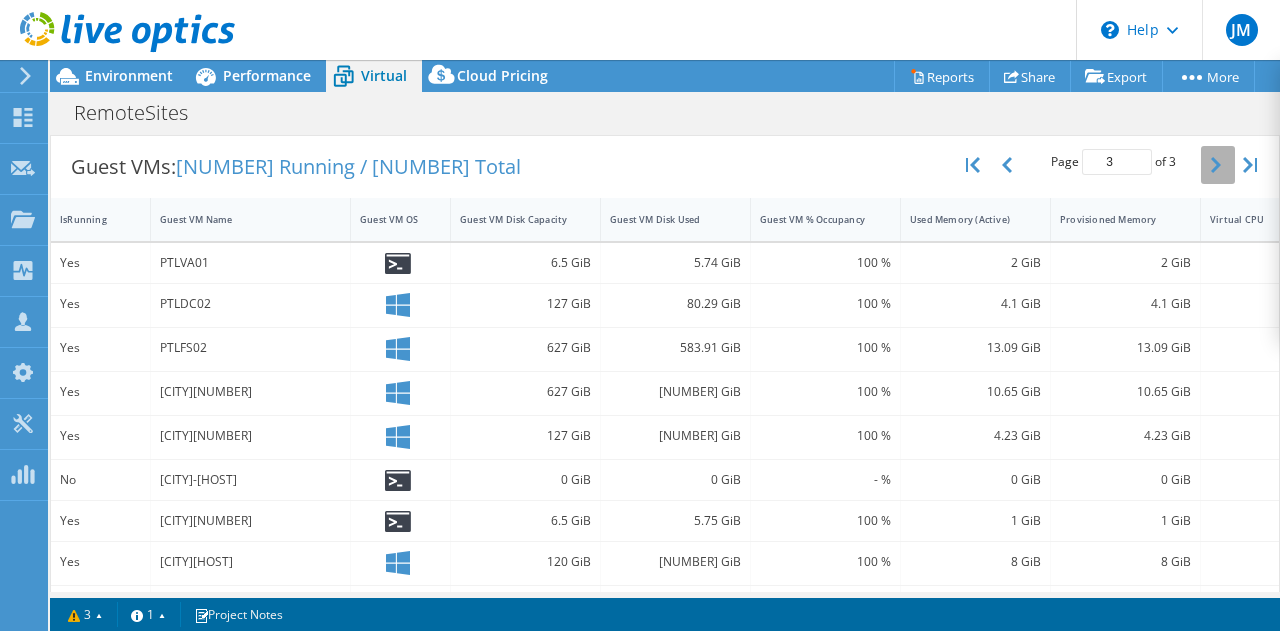 scroll, scrollTop: 0, scrollLeft: 0, axis: both 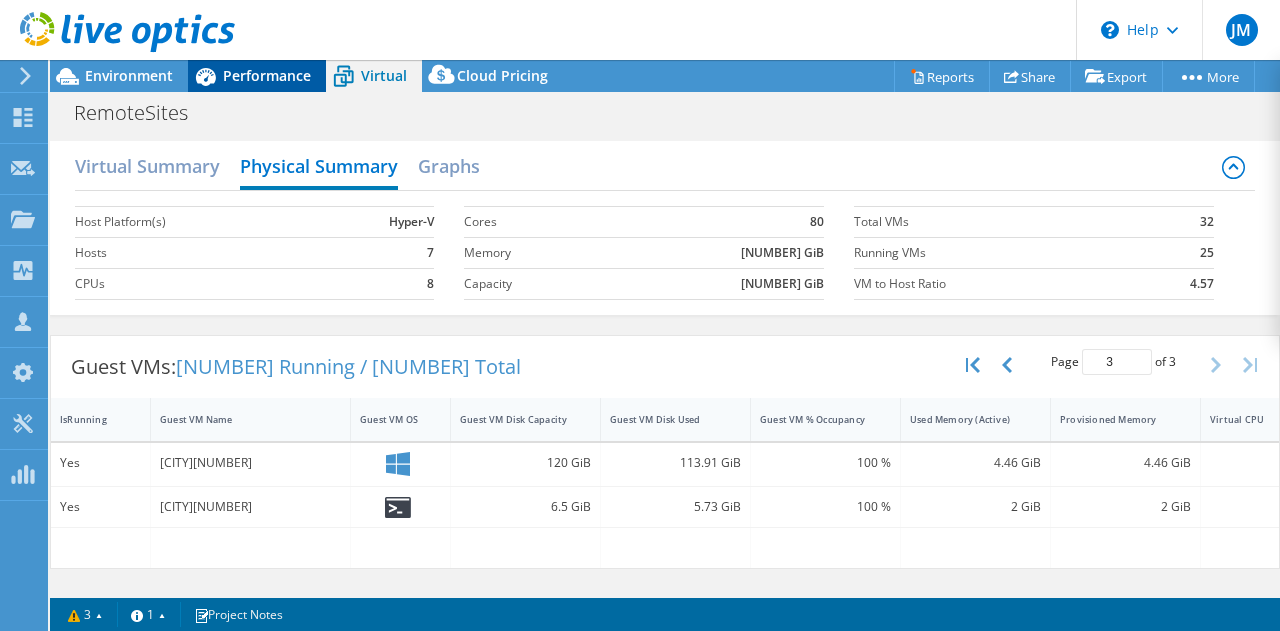 click on "Performance" at bounding box center (267, 75) 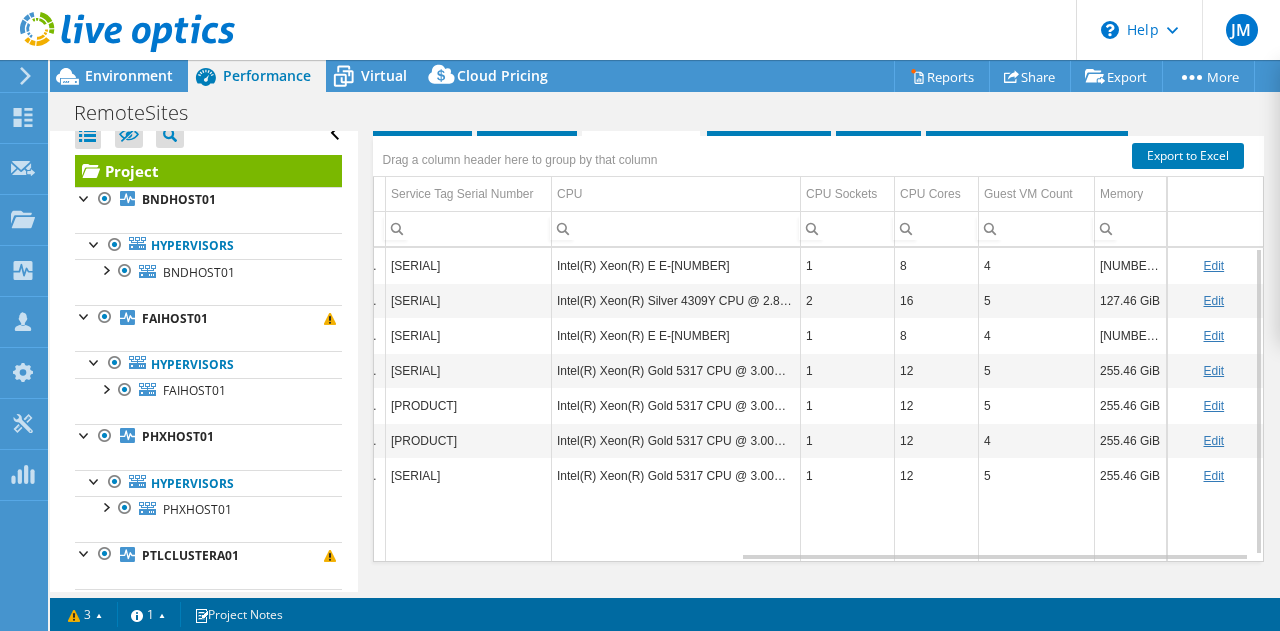 scroll, scrollTop: 0, scrollLeft: 0, axis: both 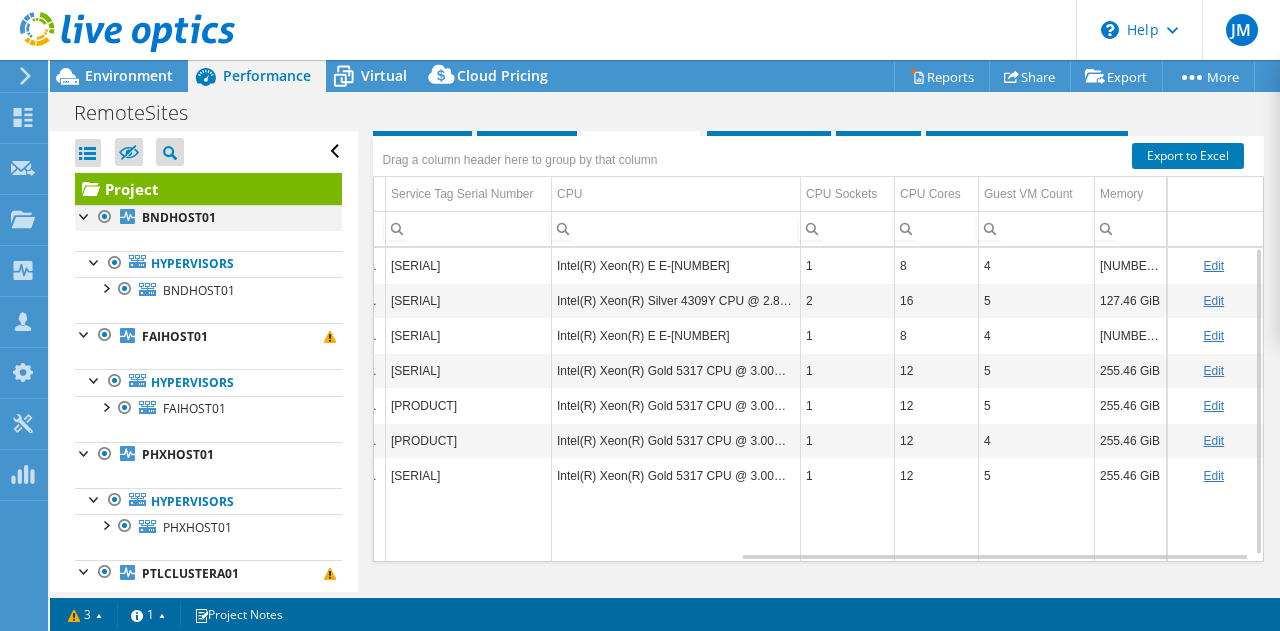 click at bounding box center [85, 215] 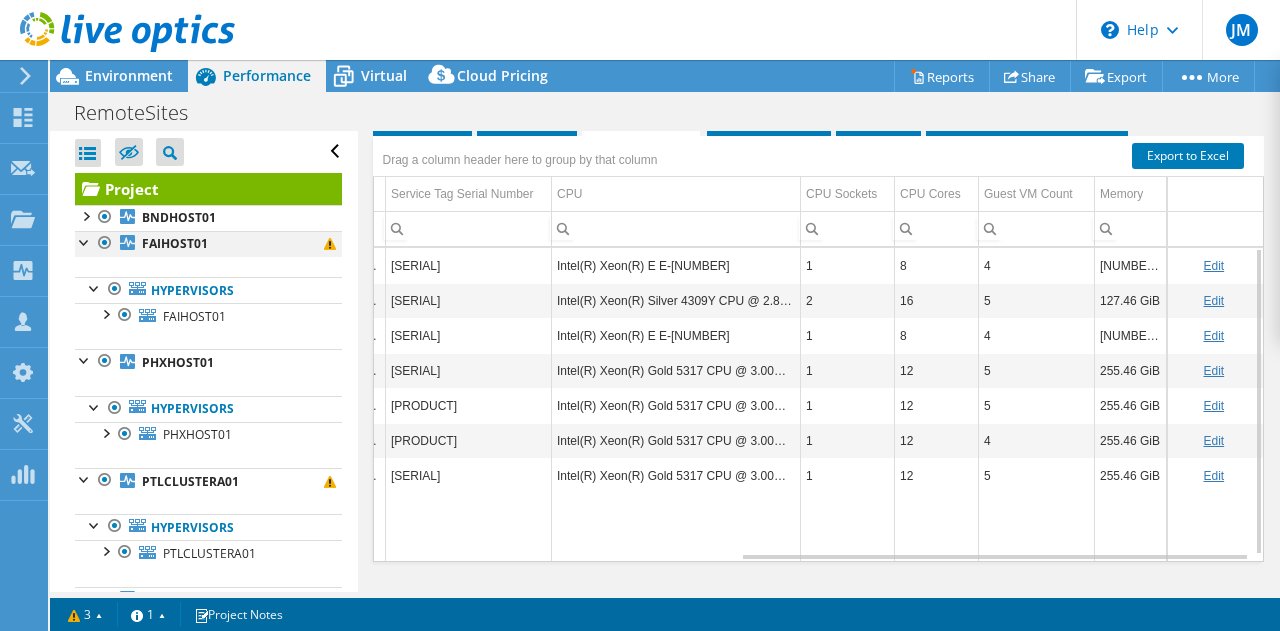 click at bounding box center [85, 241] 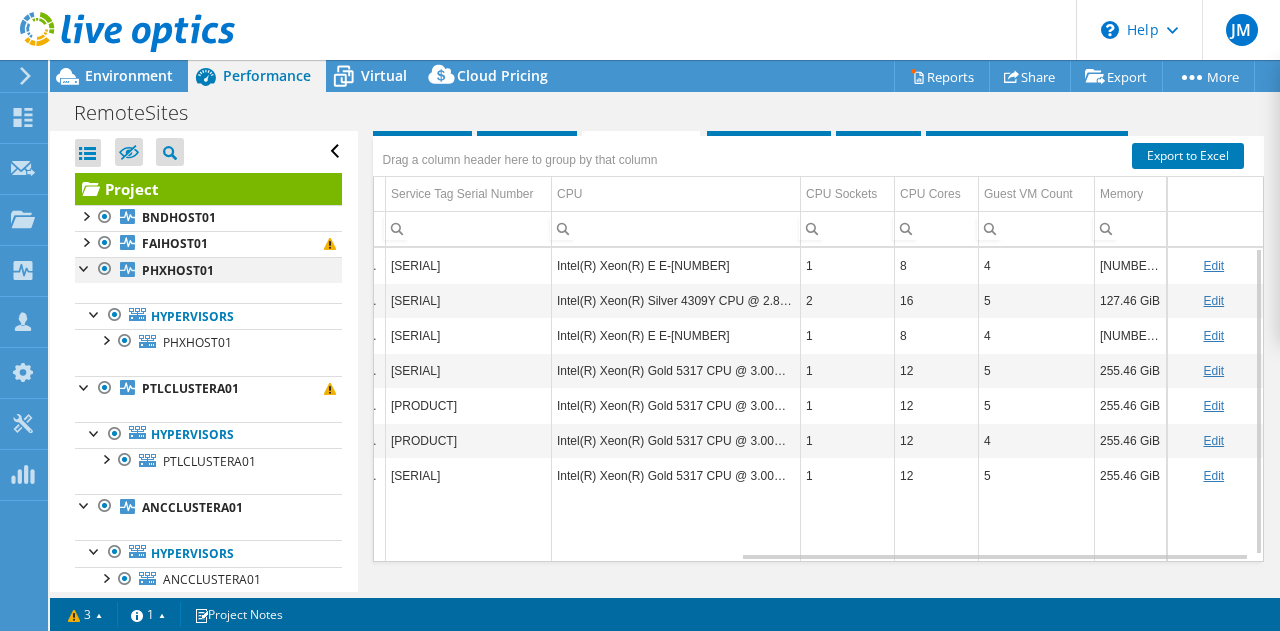 click at bounding box center (85, 267) 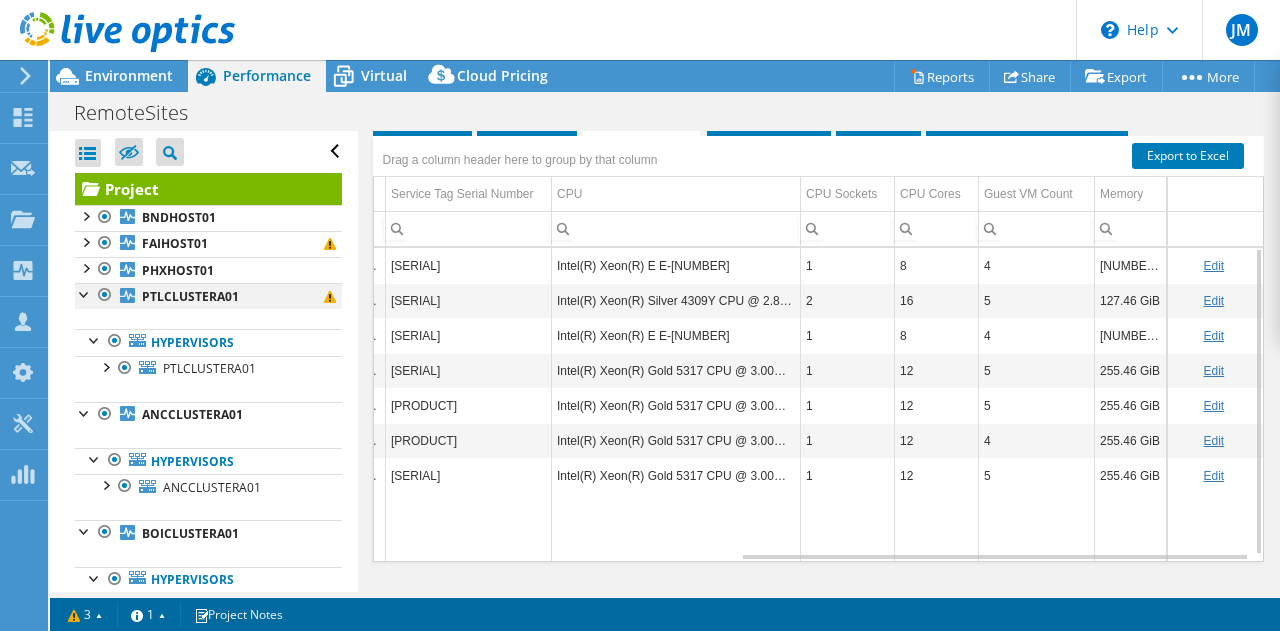 click at bounding box center (85, 293) 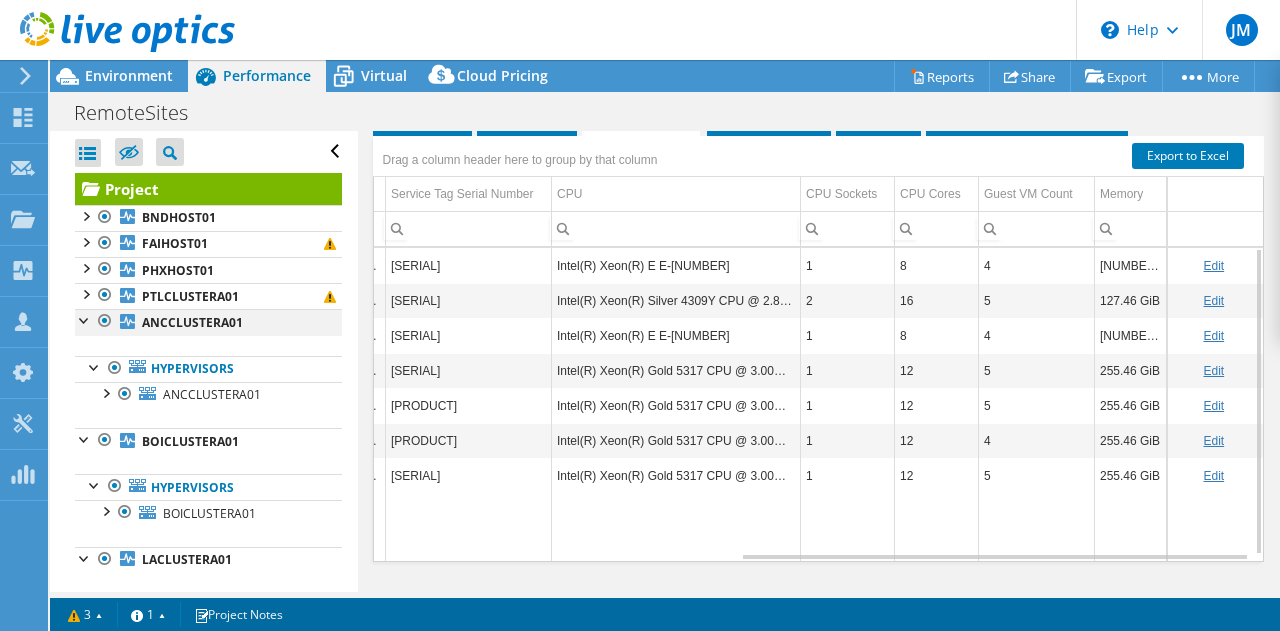 click at bounding box center (85, 319) 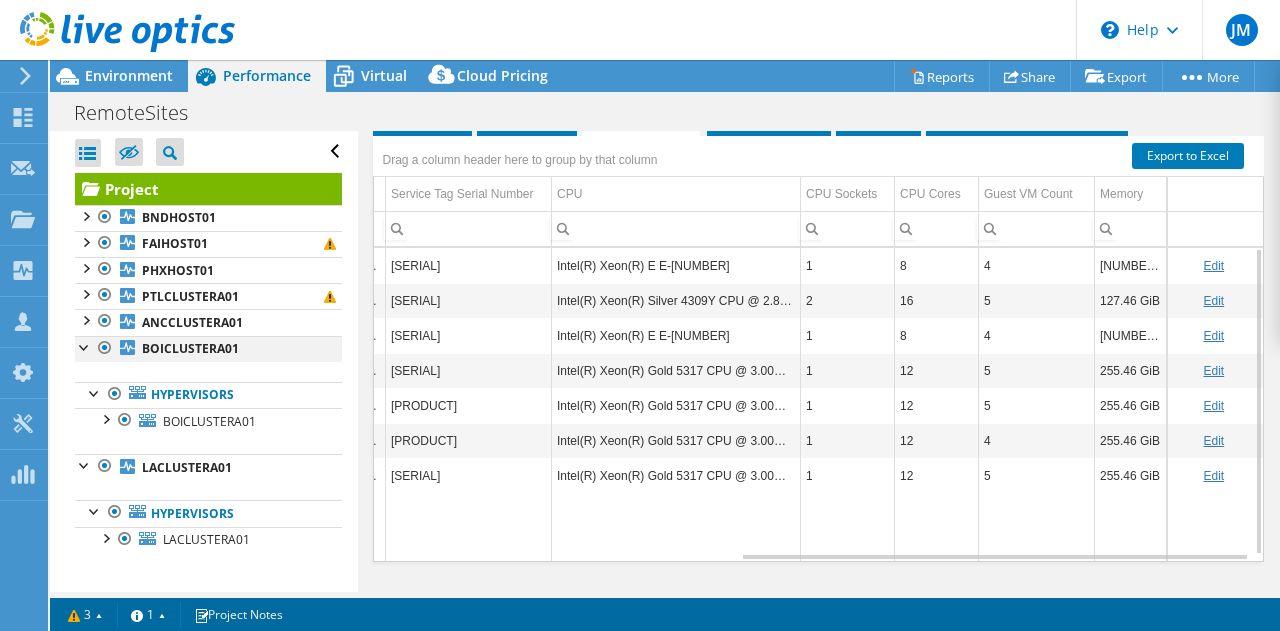 click at bounding box center (85, 346) 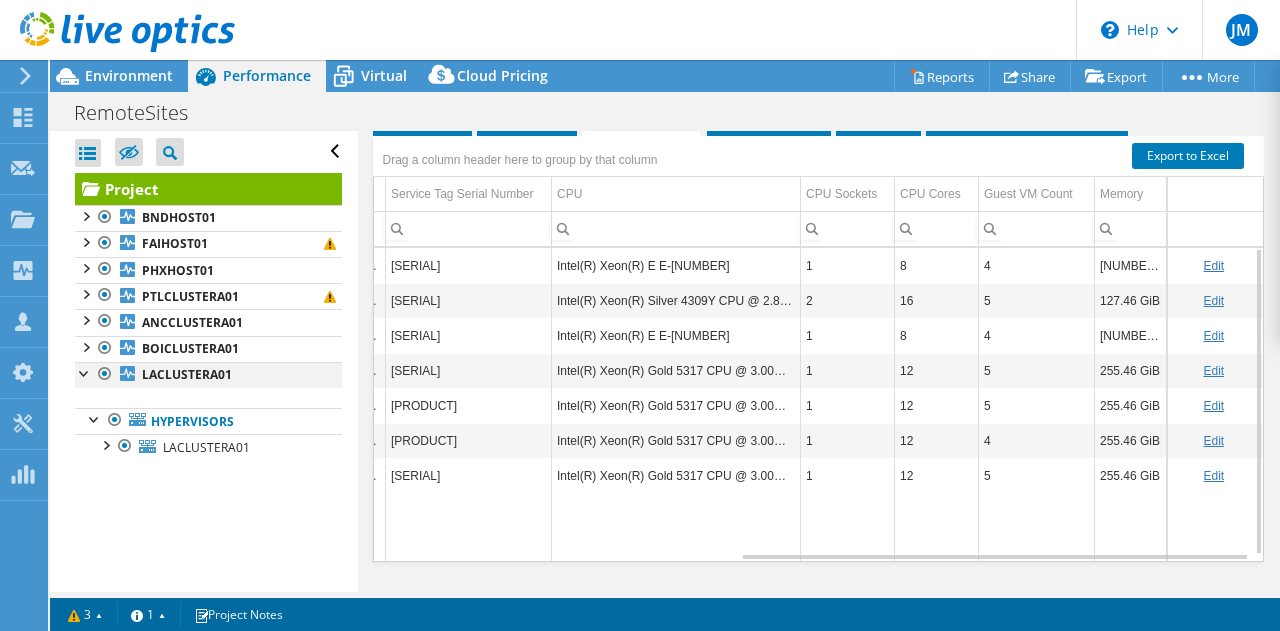 click at bounding box center [85, 372] 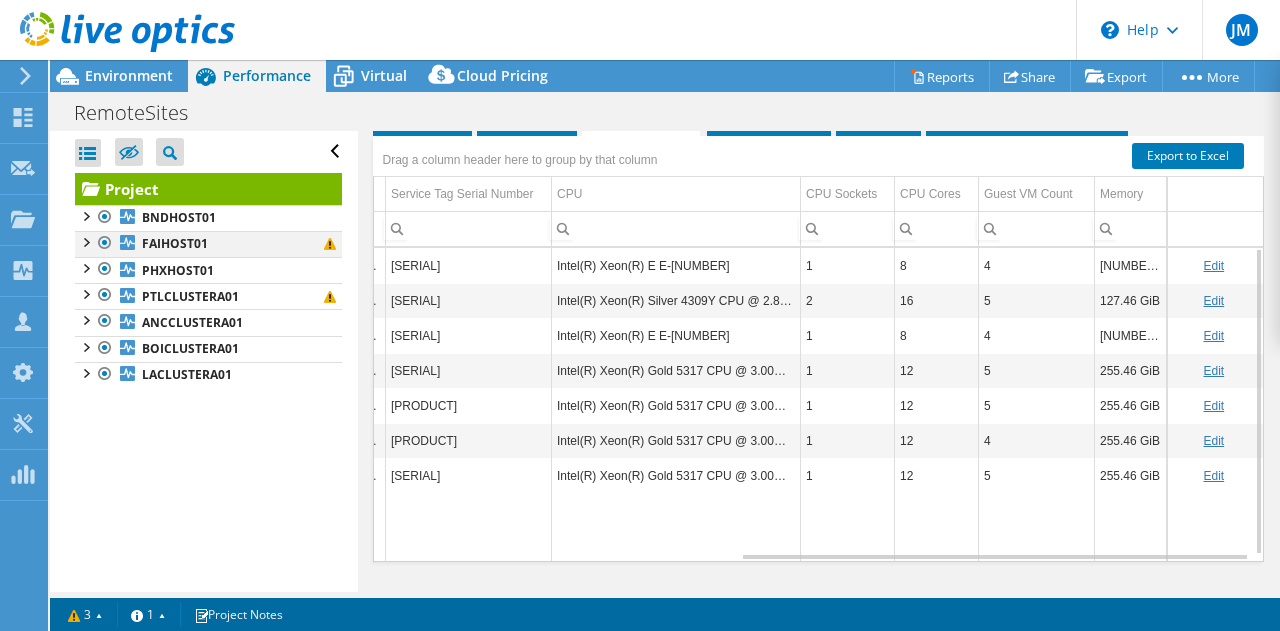 click at bounding box center [85, 241] 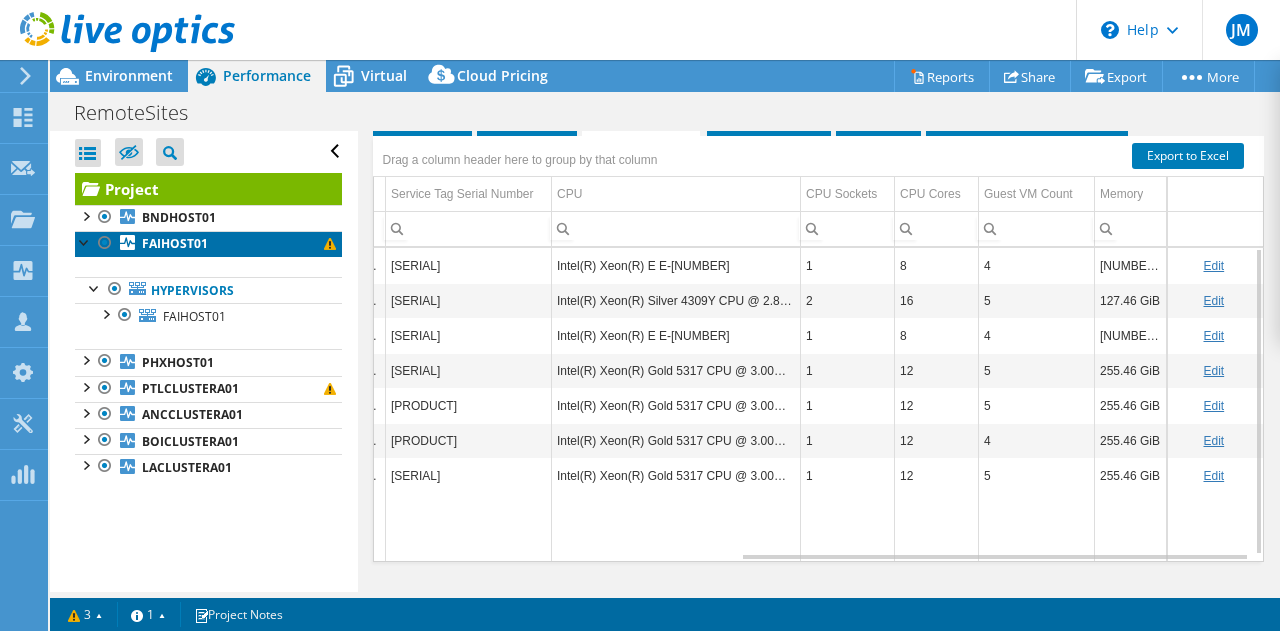 click at bounding box center [330, 244] 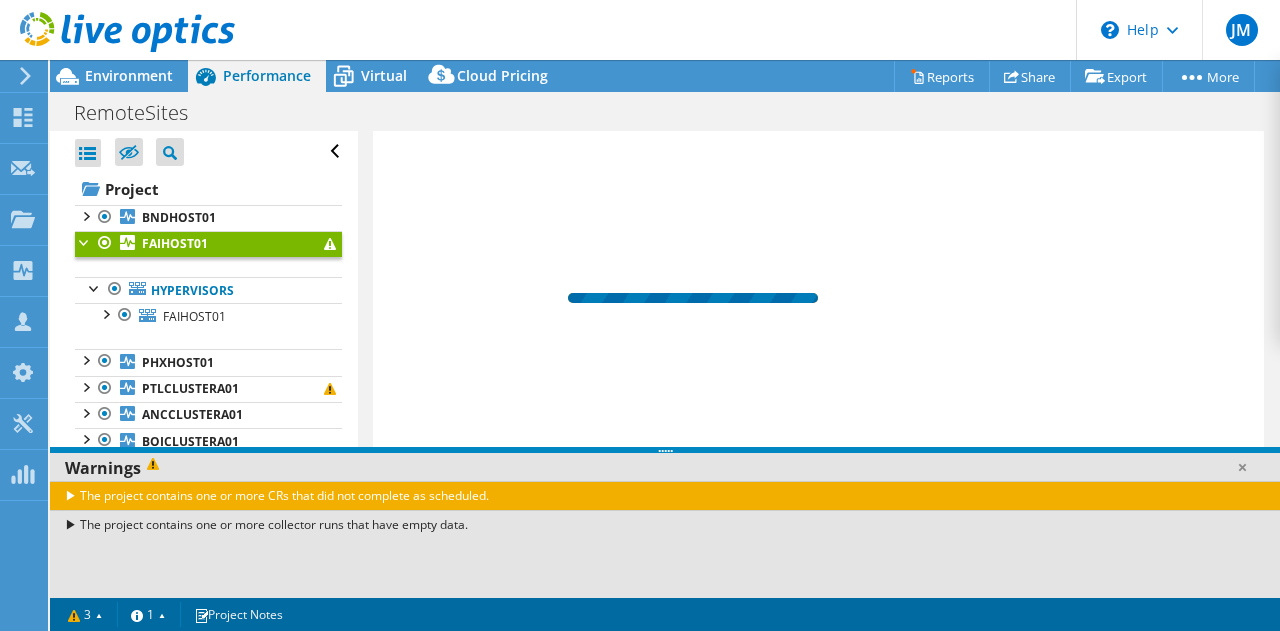 scroll, scrollTop: 544, scrollLeft: 0, axis: vertical 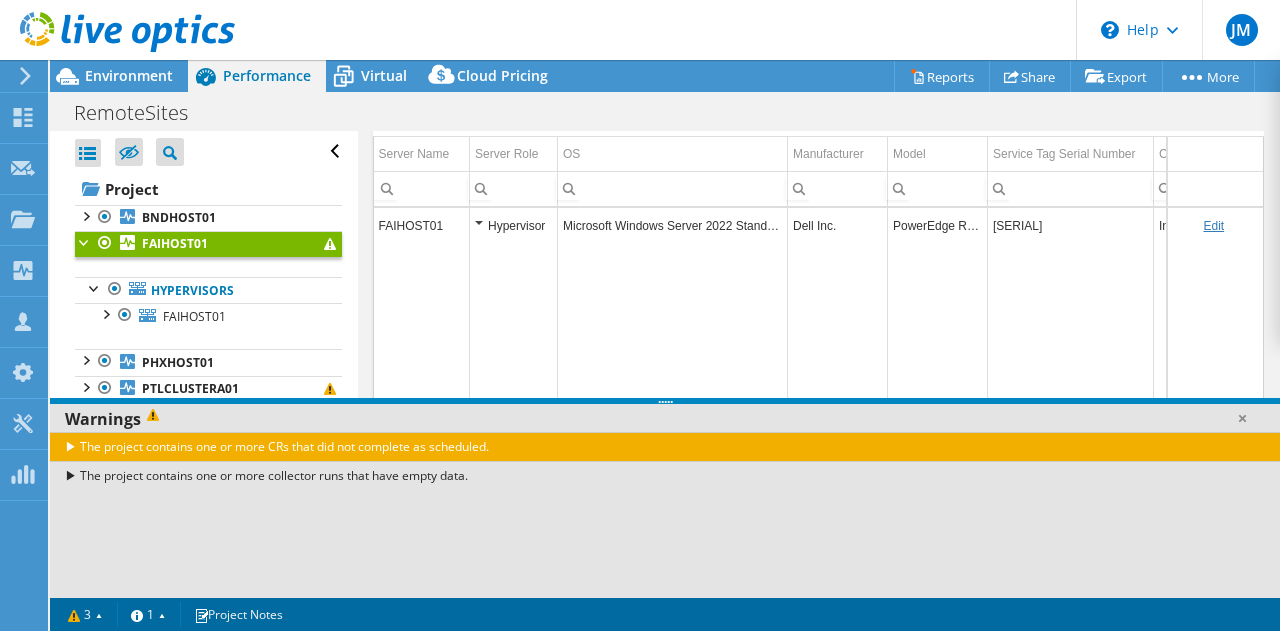 click at bounding box center (85, 241) 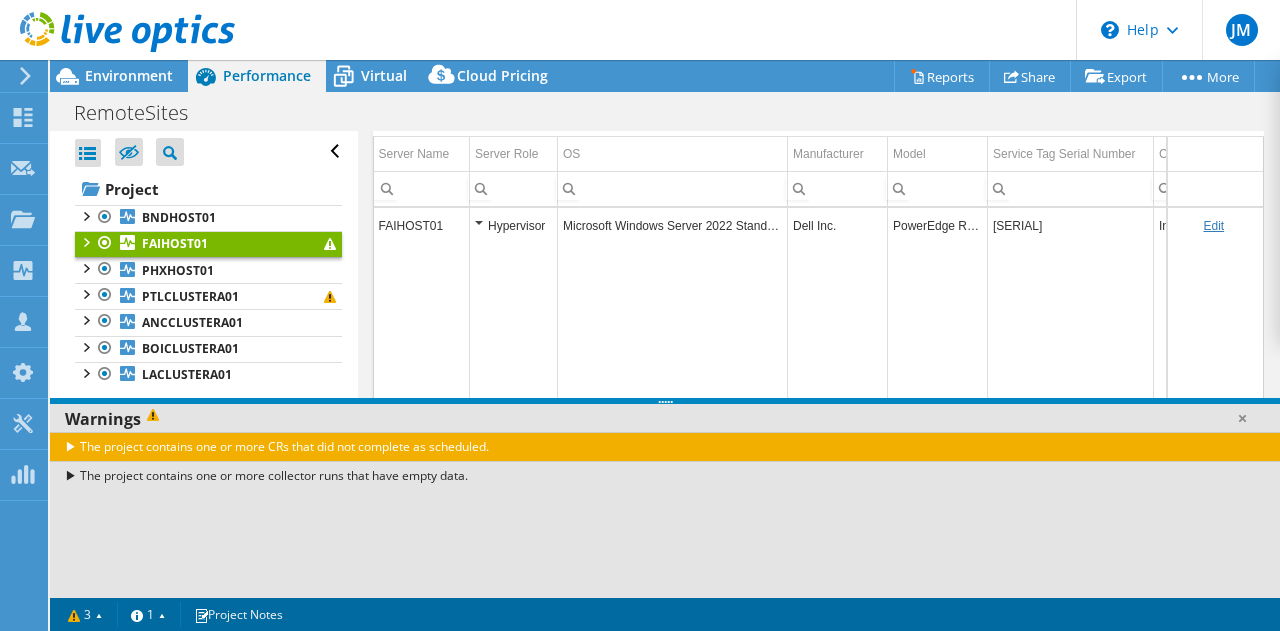 click at bounding box center [85, 241] 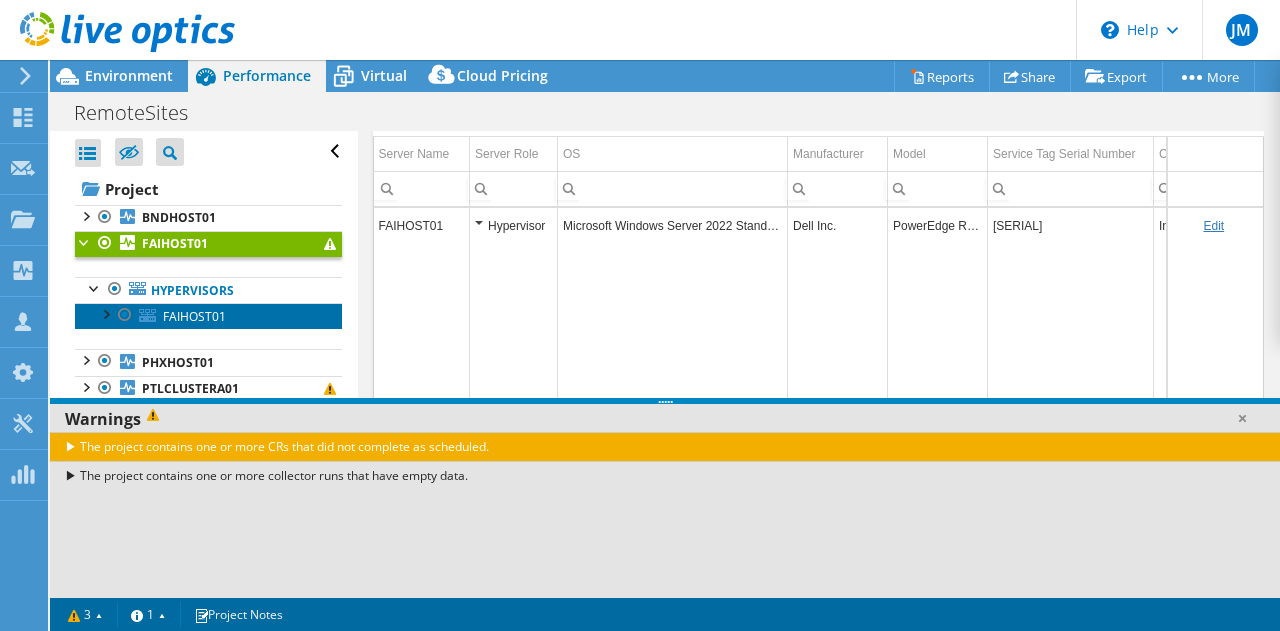 click on "FAIHOST01" at bounding box center [194, 316] 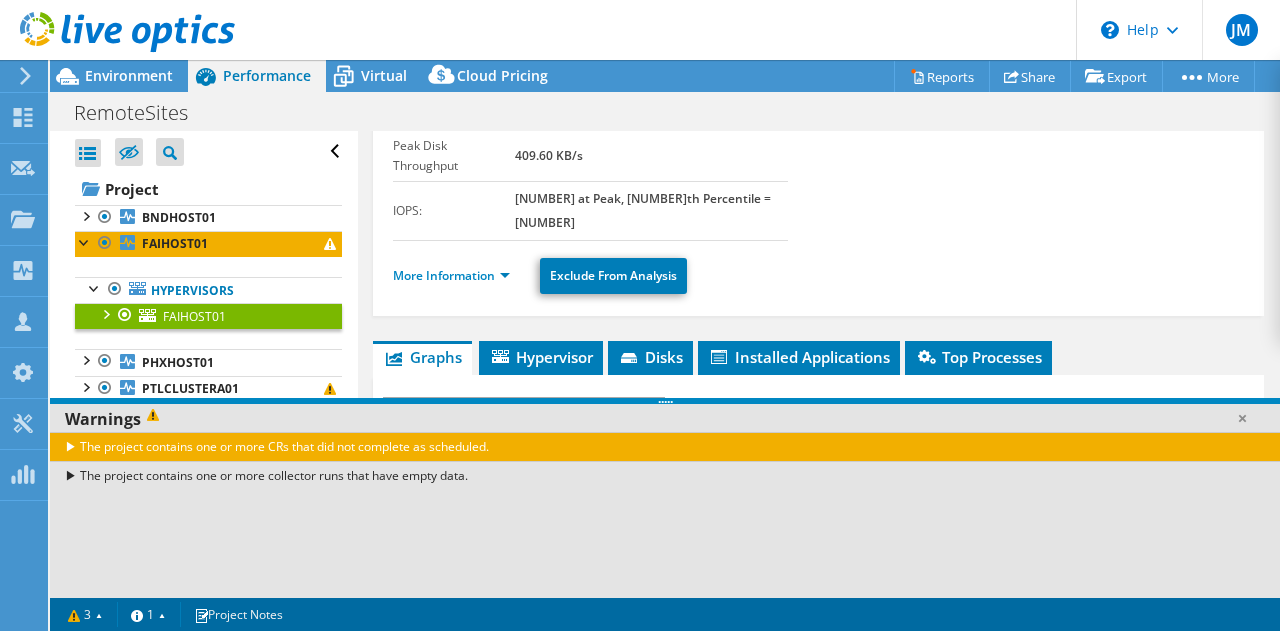 scroll, scrollTop: 300, scrollLeft: 0, axis: vertical 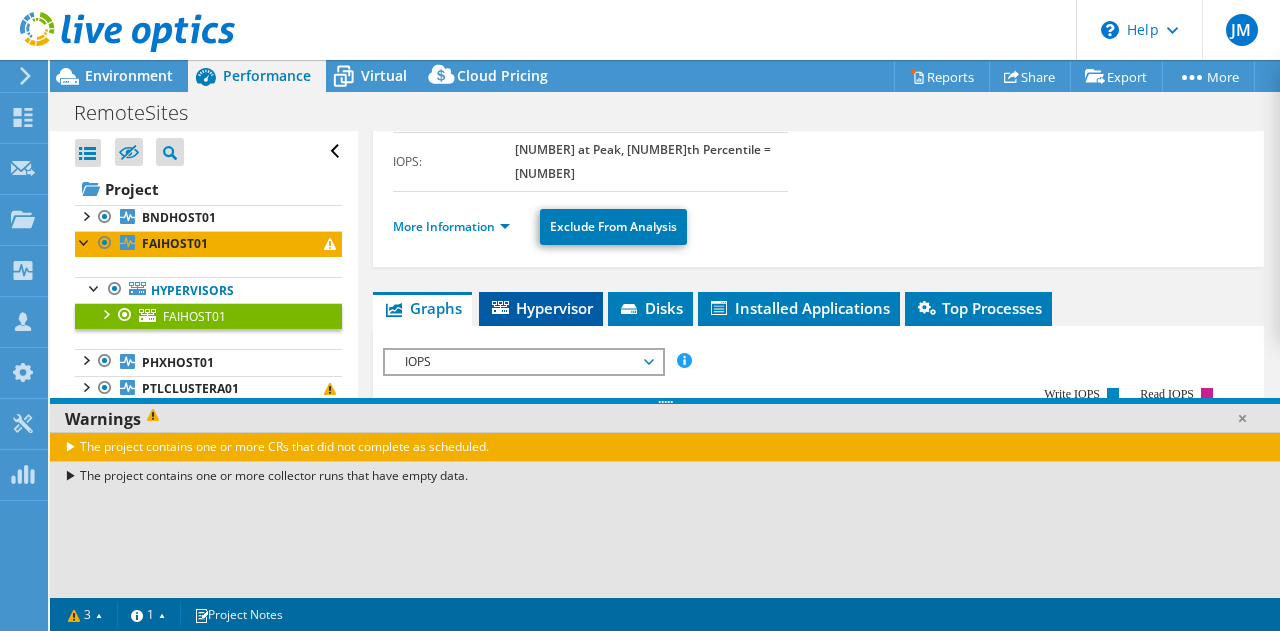 click on "Hypervisor" at bounding box center (541, 308) 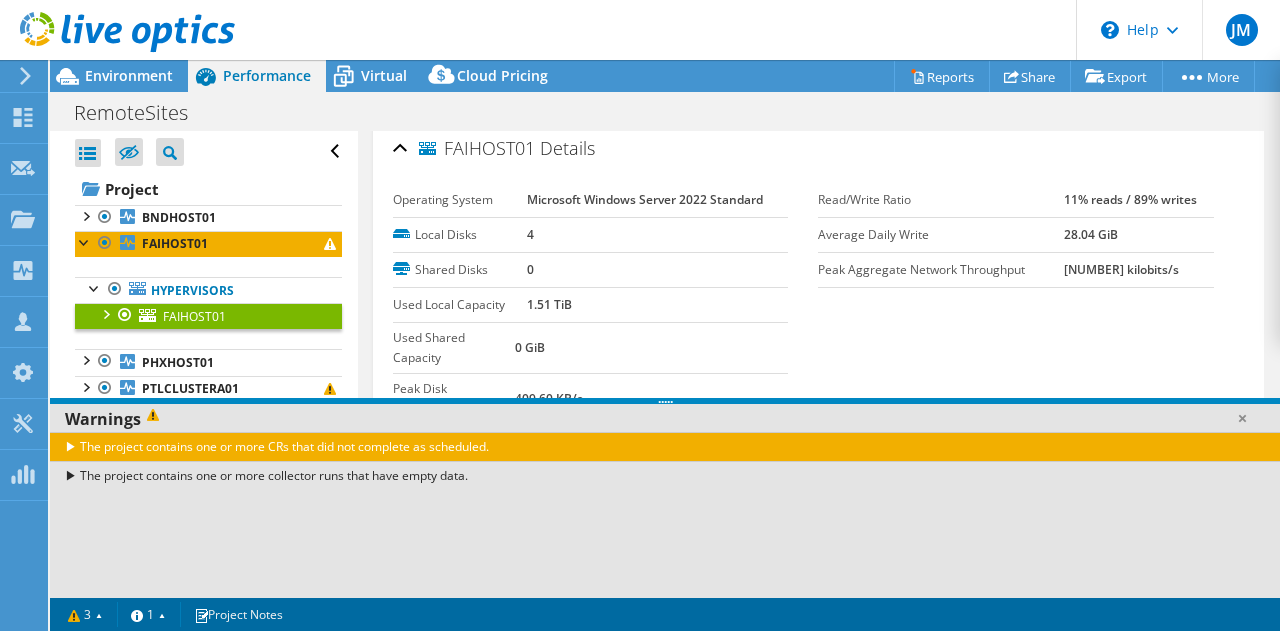 scroll, scrollTop: 0, scrollLeft: 0, axis: both 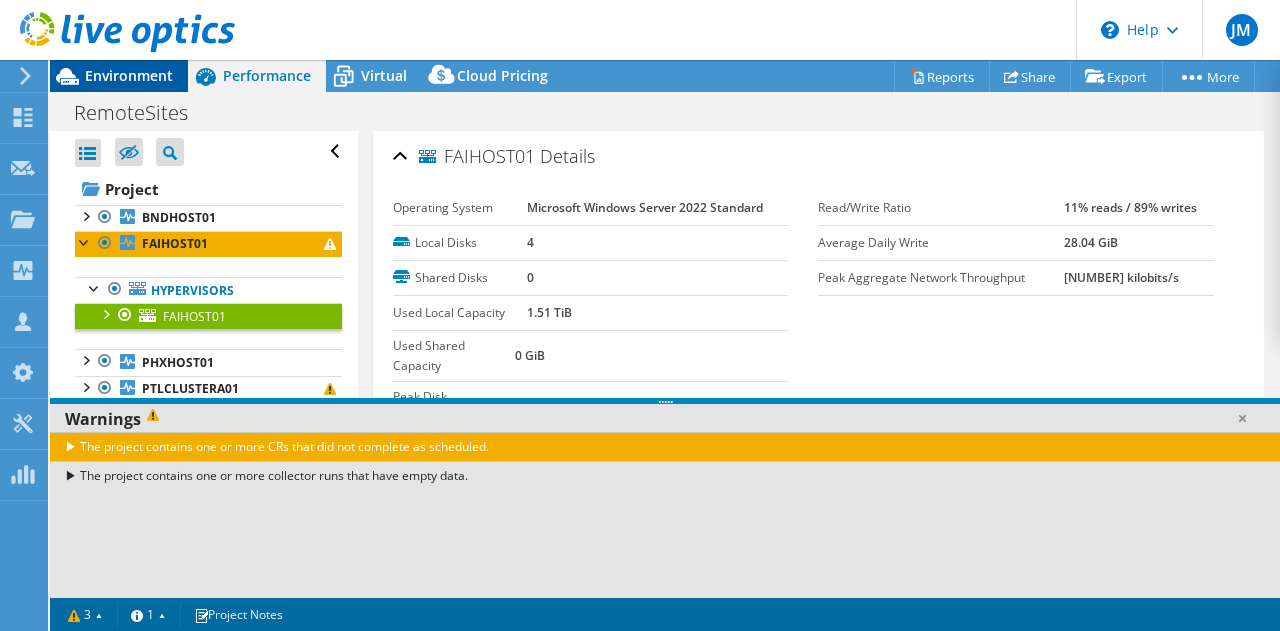 click on "Environment" at bounding box center [119, 76] 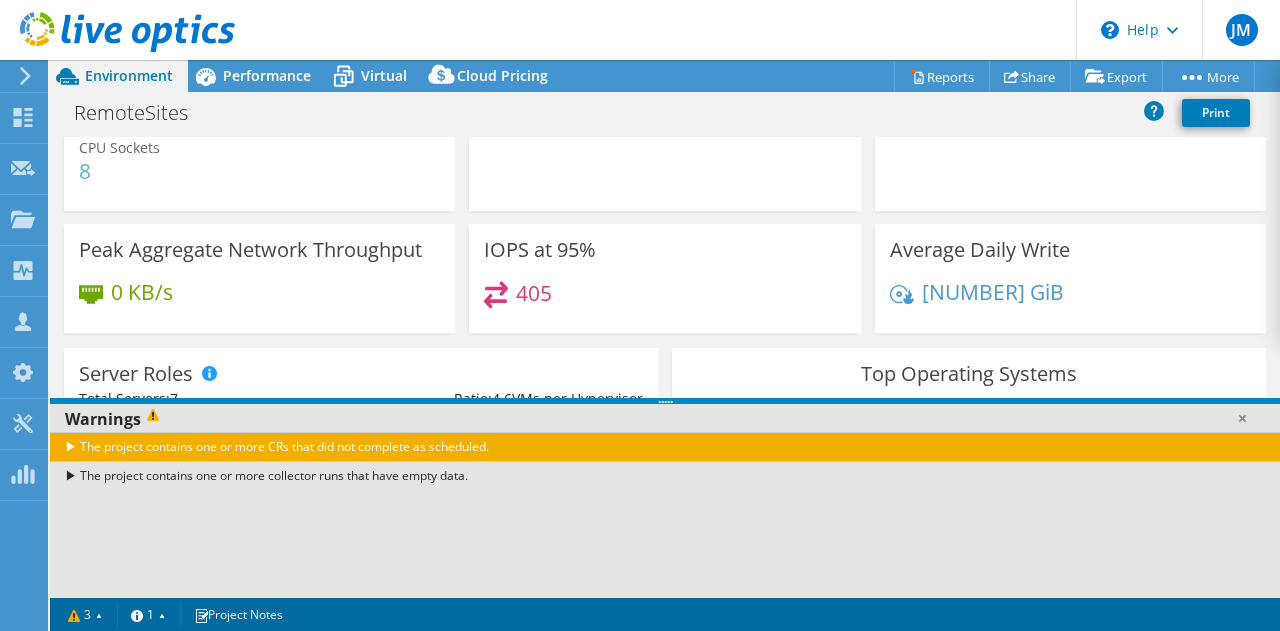 scroll, scrollTop: 100, scrollLeft: 0, axis: vertical 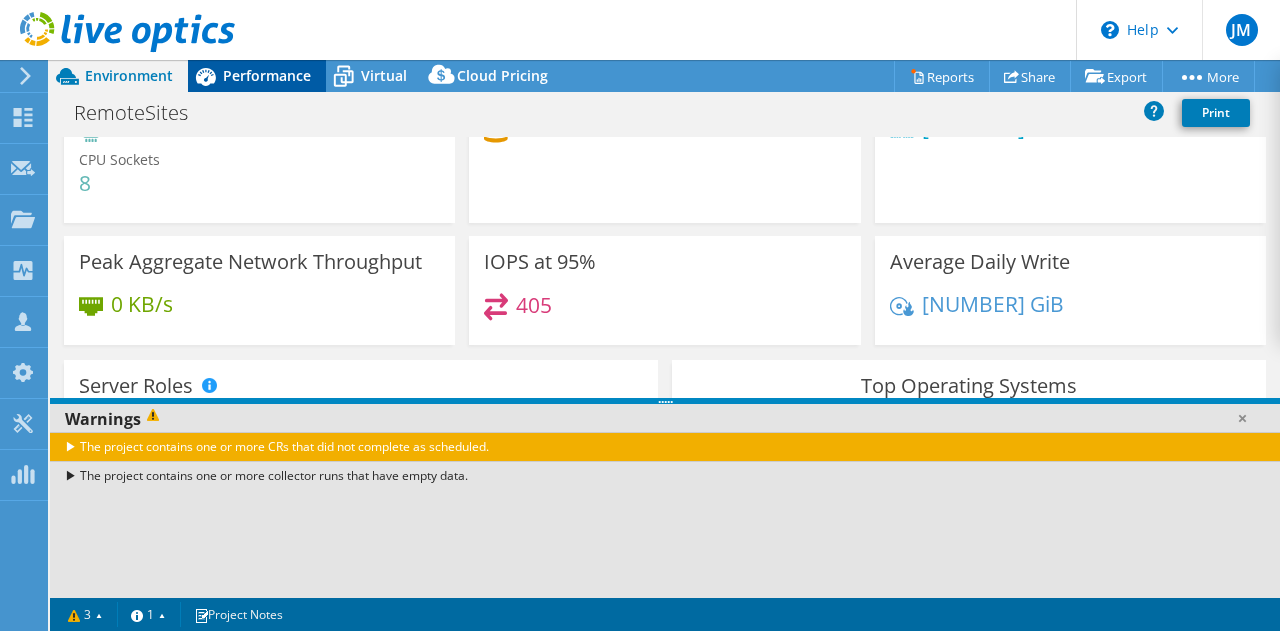 click on "Performance" at bounding box center (267, 75) 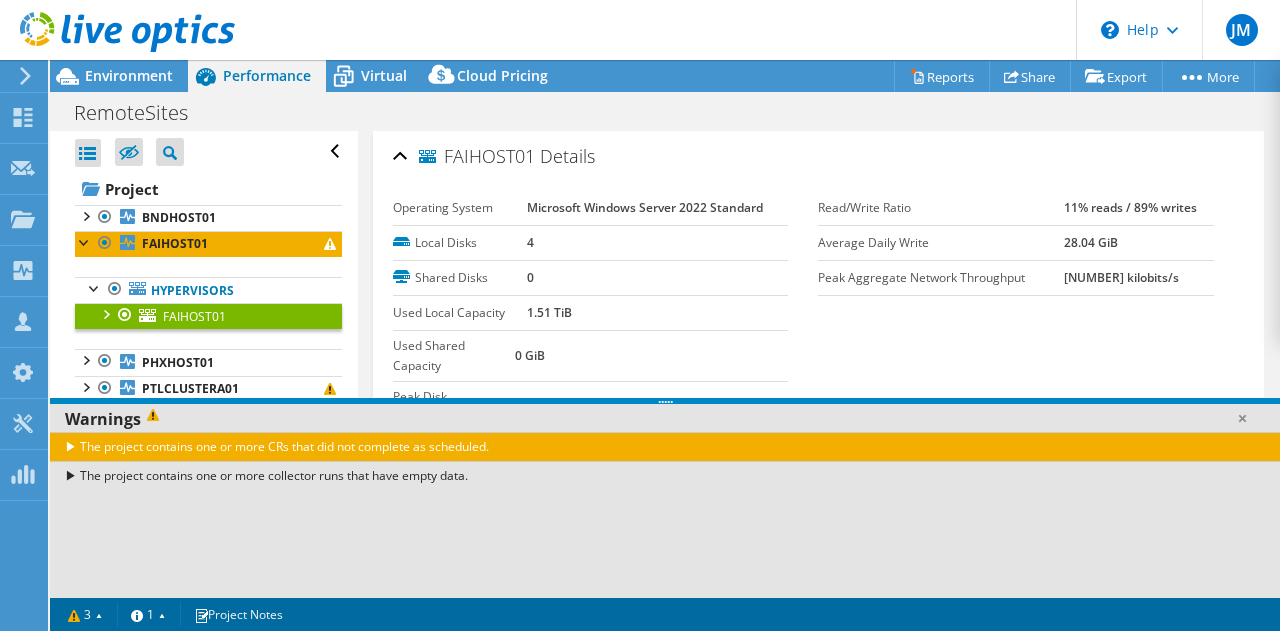scroll, scrollTop: 0, scrollLeft: 0, axis: both 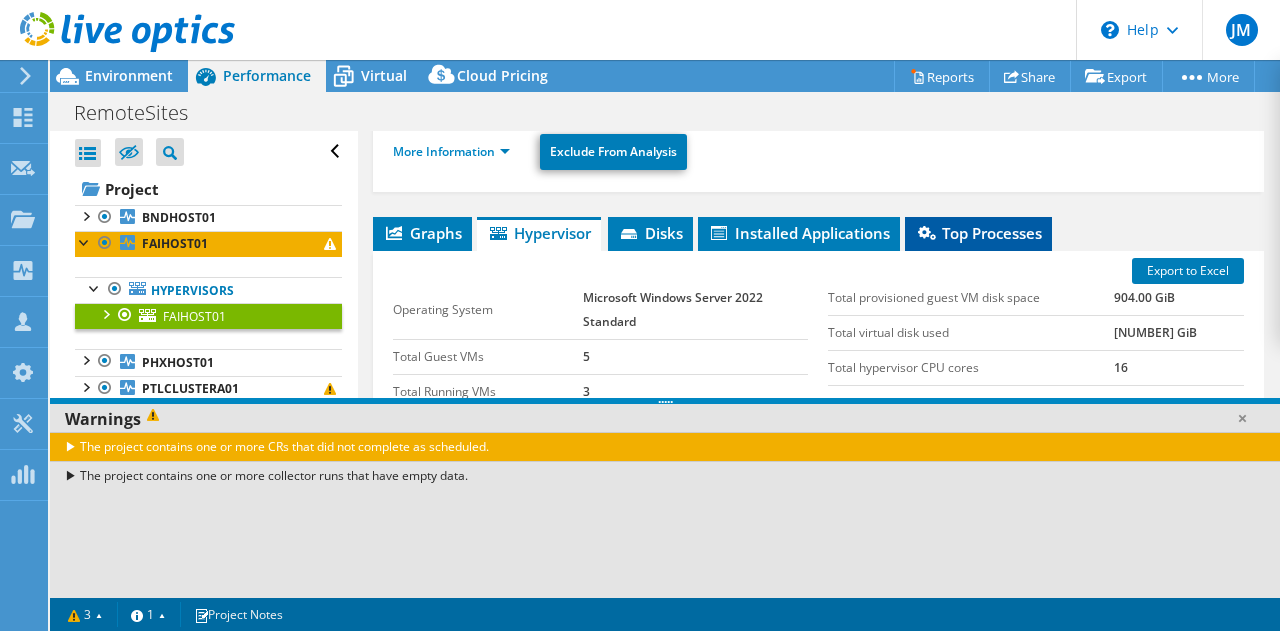 click on "Top Processes" at bounding box center [978, 233] 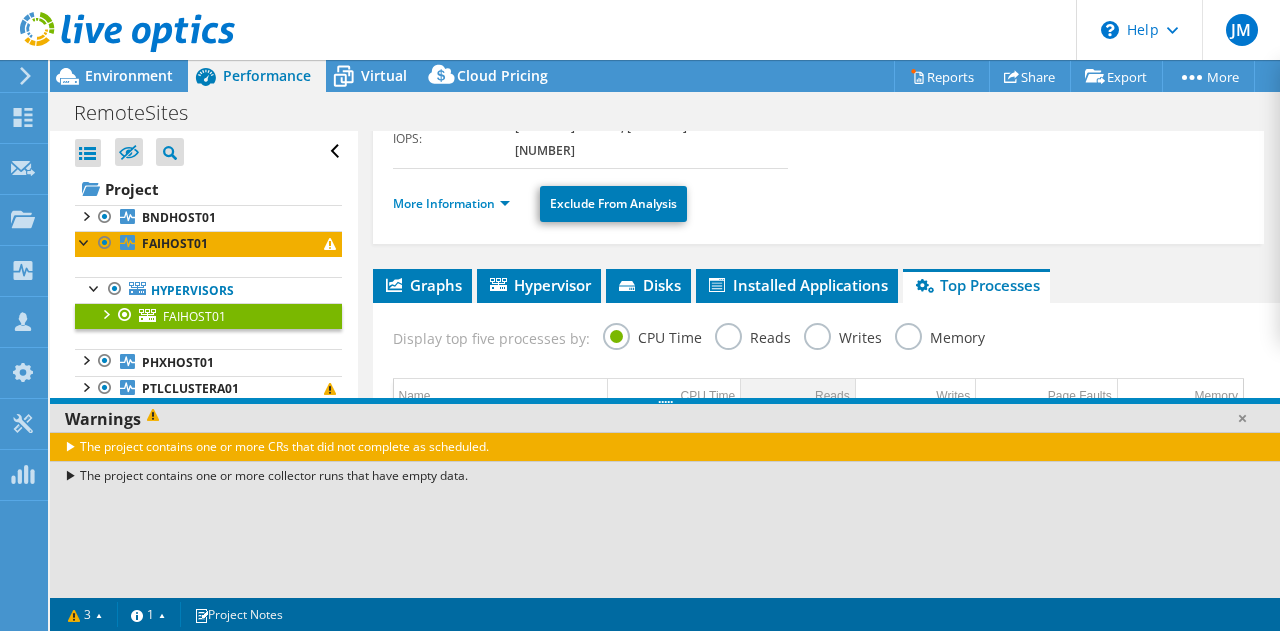 scroll, scrollTop: 304, scrollLeft: 0, axis: vertical 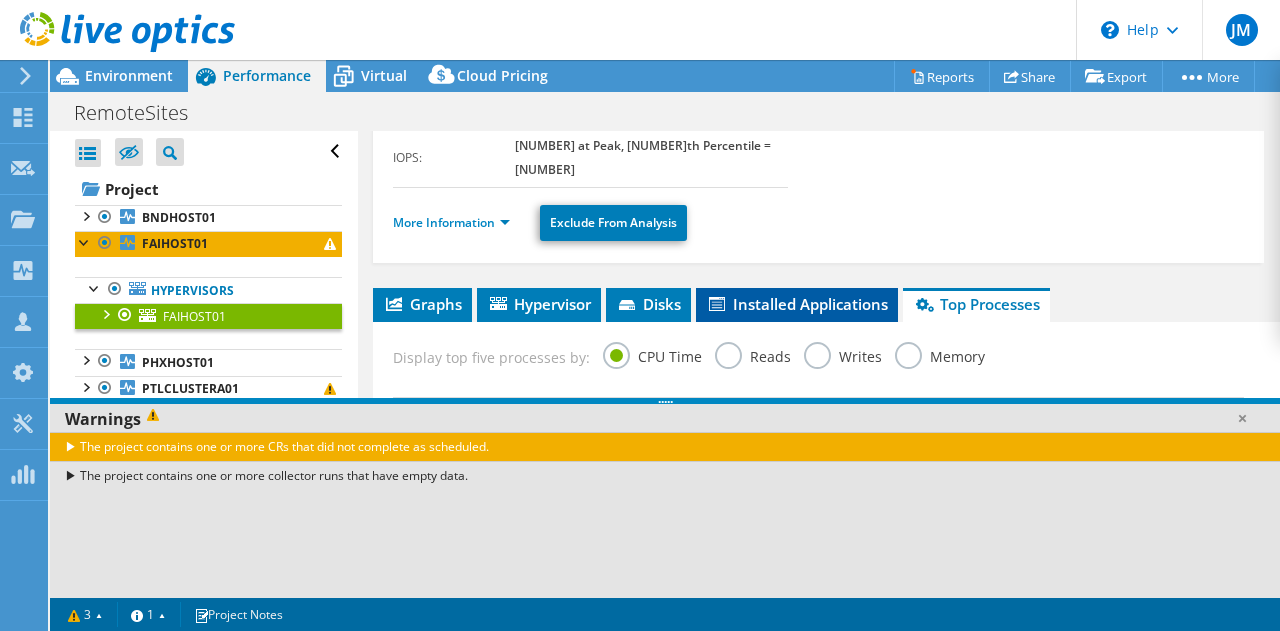 click on "Installed Applications" at bounding box center (797, 304) 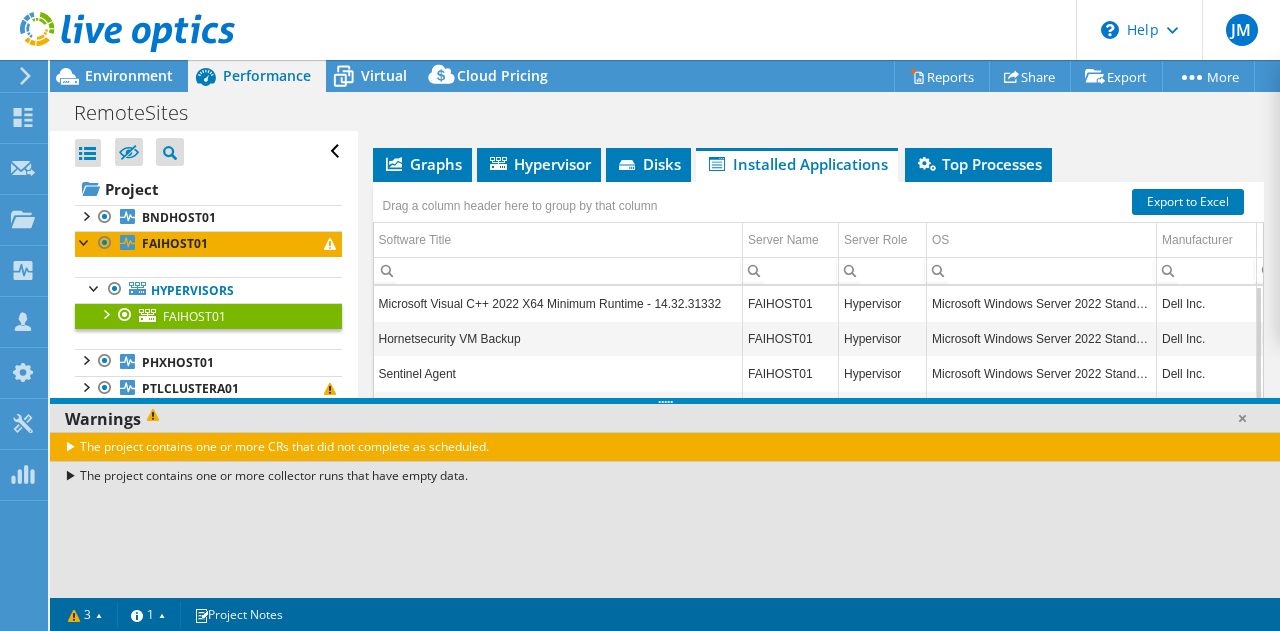 scroll, scrollTop: 475, scrollLeft: 0, axis: vertical 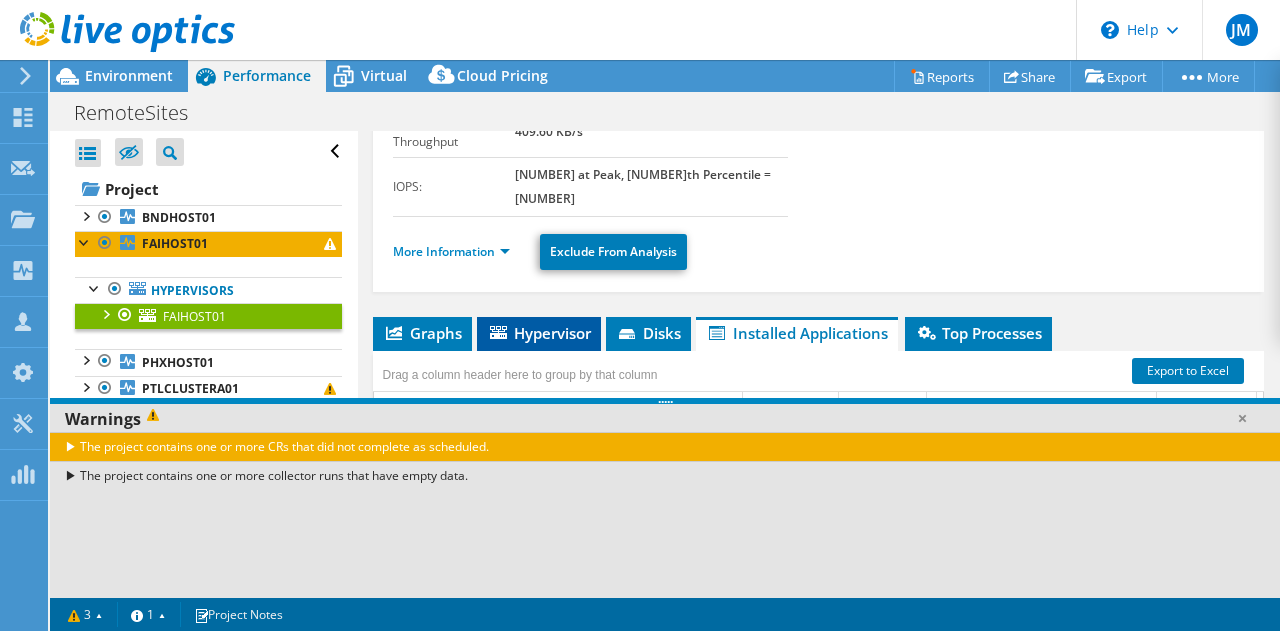 click on "Hypervisor" at bounding box center [539, 333] 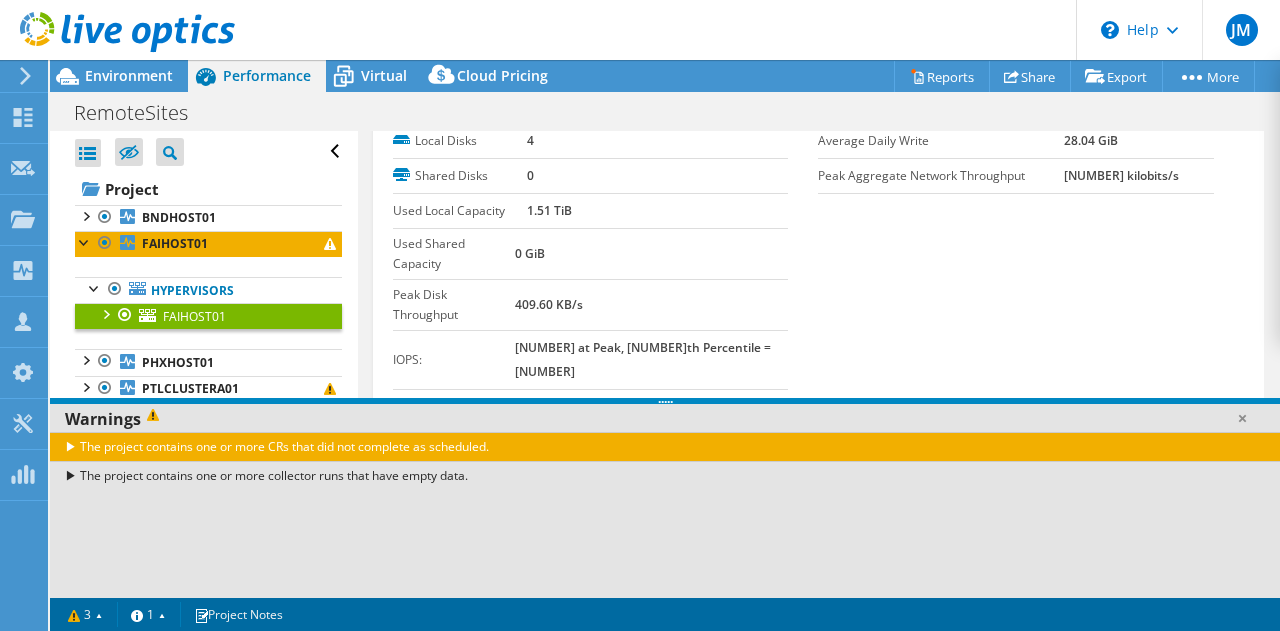 scroll, scrollTop: 0, scrollLeft: 0, axis: both 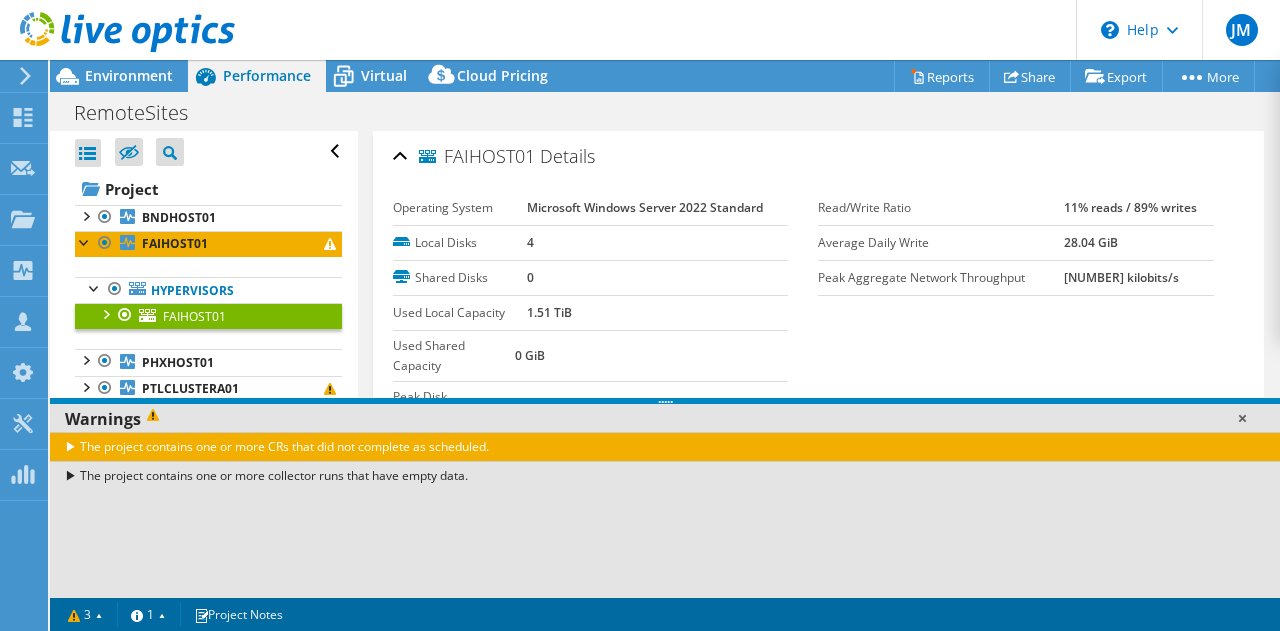 click at bounding box center (1242, 418) 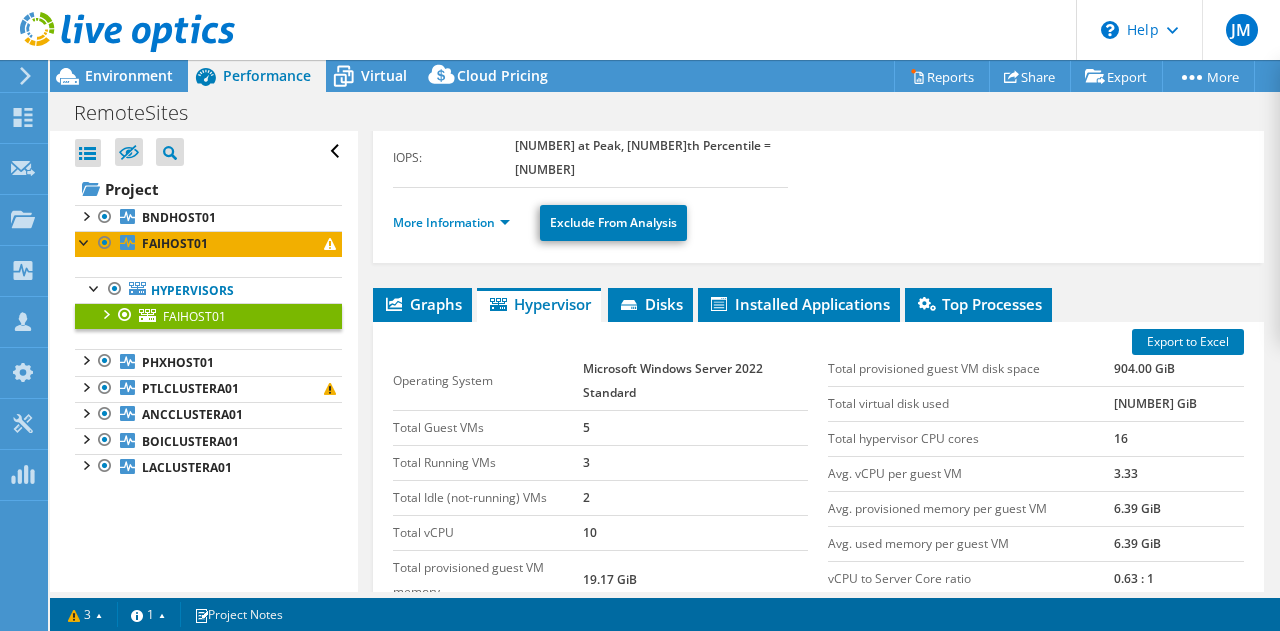 scroll, scrollTop: 400, scrollLeft: 0, axis: vertical 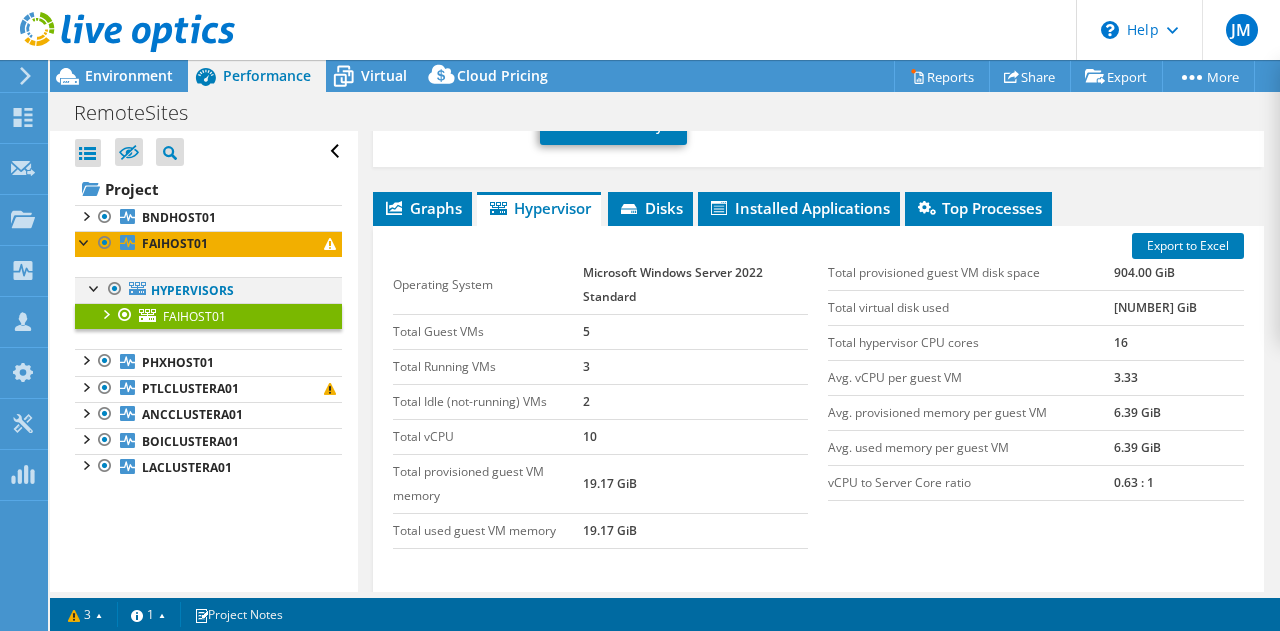 click at bounding box center (95, 287) 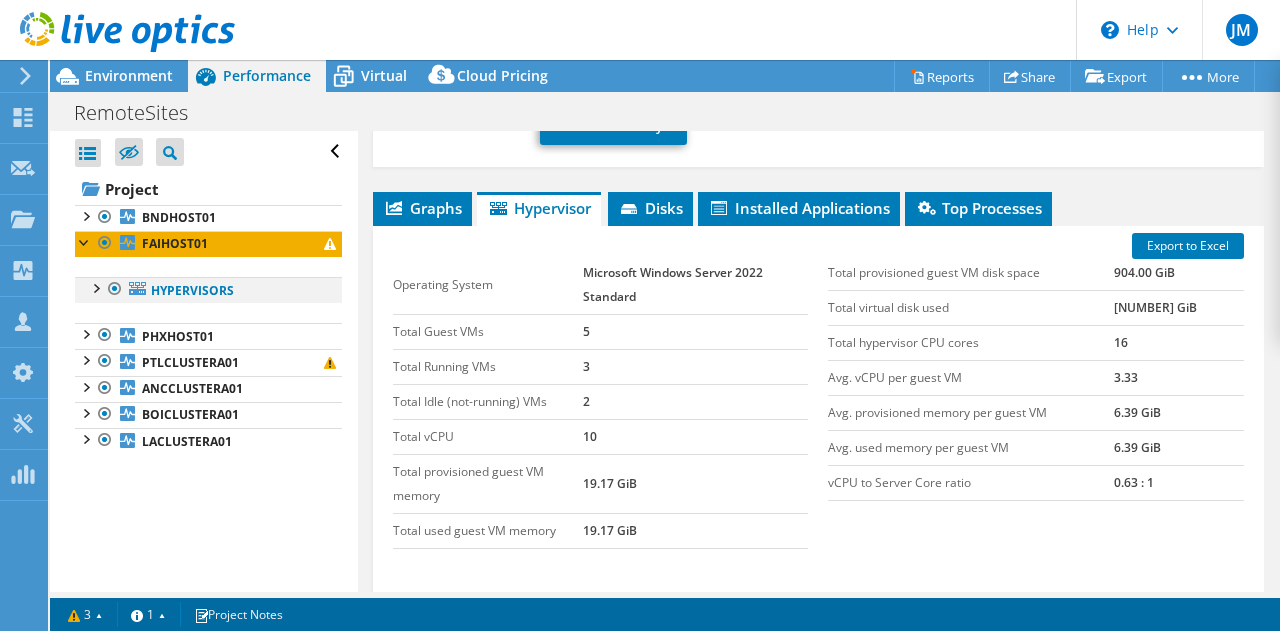 click at bounding box center [95, 287] 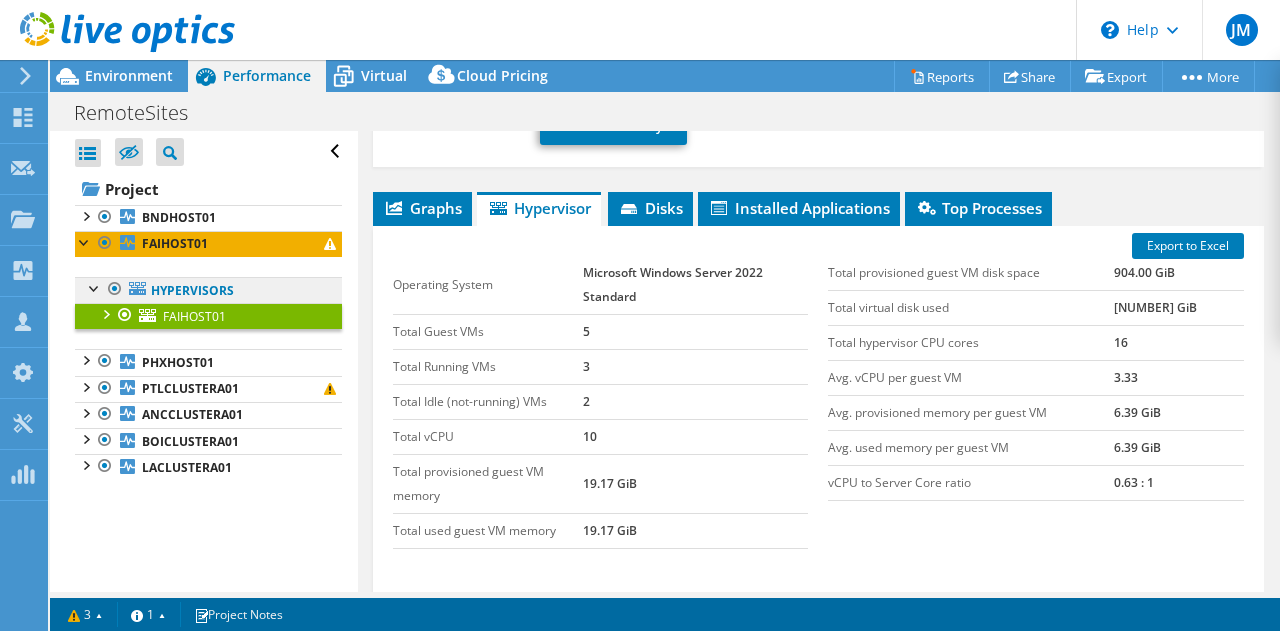click on "Hypervisors" at bounding box center [208, 290] 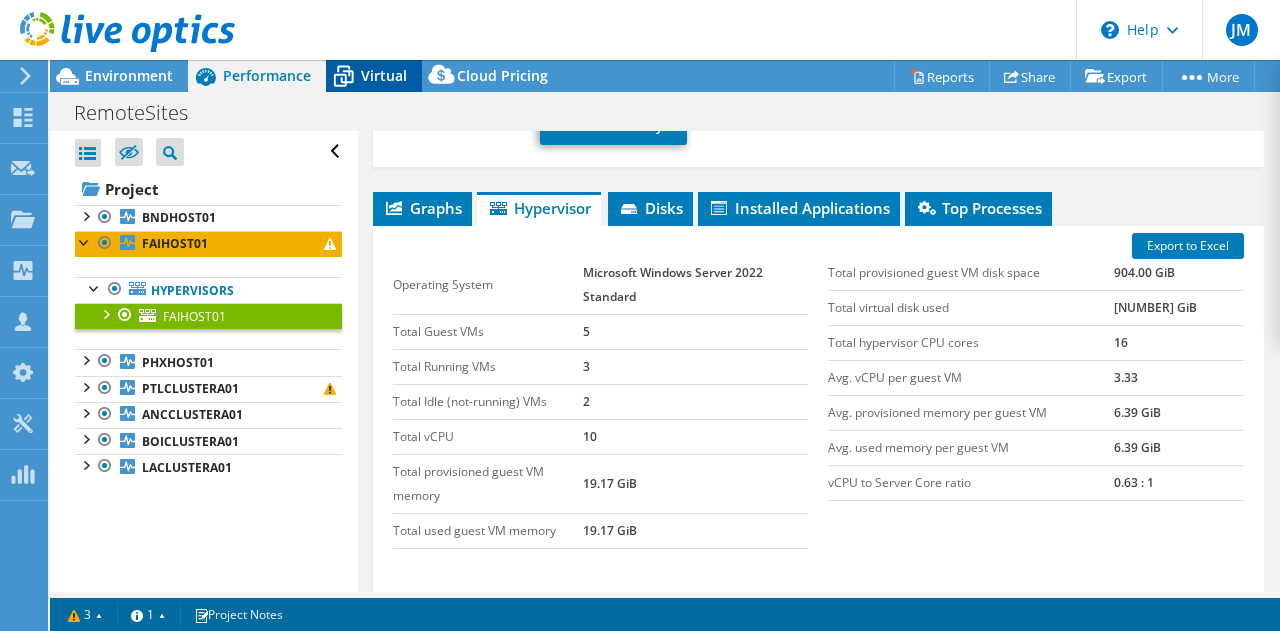 click on "Virtual" at bounding box center [384, 75] 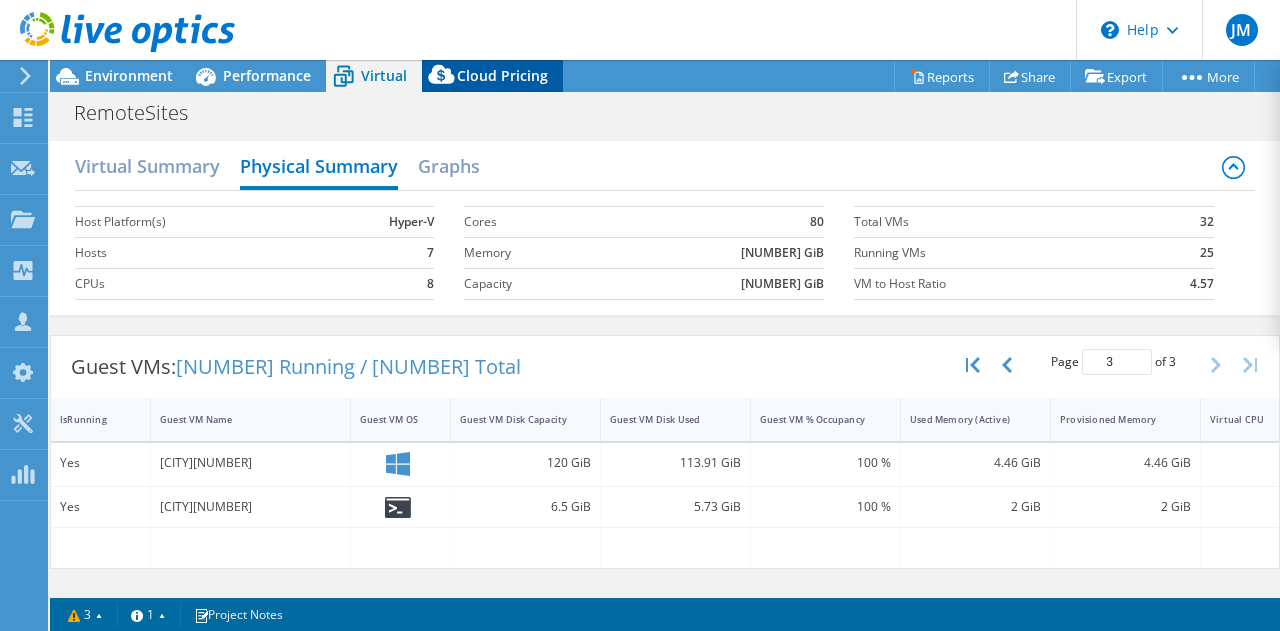 click on "Cloud Pricing" at bounding box center [502, 75] 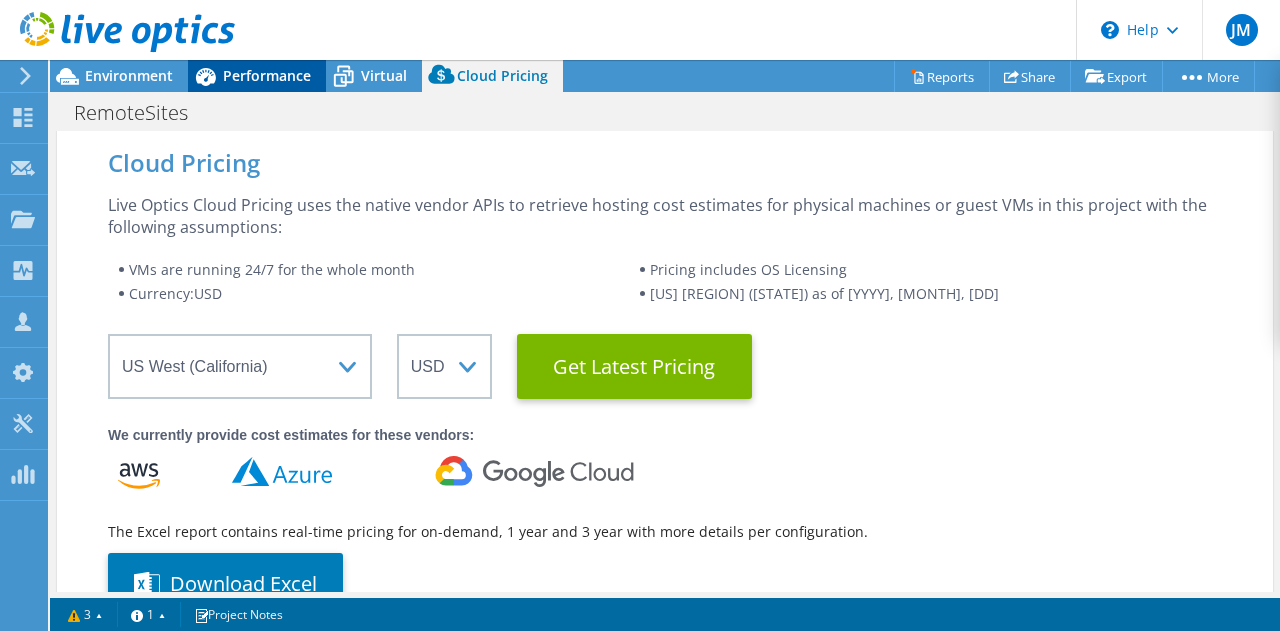 click on "Performance" at bounding box center (267, 75) 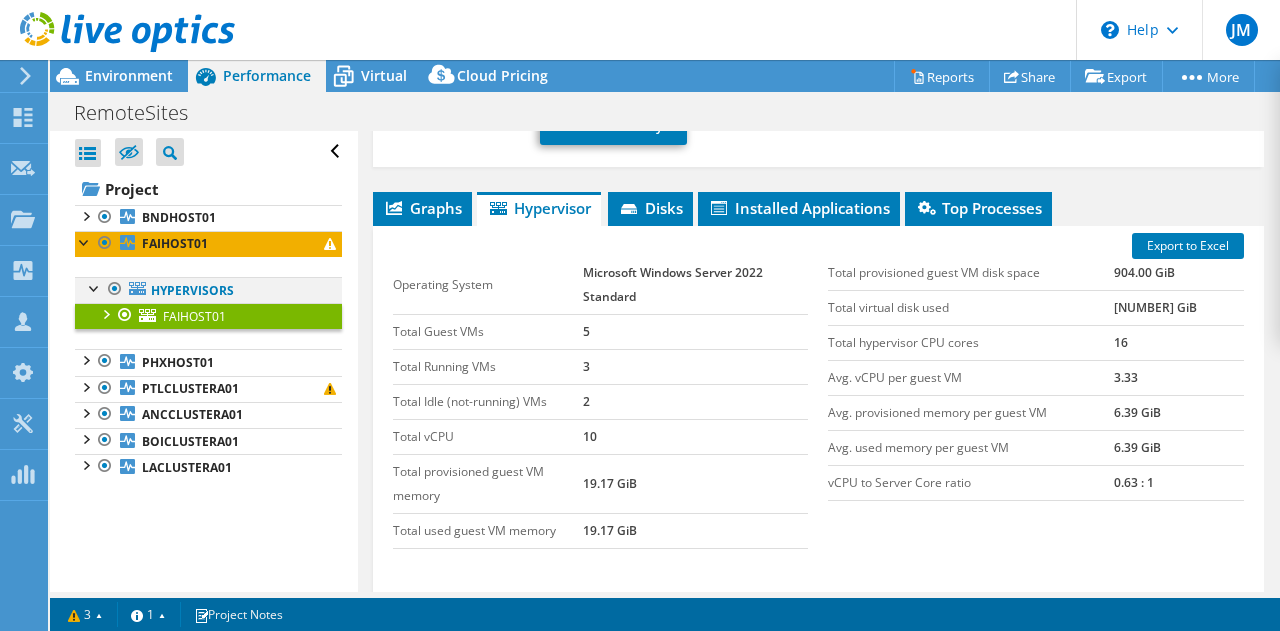 click at bounding box center (95, 287) 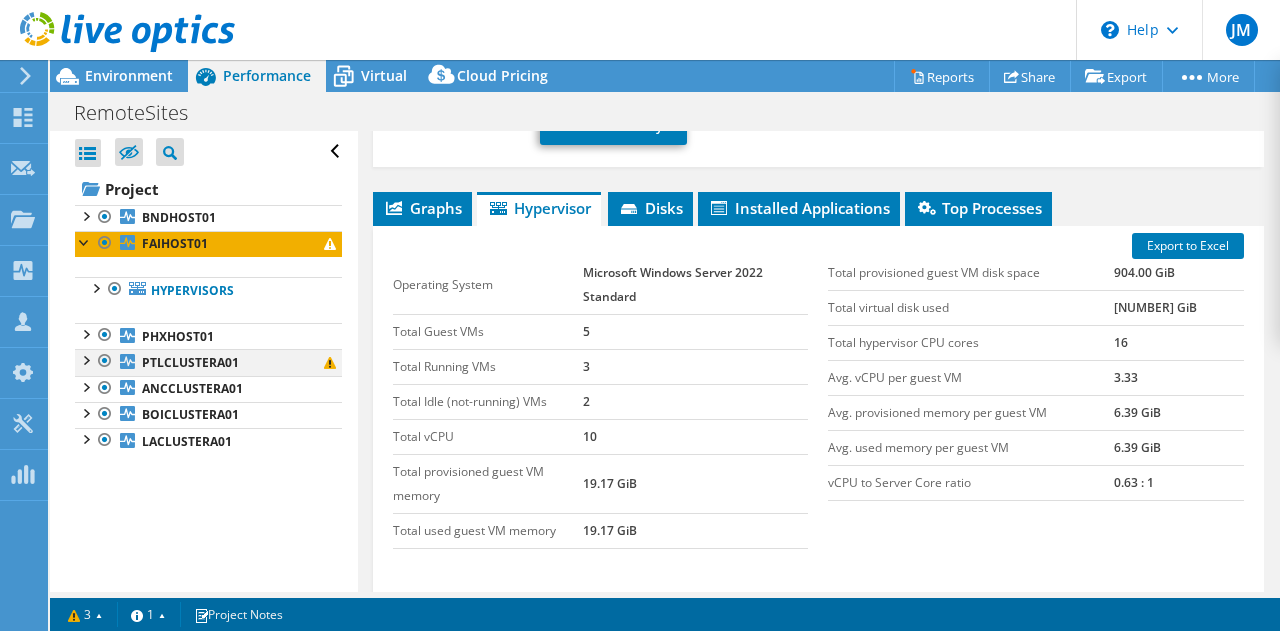 click at bounding box center [85, 359] 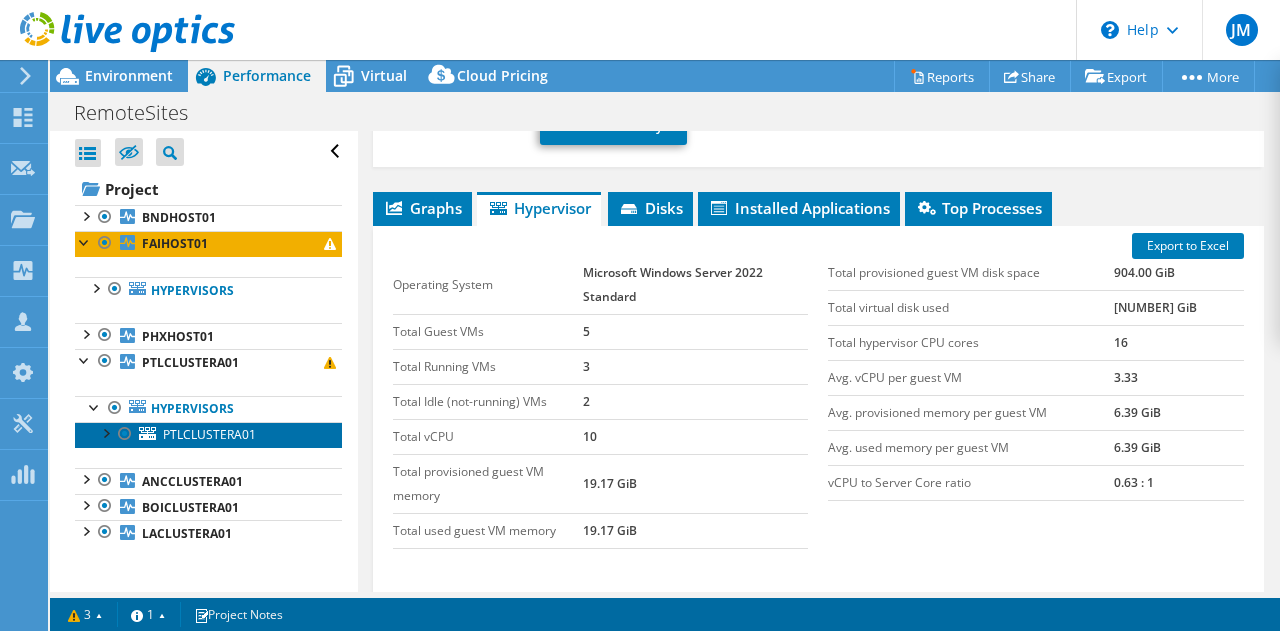 click on "PTLCLUSTERA01" at bounding box center [208, 435] 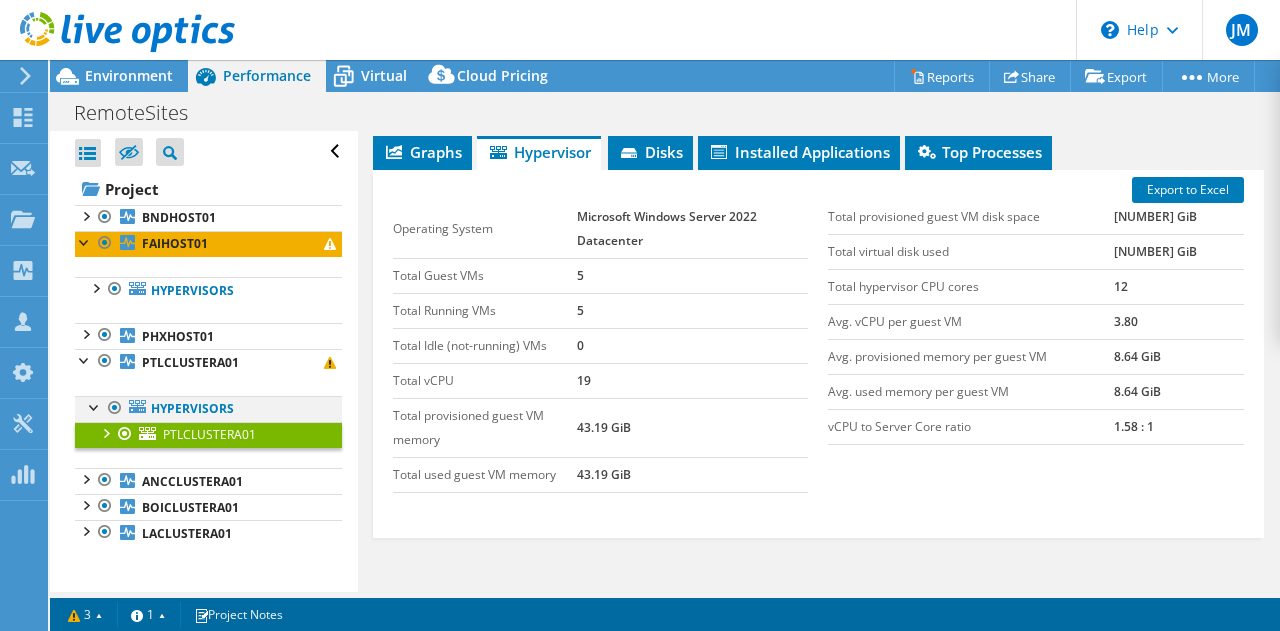 click at bounding box center [95, 406] 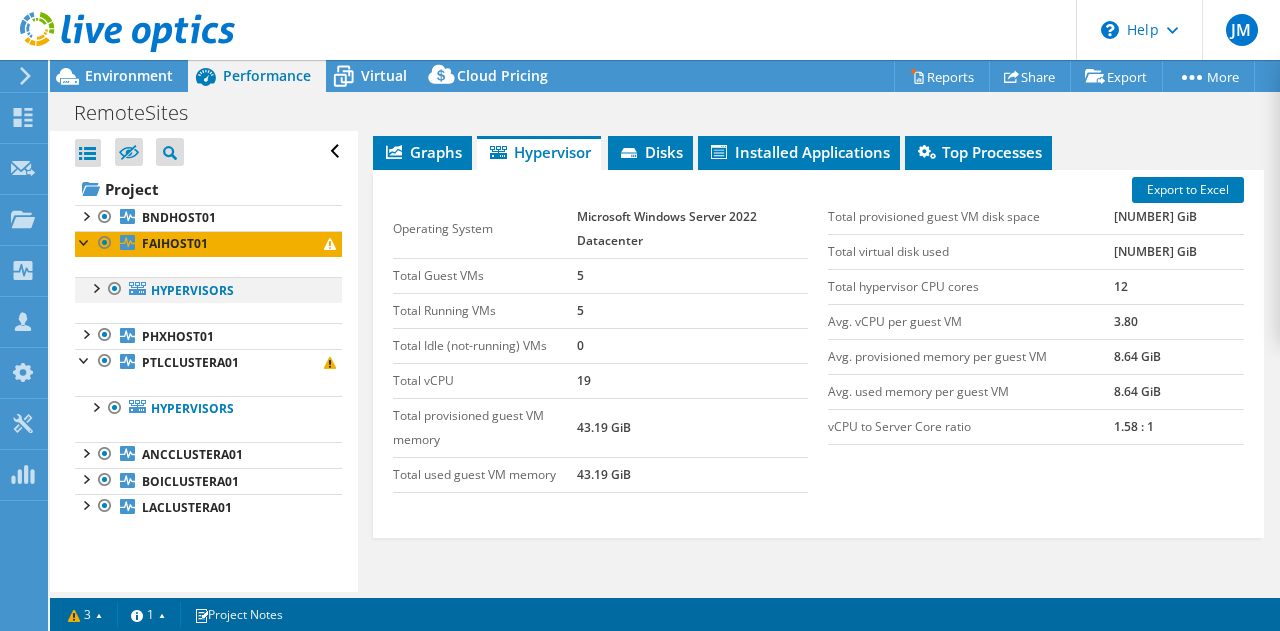 click at bounding box center (95, 287) 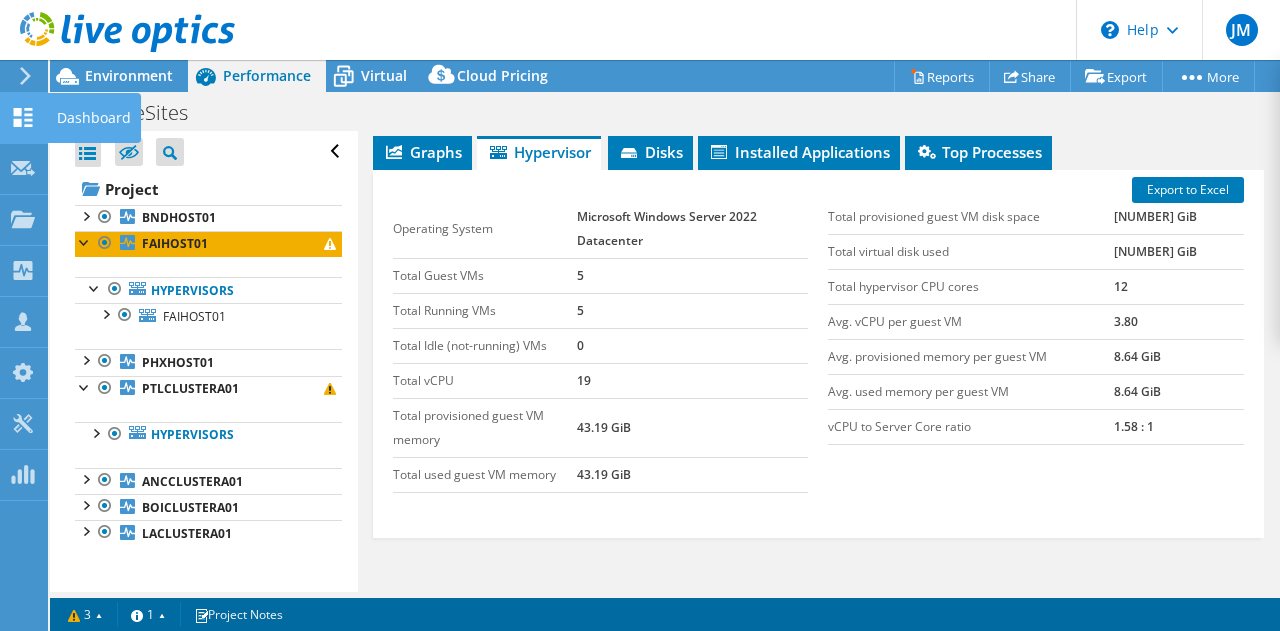 click 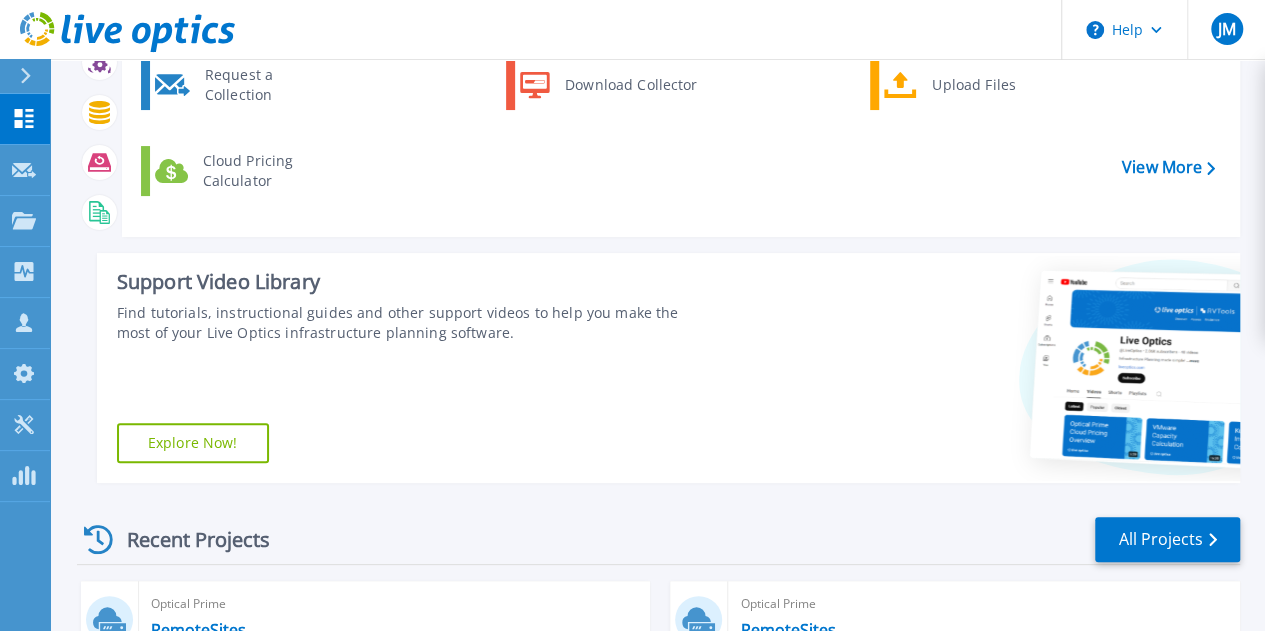 scroll, scrollTop: 400, scrollLeft: 0, axis: vertical 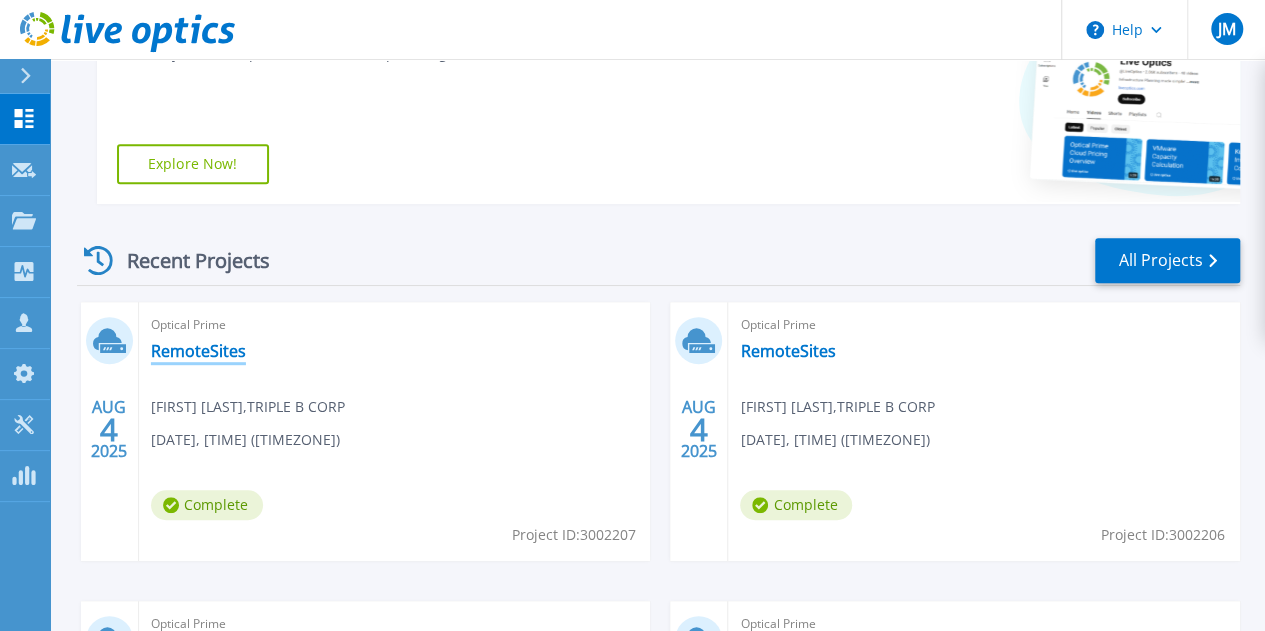 click on "RemoteSites" at bounding box center [198, 351] 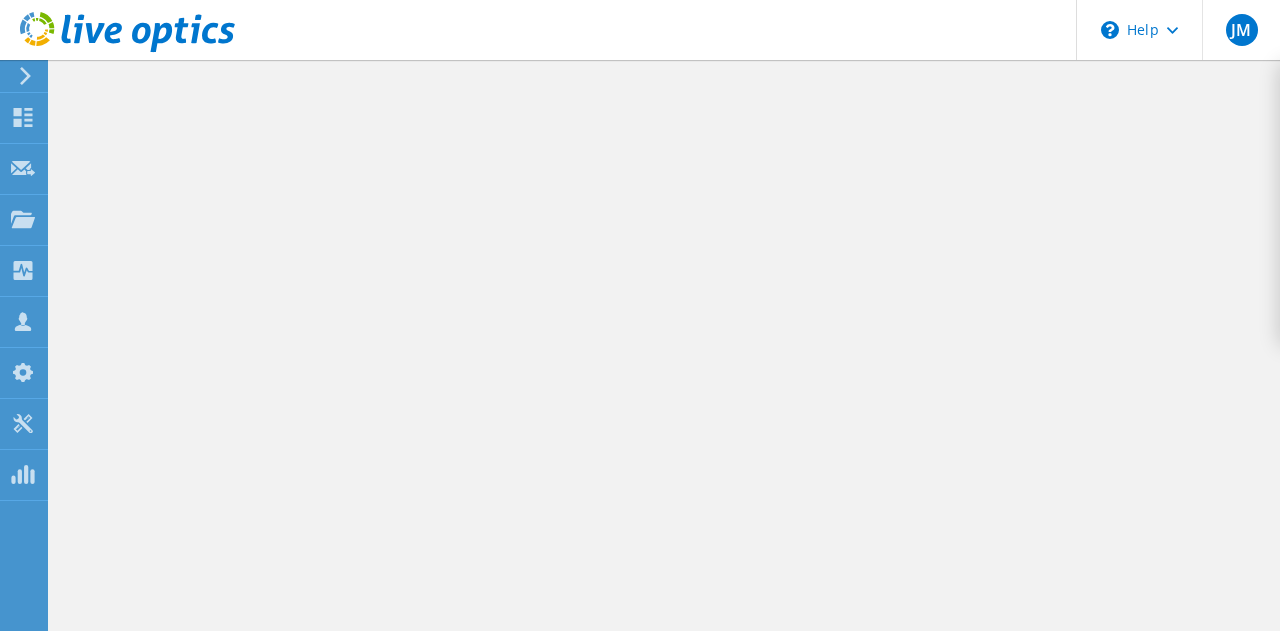 scroll, scrollTop: 0, scrollLeft: 0, axis: both 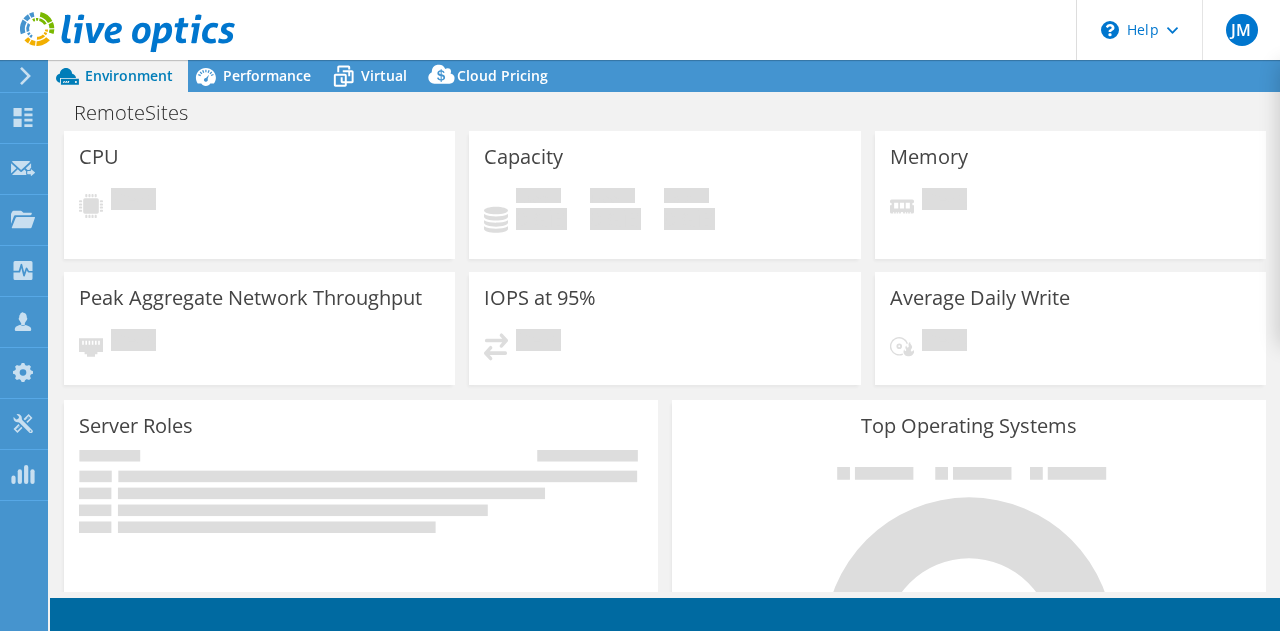 select on "USWest" 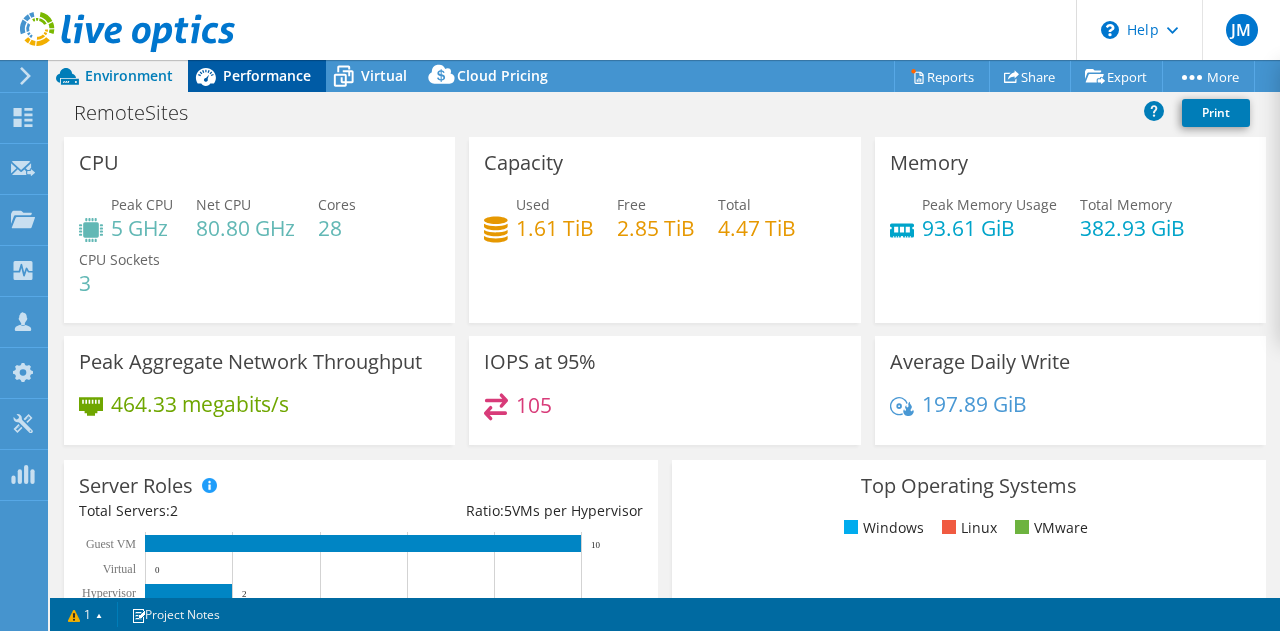 click on "Performance" at bounding box center (267, 75) 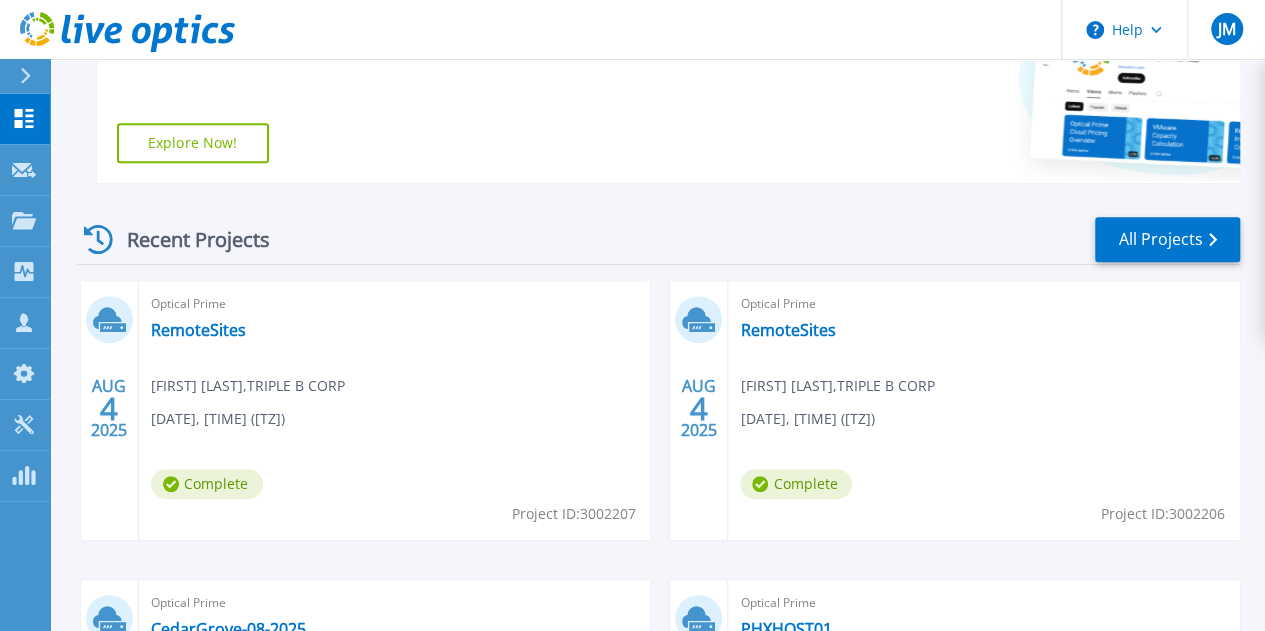 scroll, scrollTop: 100, scrollLeft: 0, axis: vertical 